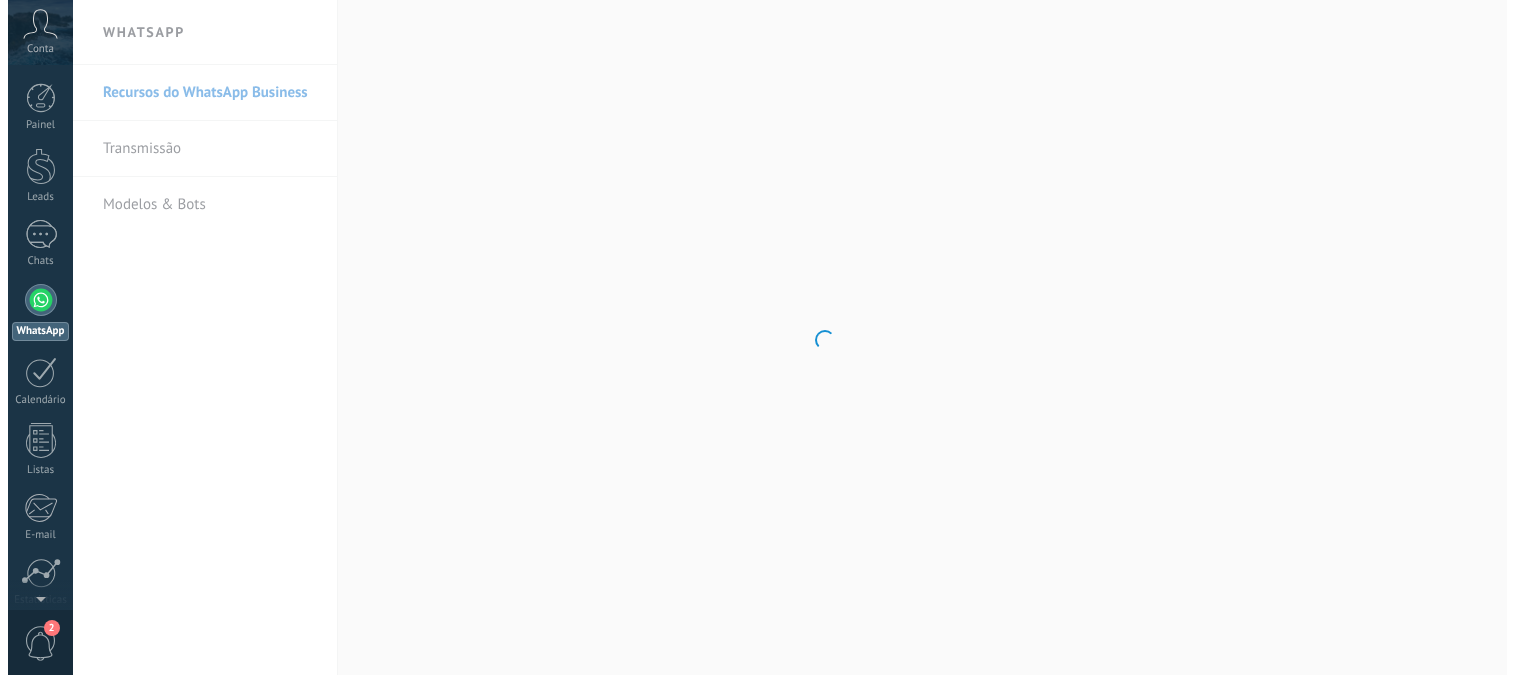 scroll, scrollTop: 0, scrollLeft: 0, axis: both 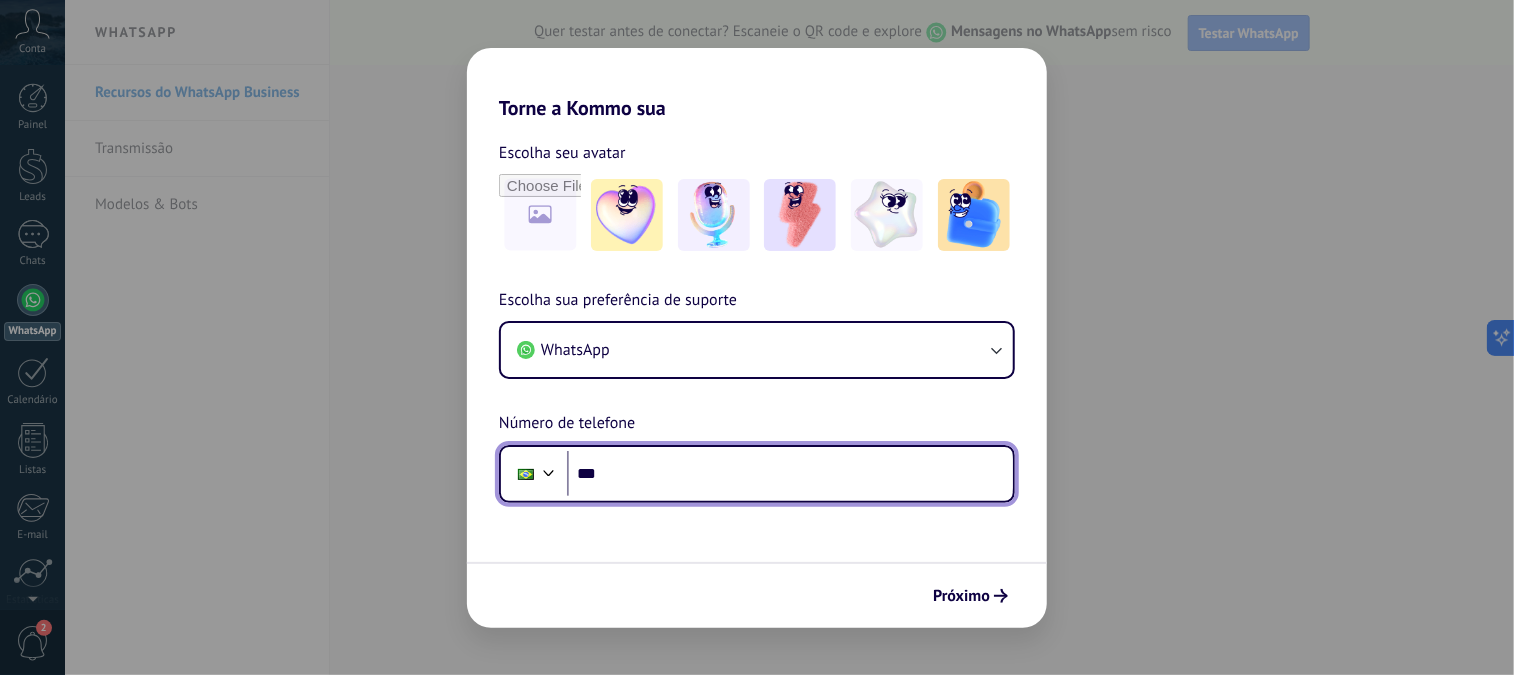 click on "***" at bounding box center [790, 474] 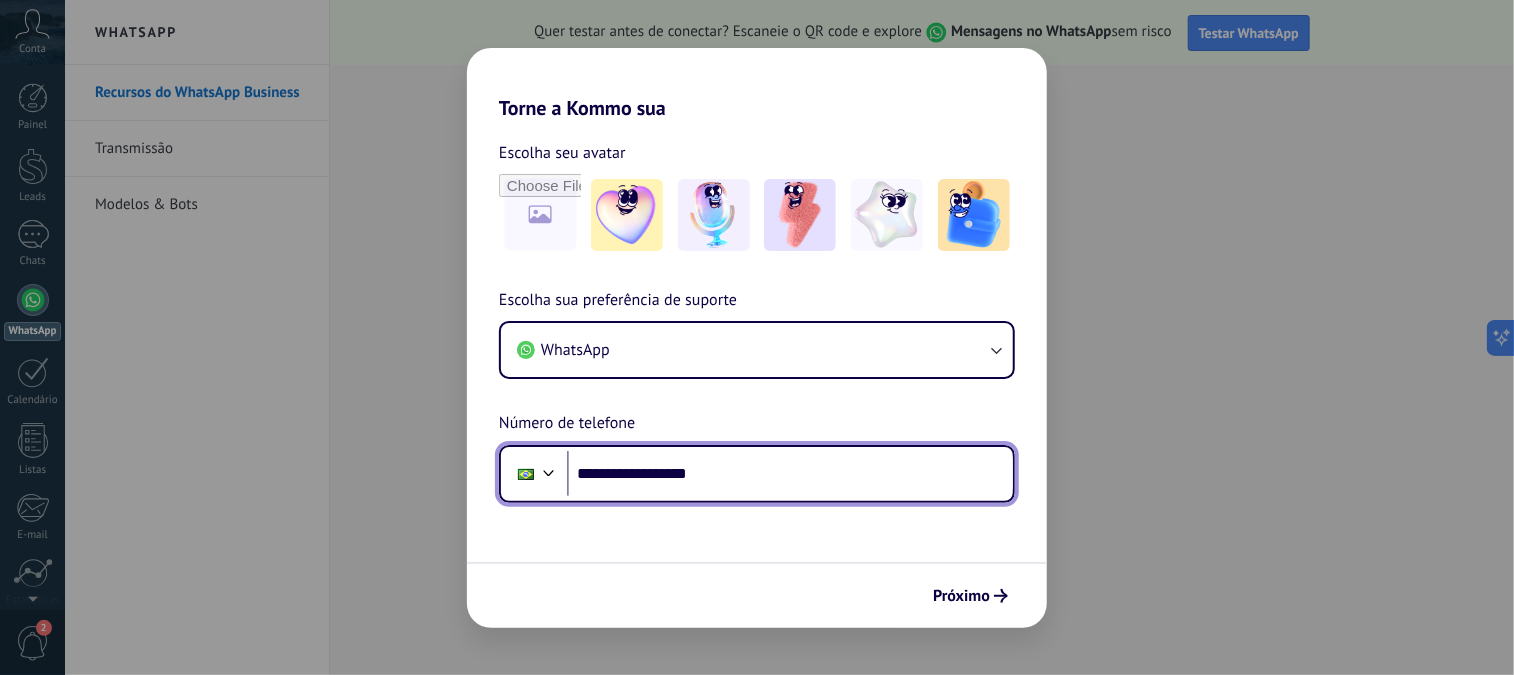type on "**********" 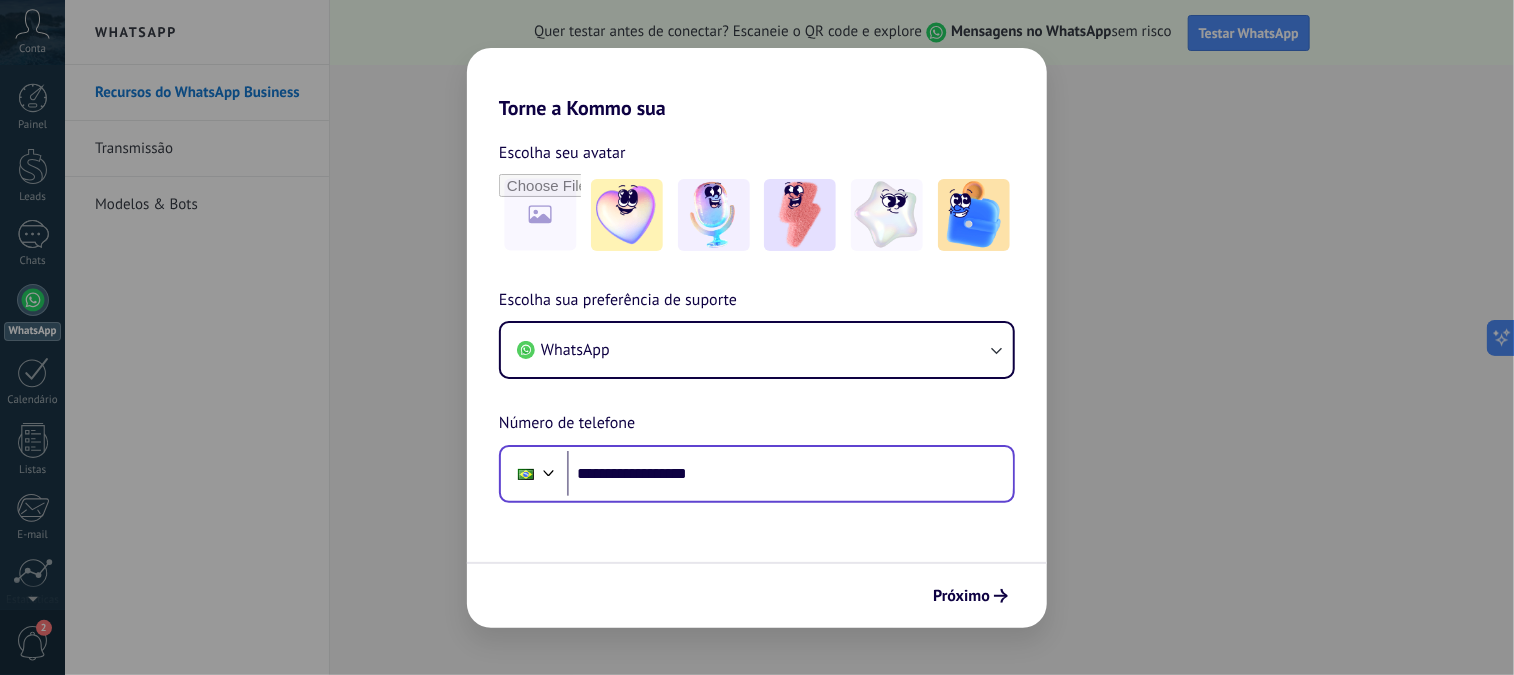 scroll, scrollTop: 0, scrollLeft: 0, axis: both 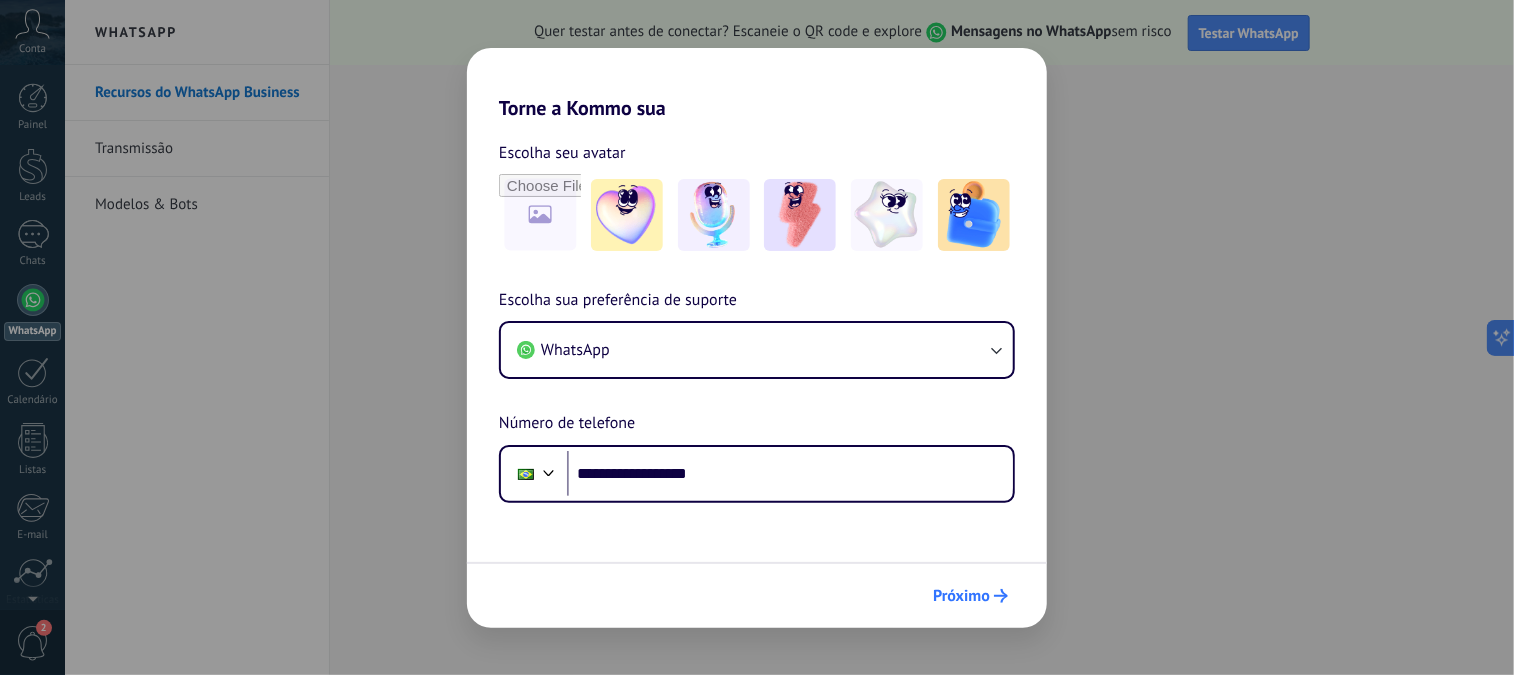 click on "Próximo" at bounding box center [970, 596] 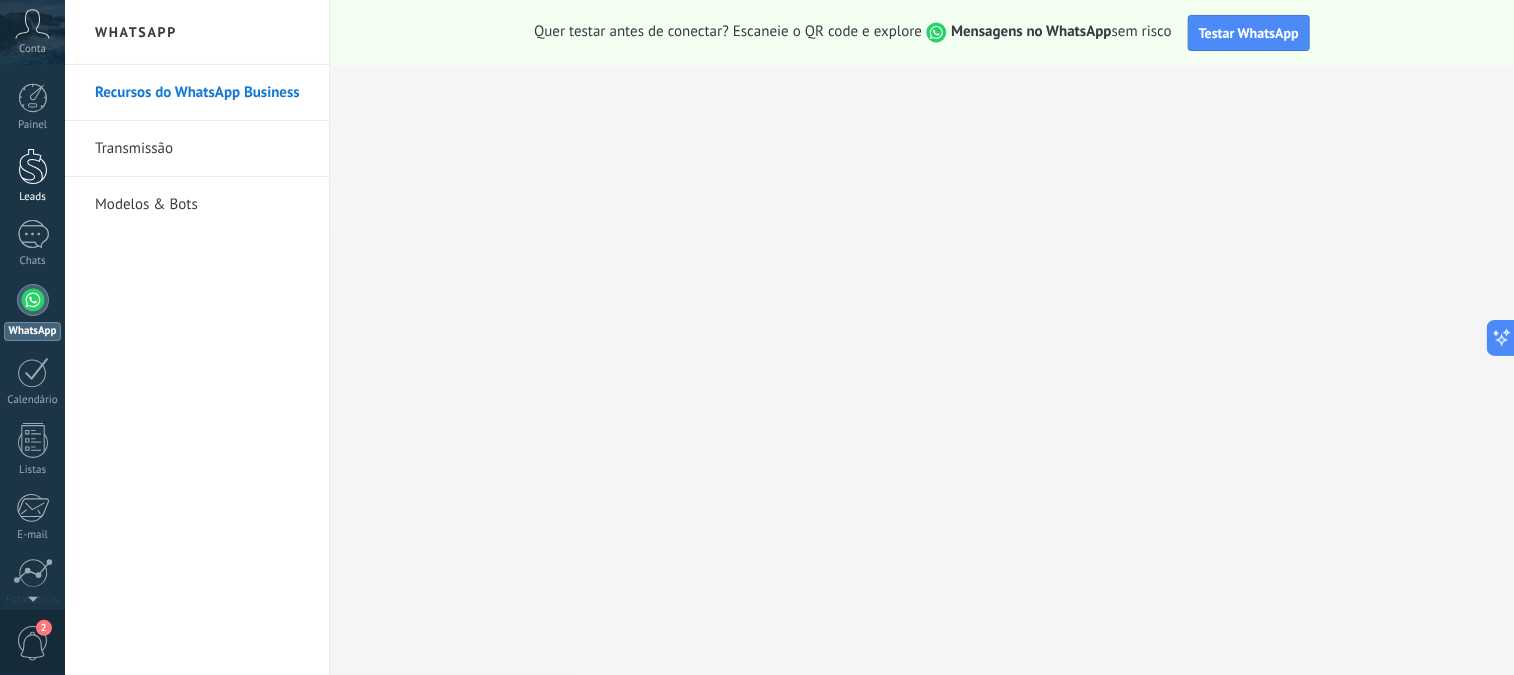 click at bounding box center (33, 166) 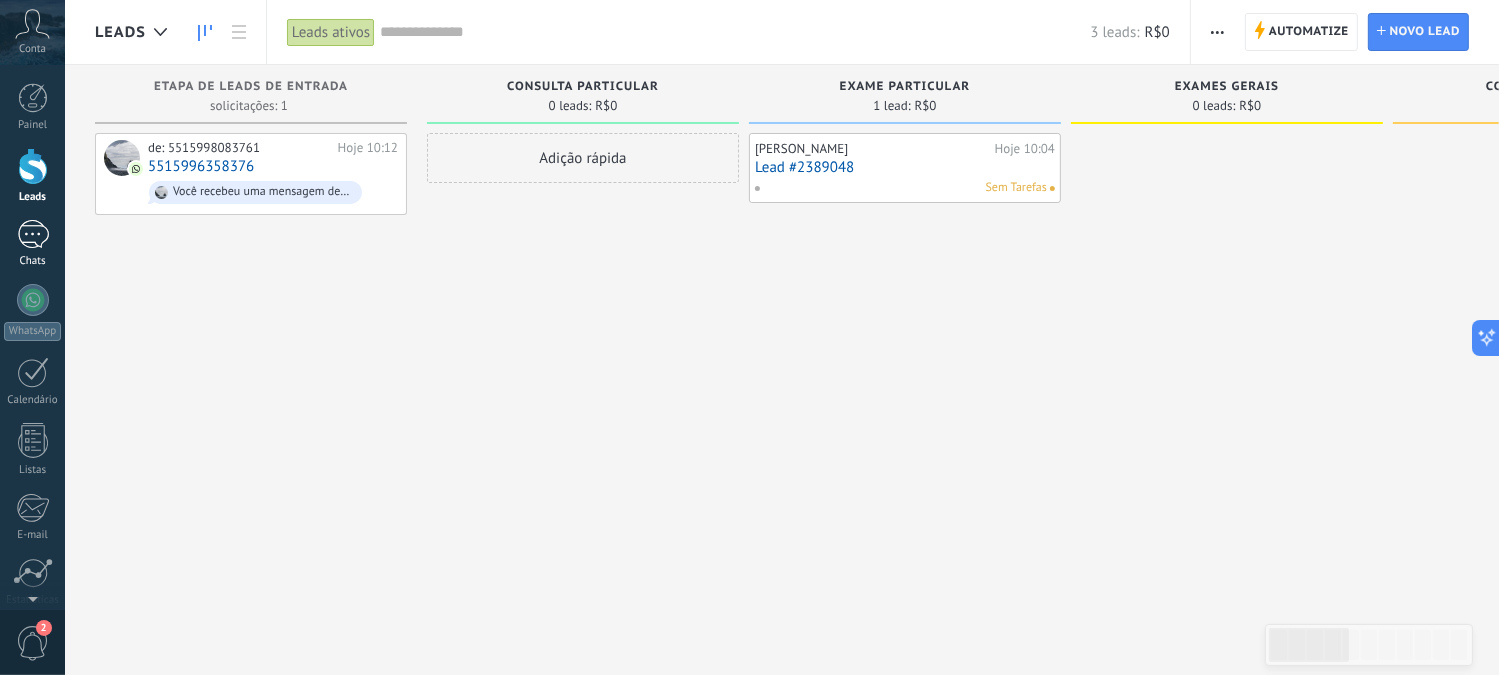 click at bounding box center [33, 234] 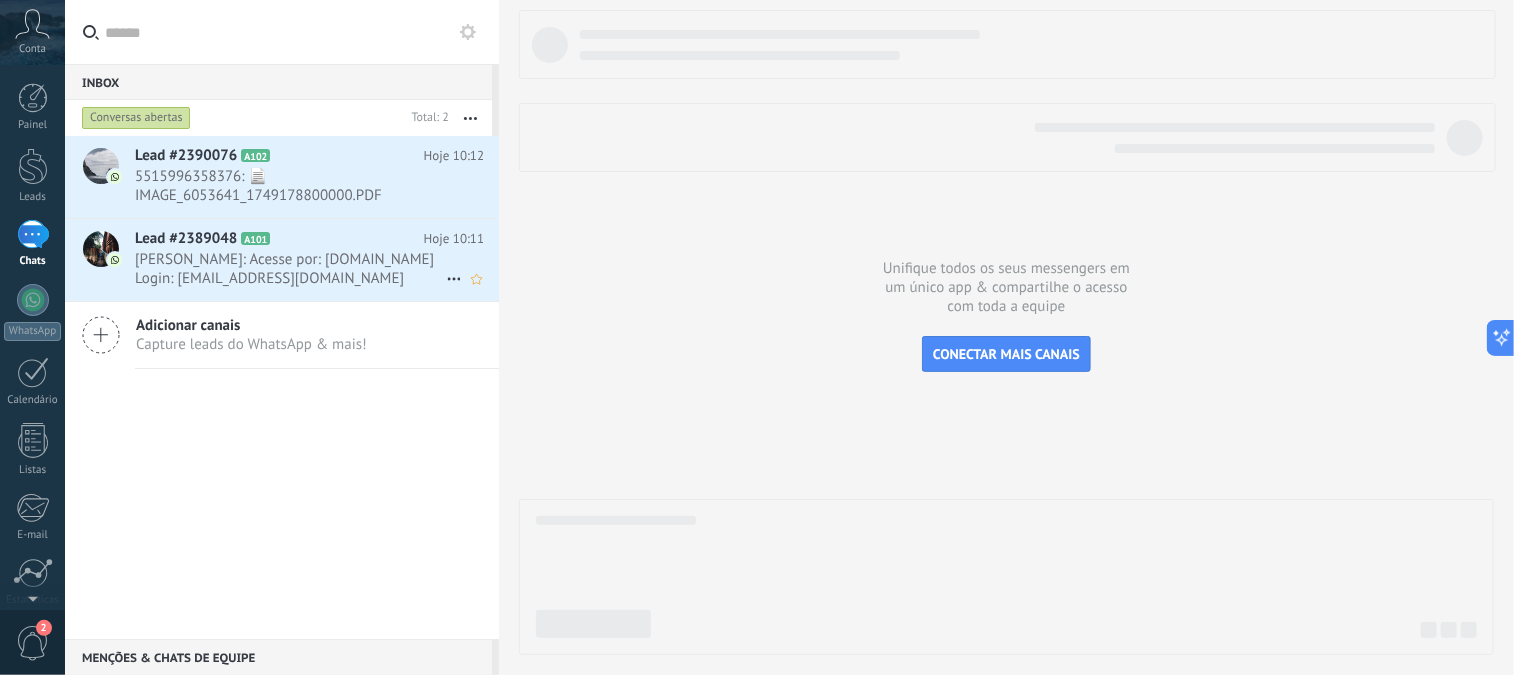 click on "[PERSON_NAME]: Acesse por: [DOMAIN_NAME]
Login: [EMAIL_ADDRESS][DOMAIN_NAME]
Senha: [MEDICAL_DATA][SECURITY_DATA]" at bounding box center (290, 269) 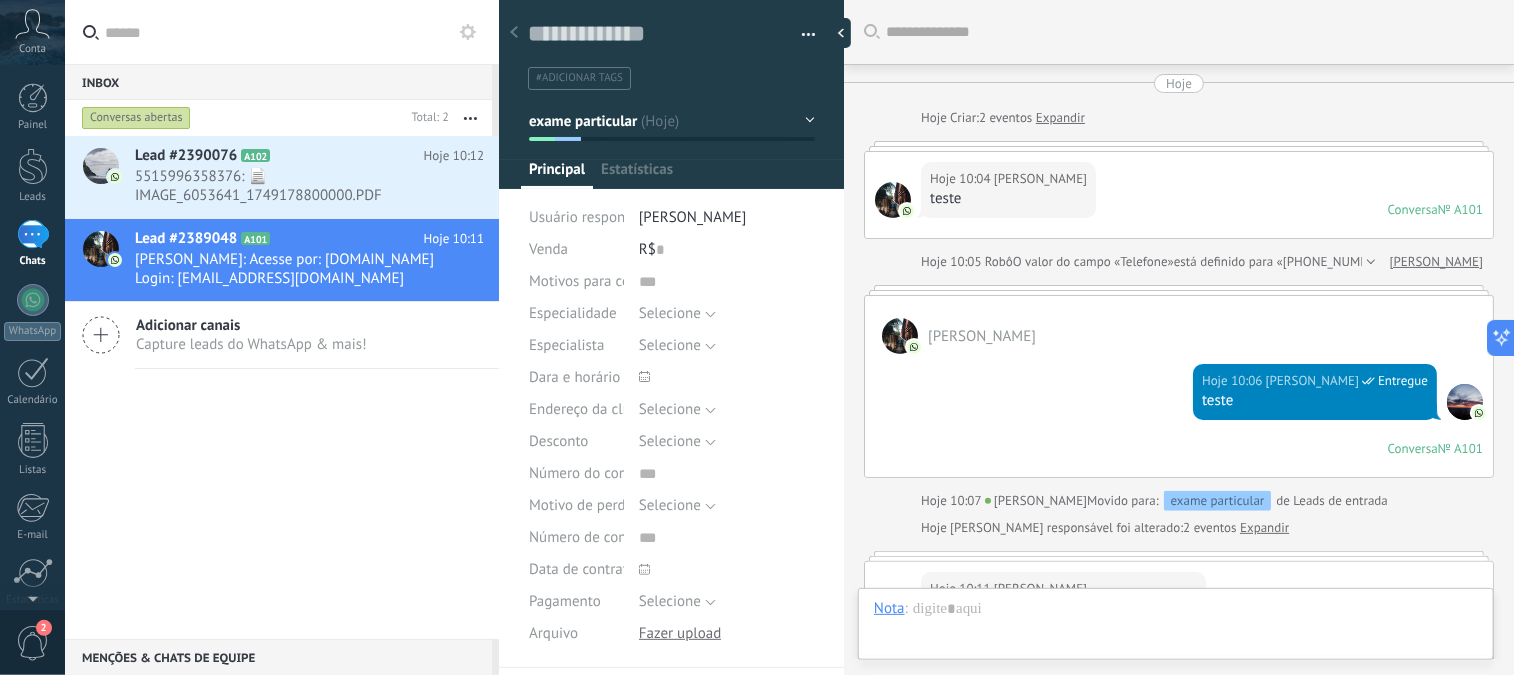 scroll, scrollTop: 404, scrollLeft: 0, axis: vertical 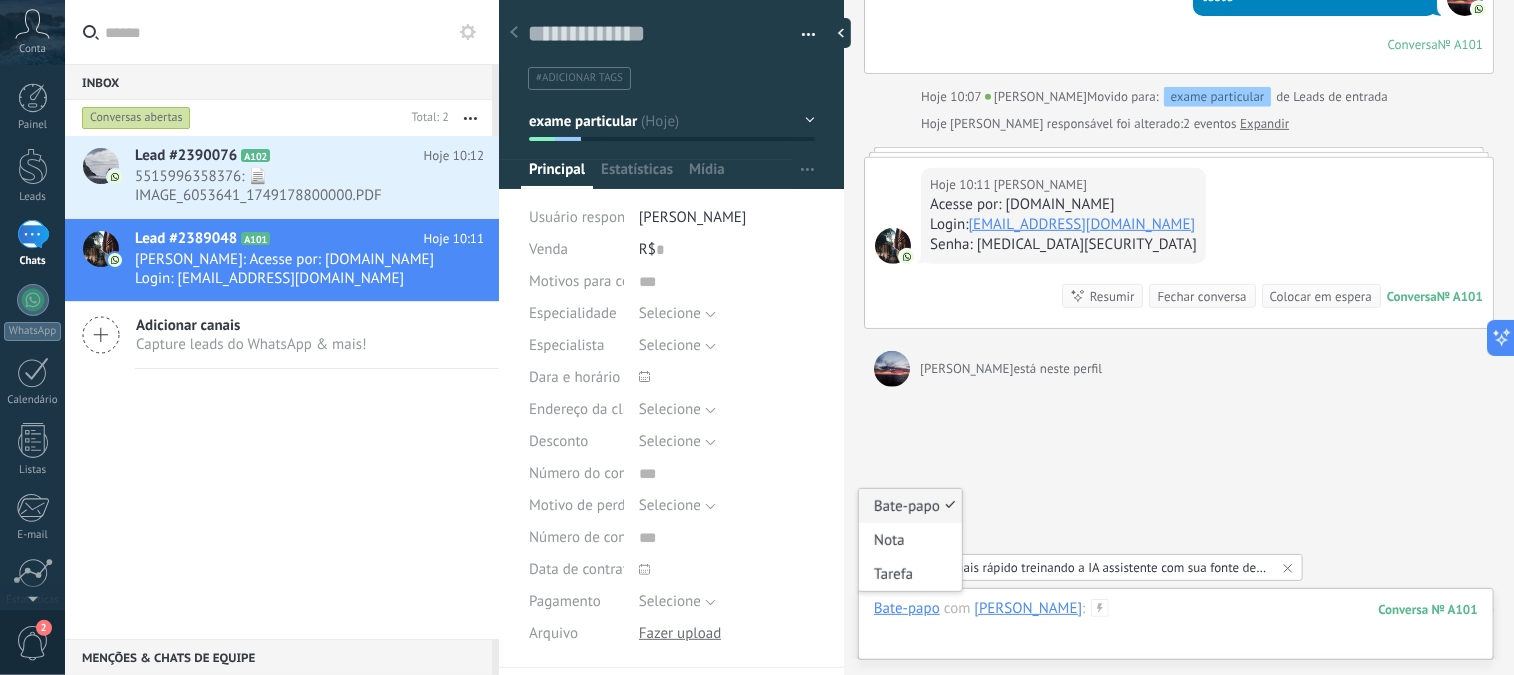 click at bounding box center (1176, 629) 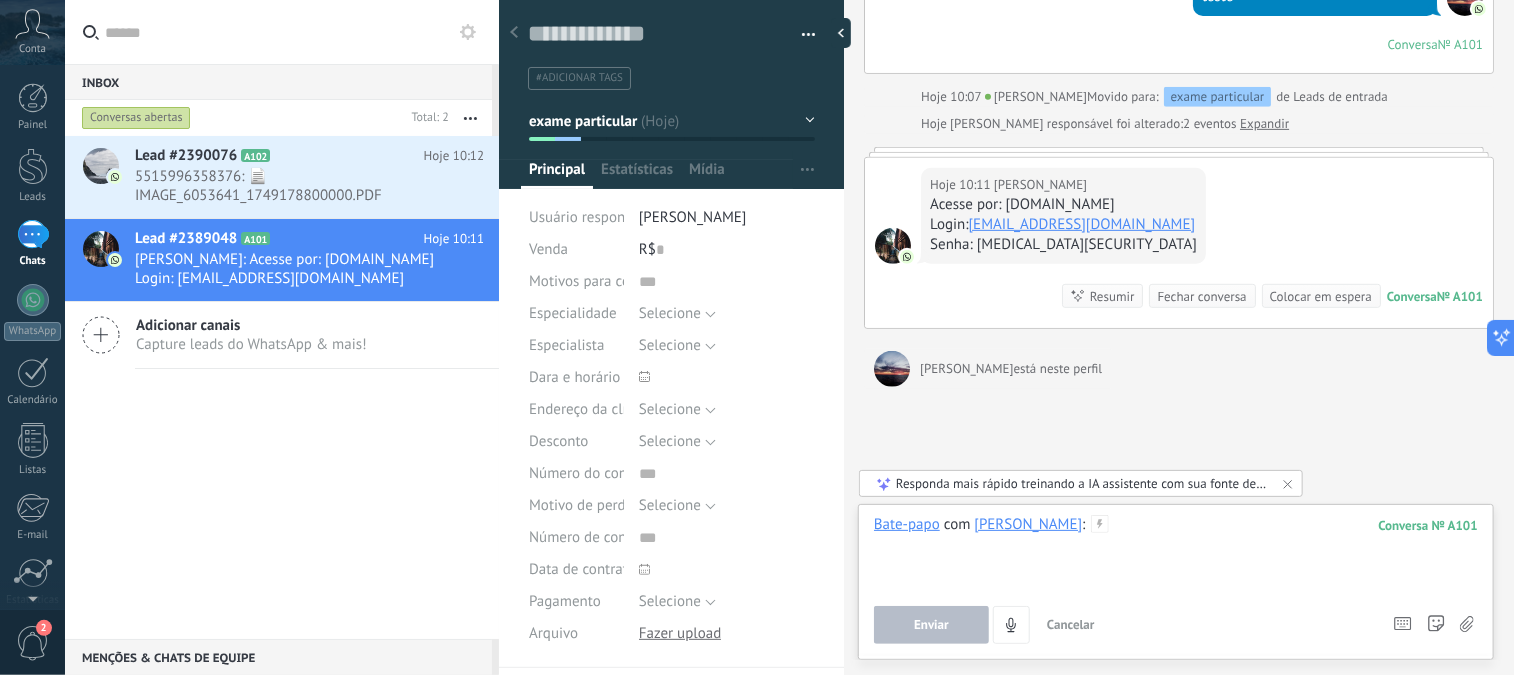 type 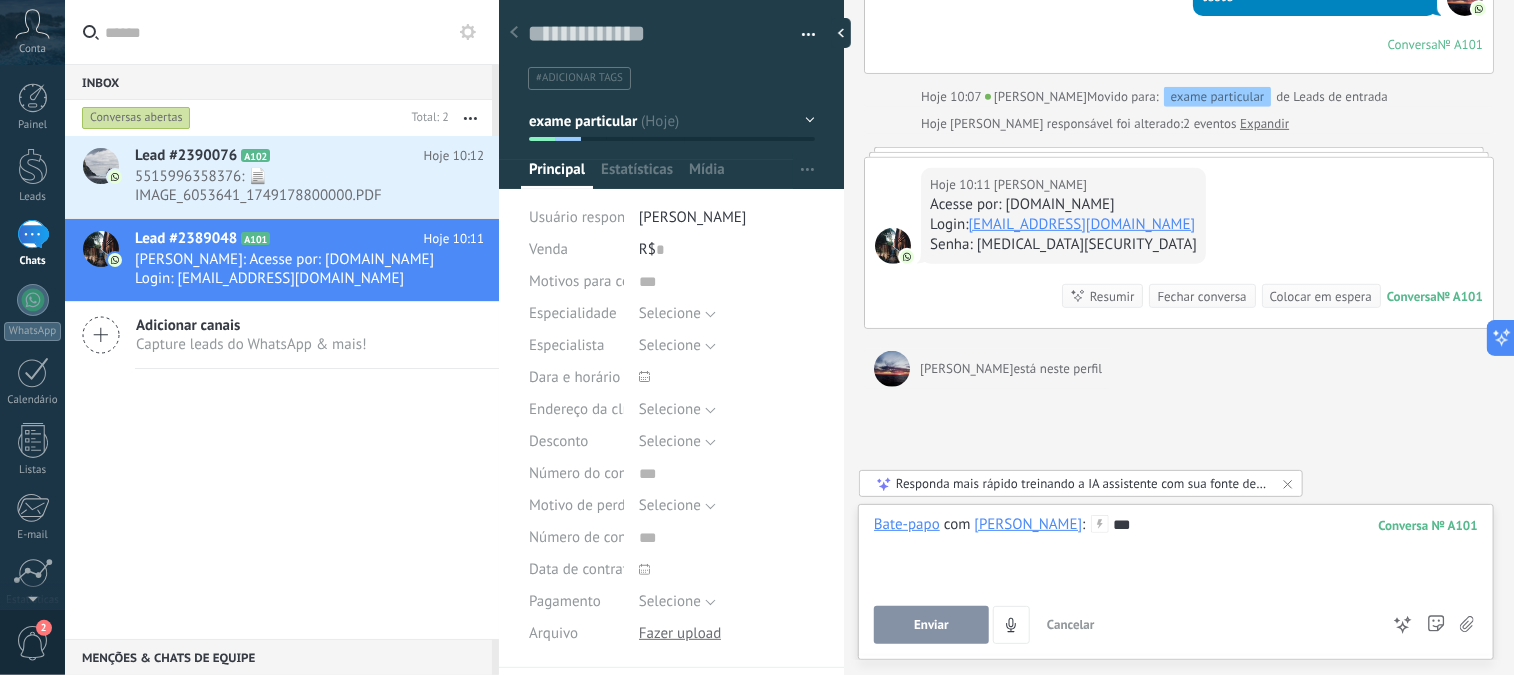 click on "Enviar" at bounding box center (931, 625) 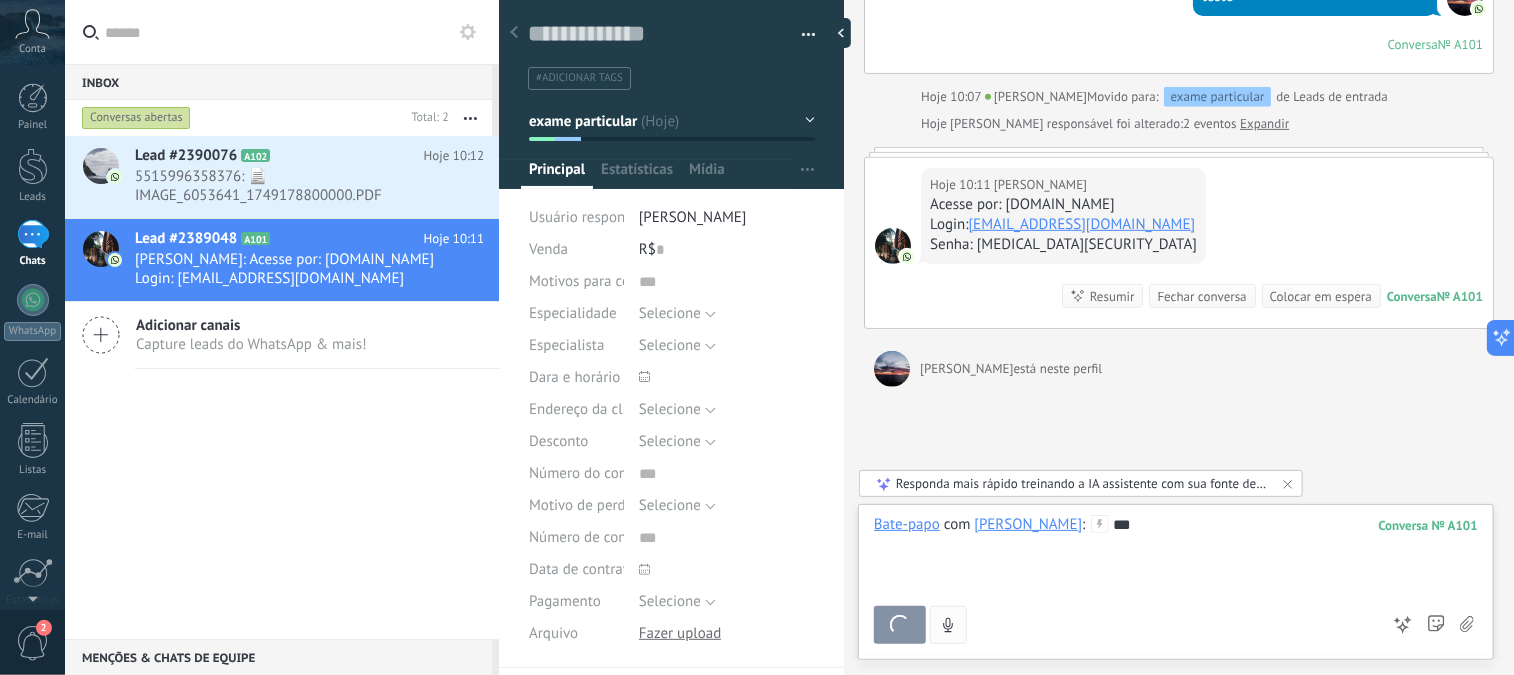 scroll, scrollTop: 512, scrollLeft: 0, axis: vertical 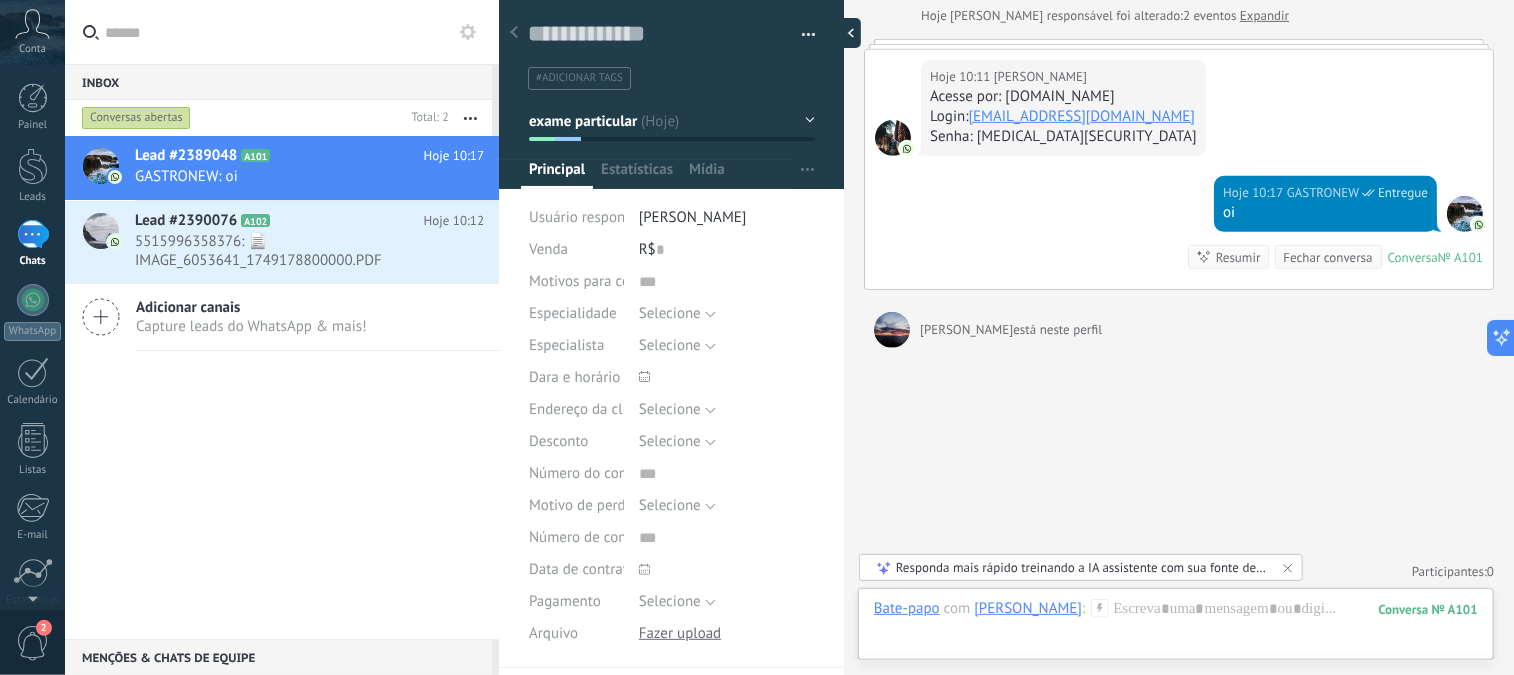 click at bounding box center (846, 33) 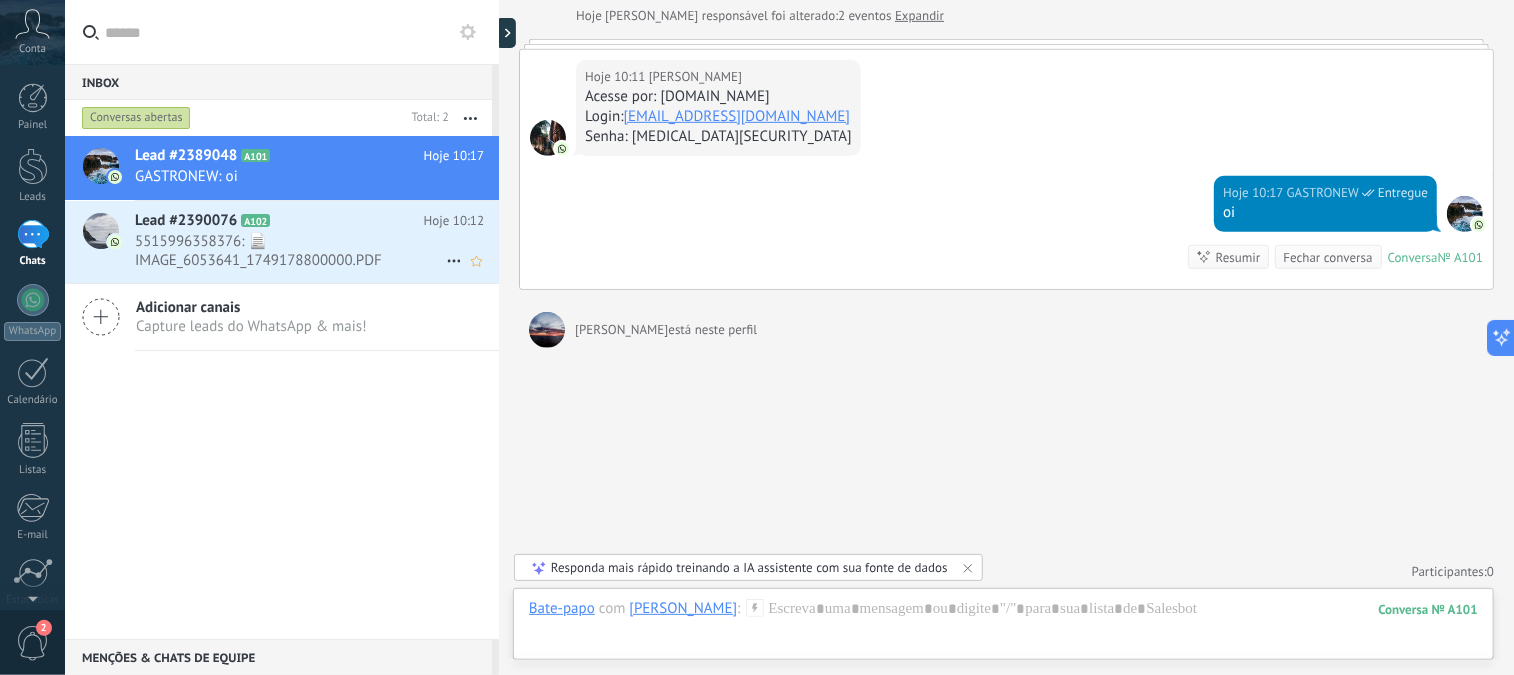 click on "Lead #2390076" at bounding box center [186, 221] 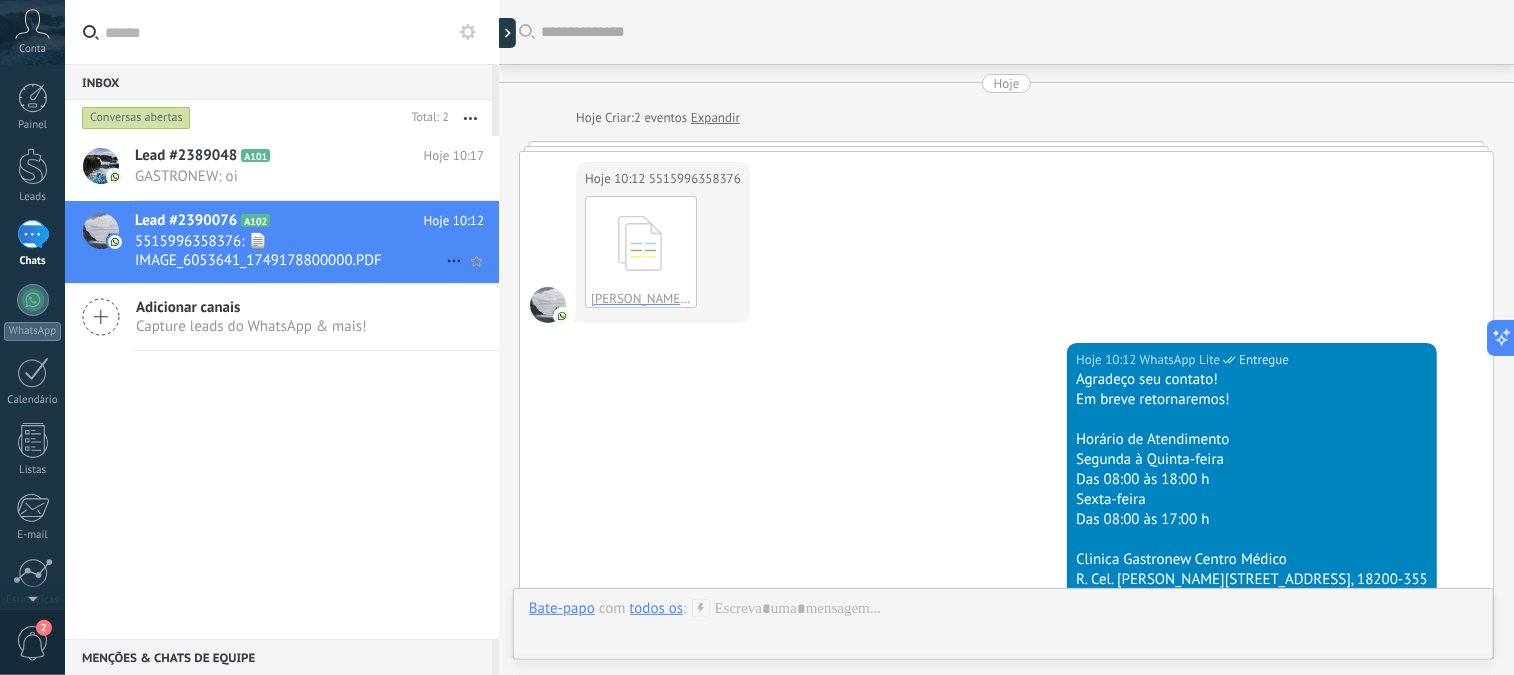 scroll, scrollTop: 650, scrollLeft: 0, axis: vertical 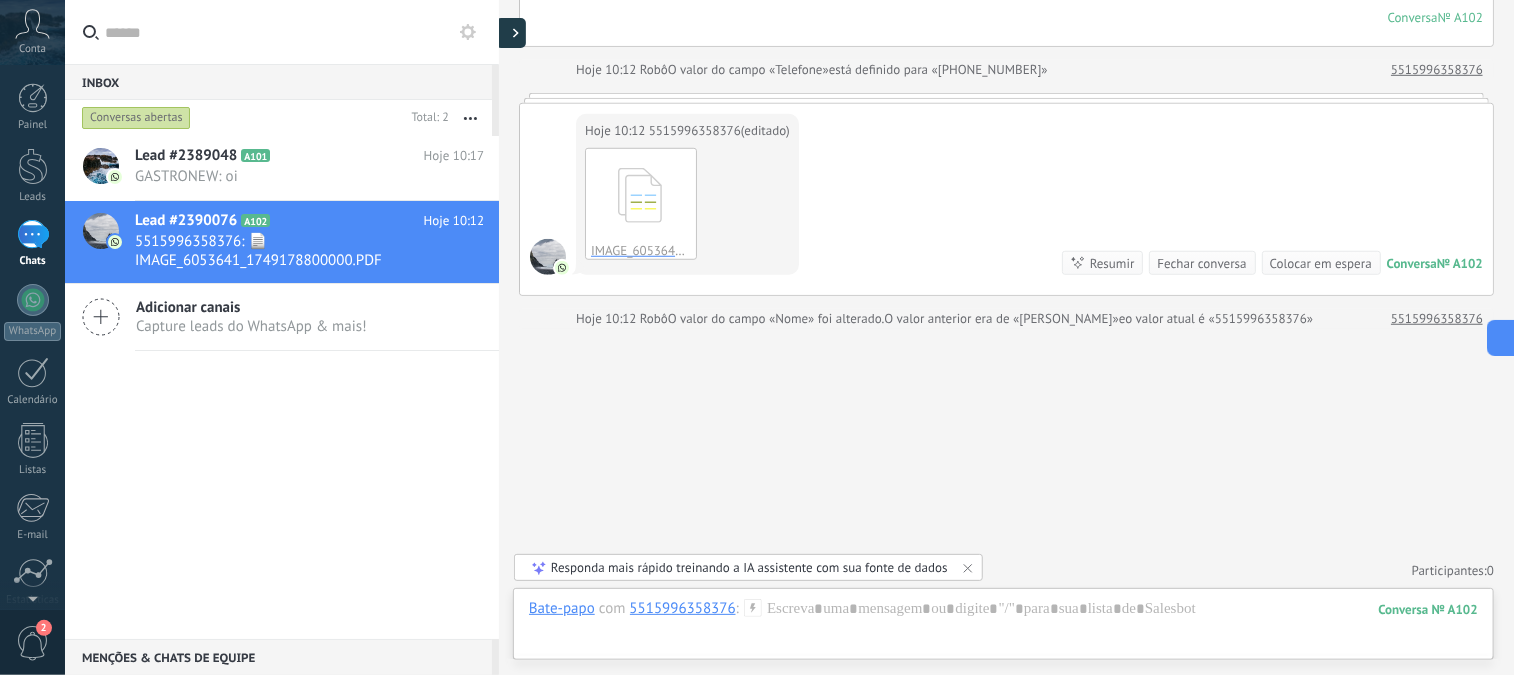 click at bounding box center (511, 33) 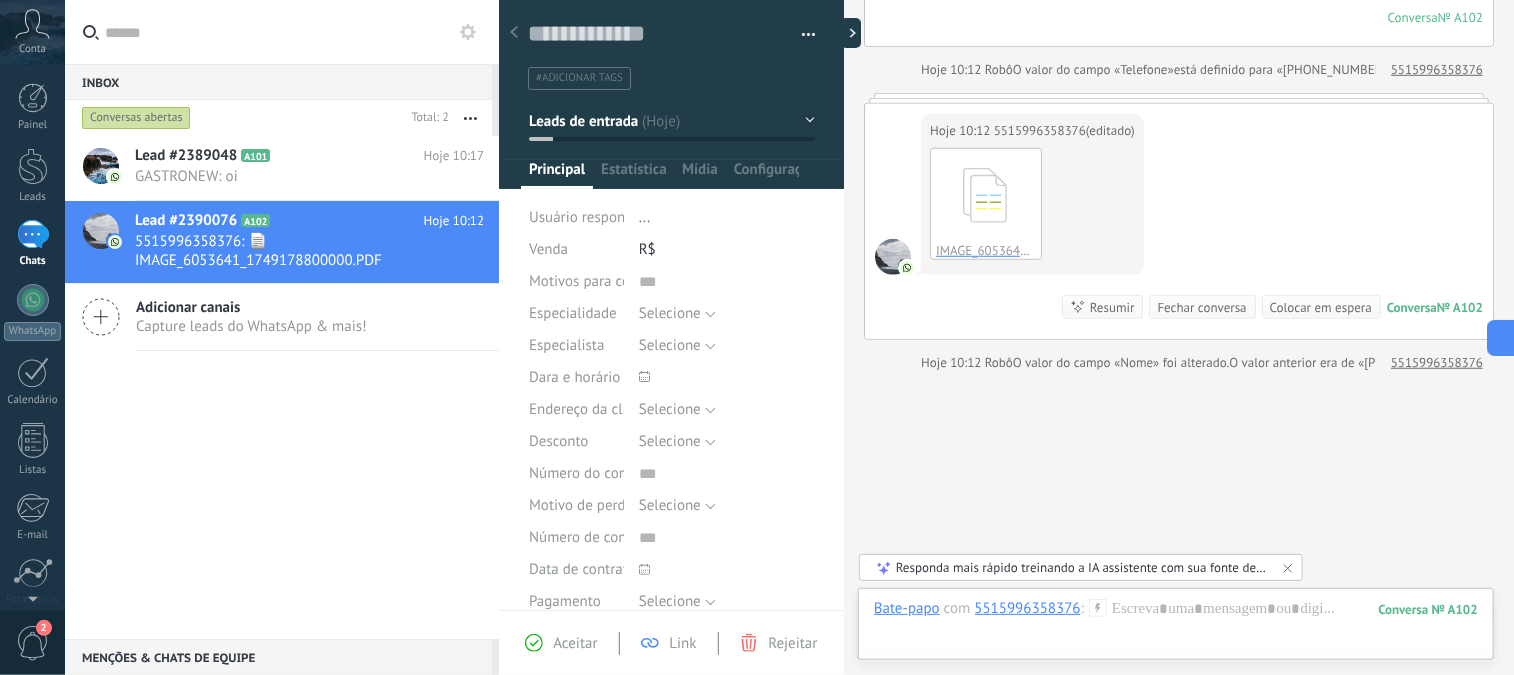 scroll, scrollTop: 29, scrollLeft: 0, axis: vertical 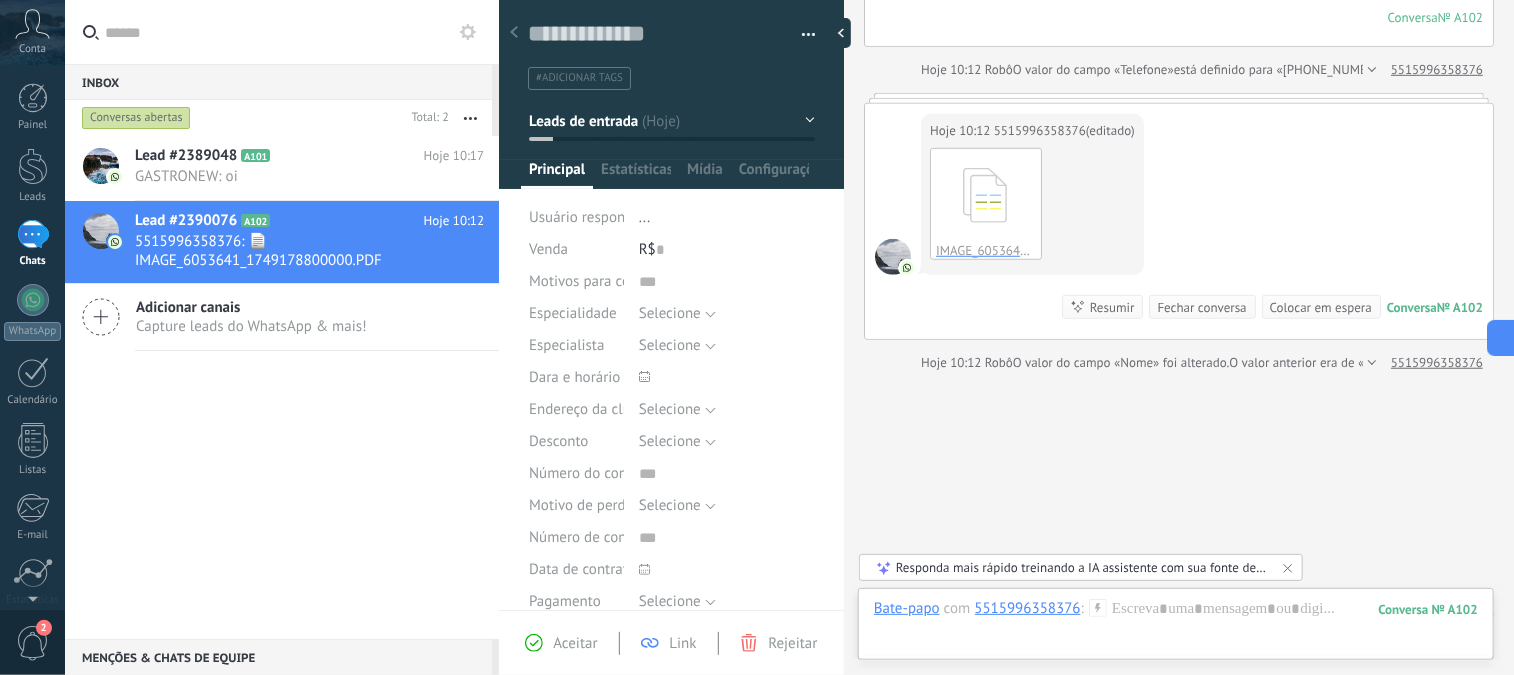 click on "#adicionar tags" at bounding box center [579, 78] 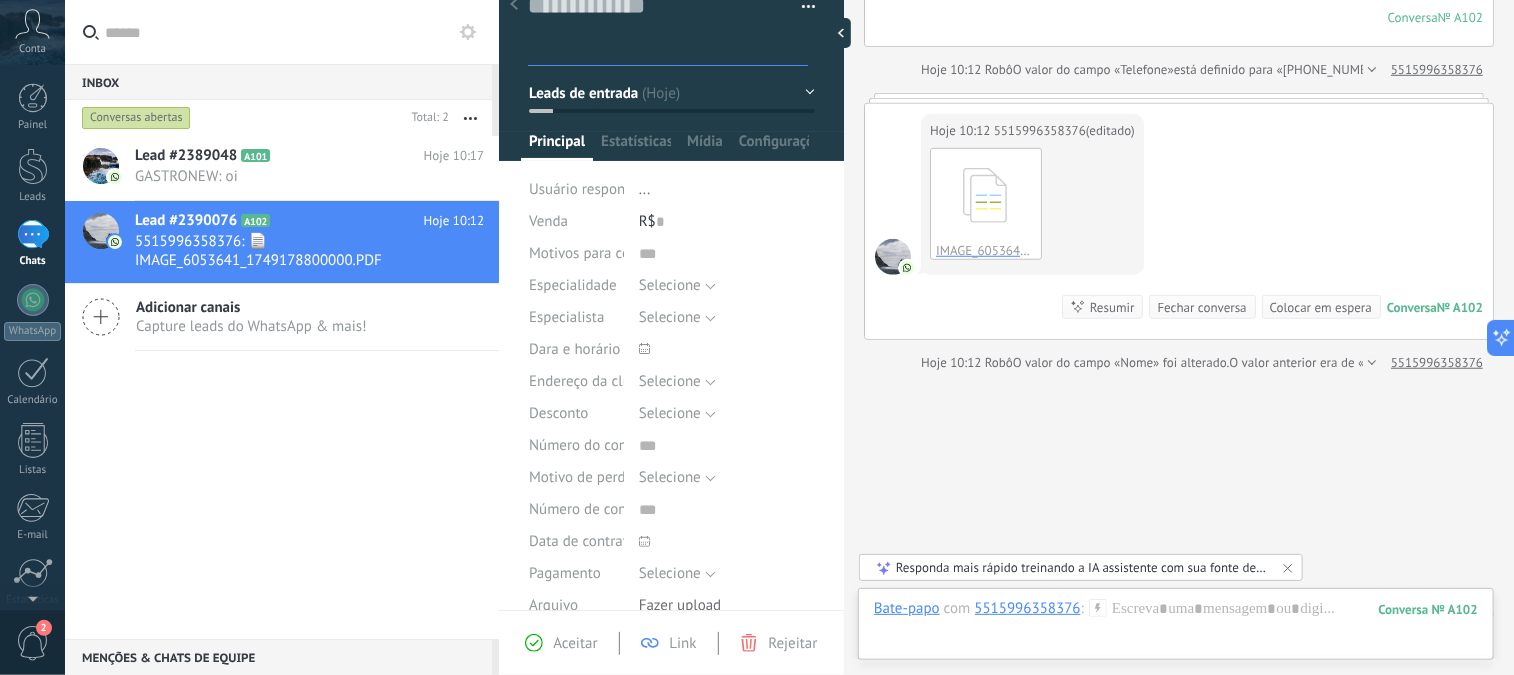 scroll, scrollTop: 0, scrollLeft: 0, axis: both 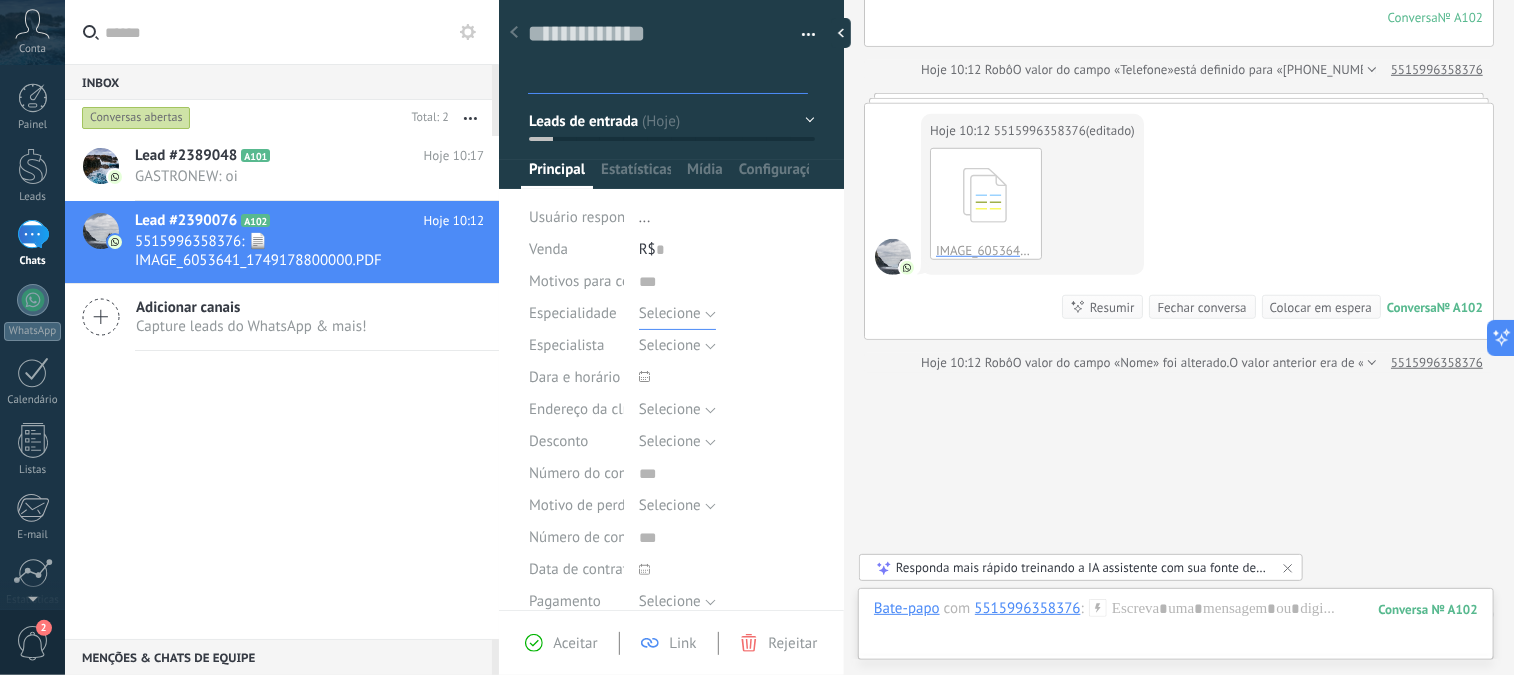 click on "Selecione" at bounding box center [677, 314] 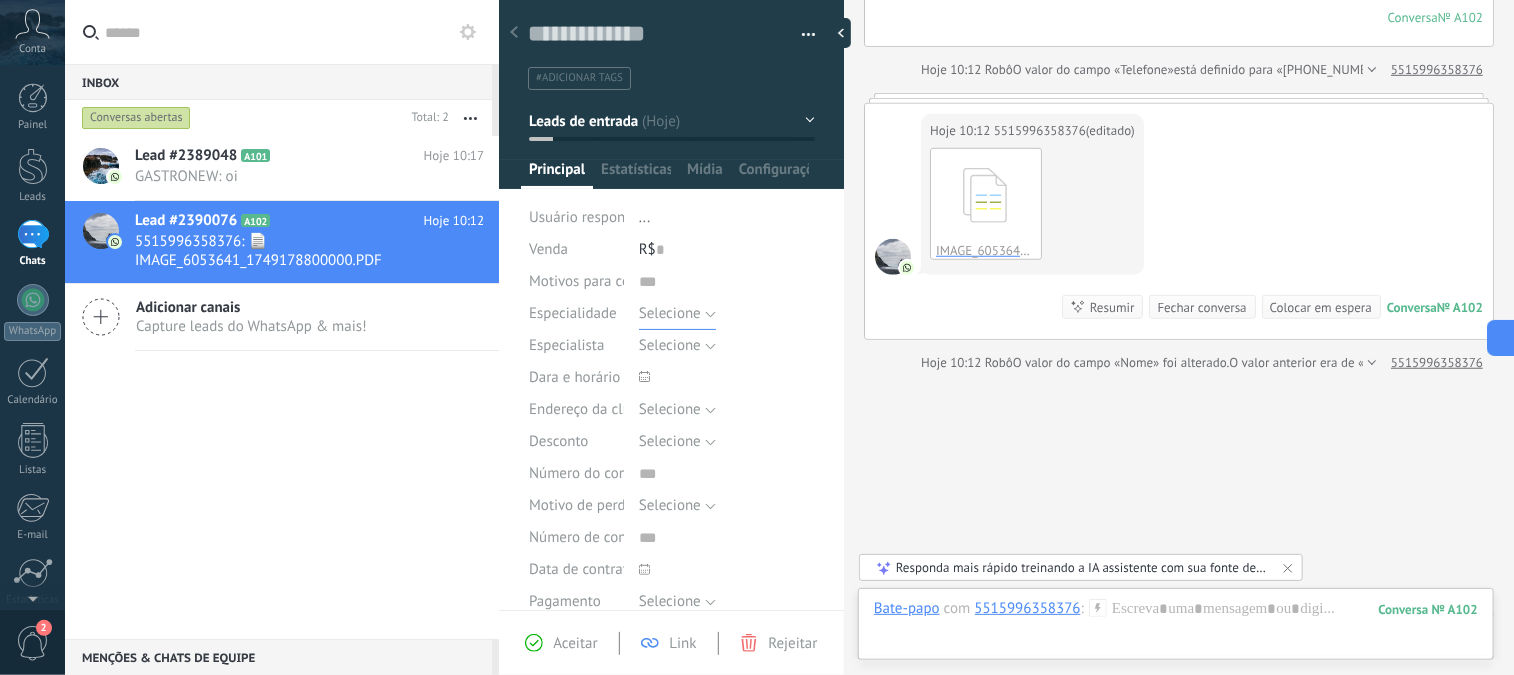 click on "Selecione" at bounding box center [677, 314] 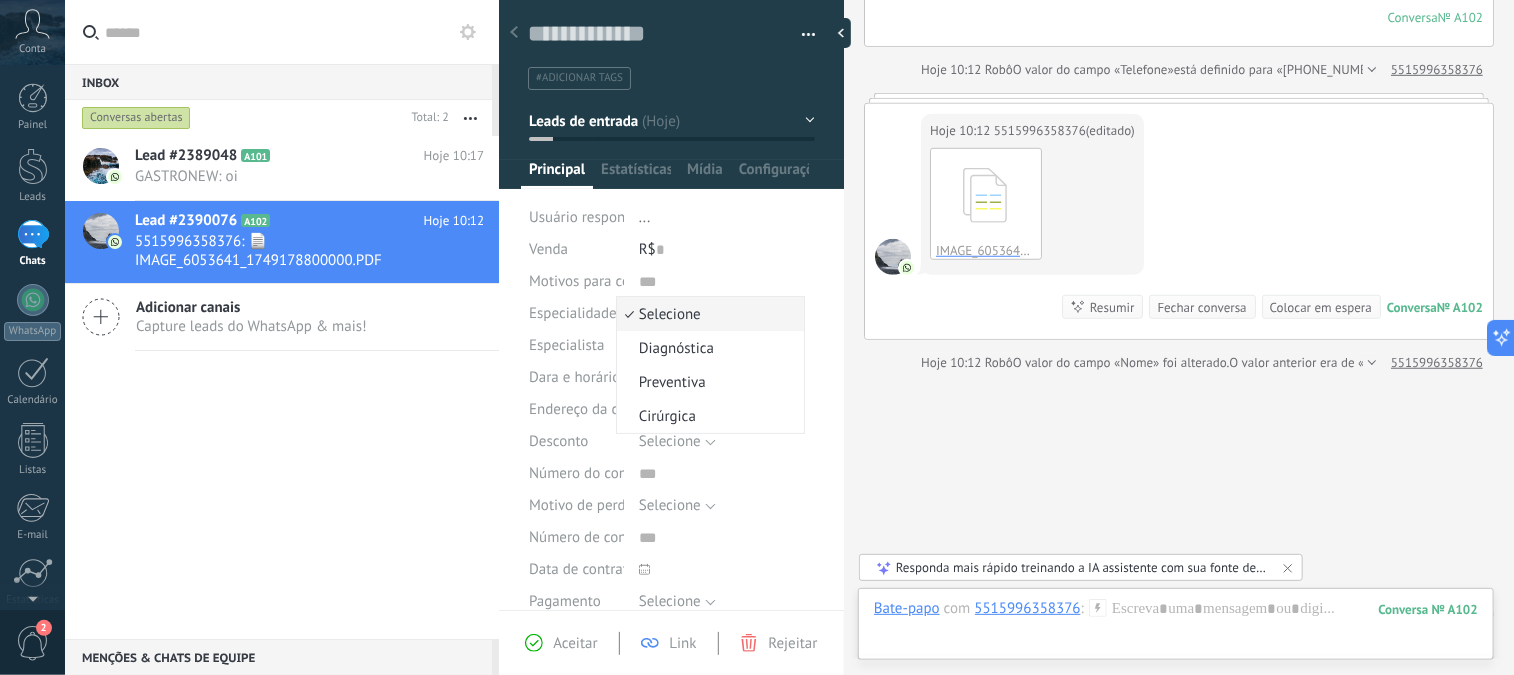 click on "Selecione" at bounding box center (707, 314) 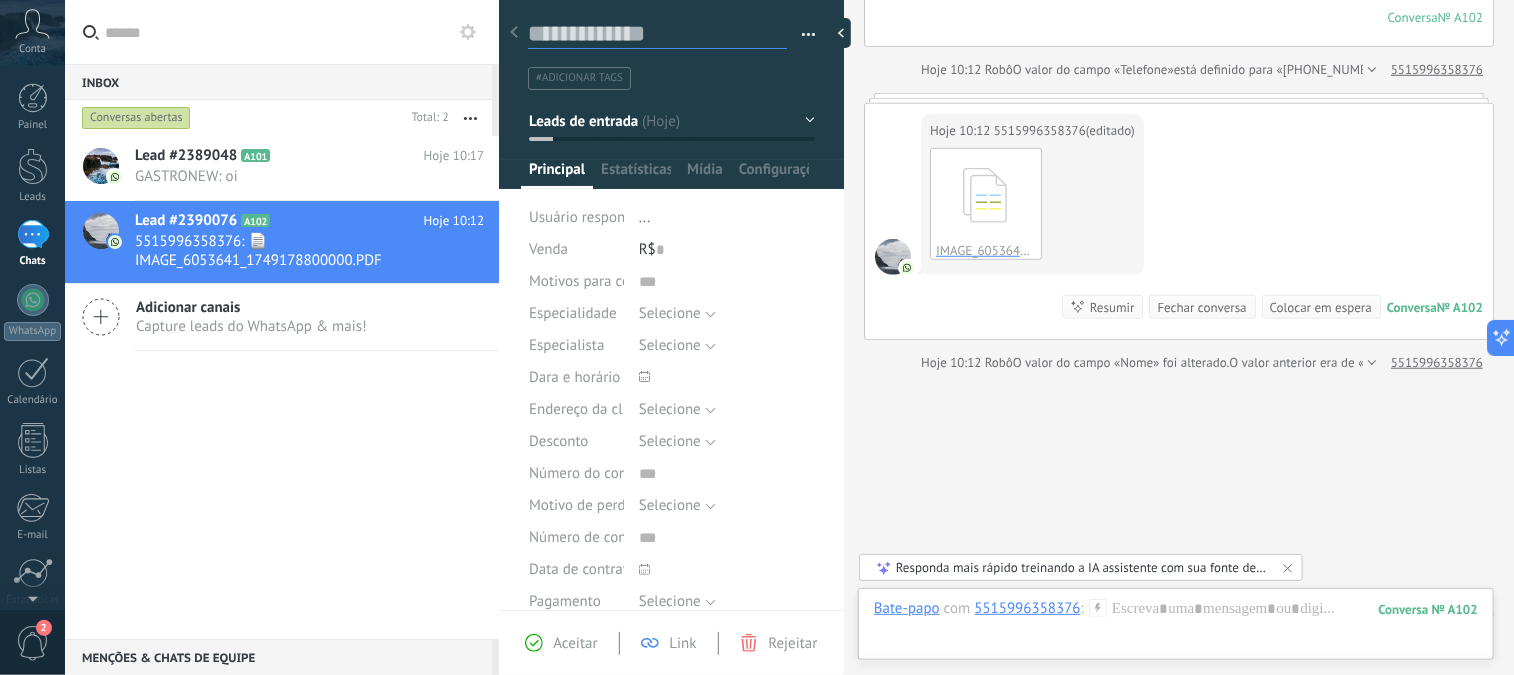click at bounding box center [657, 34] 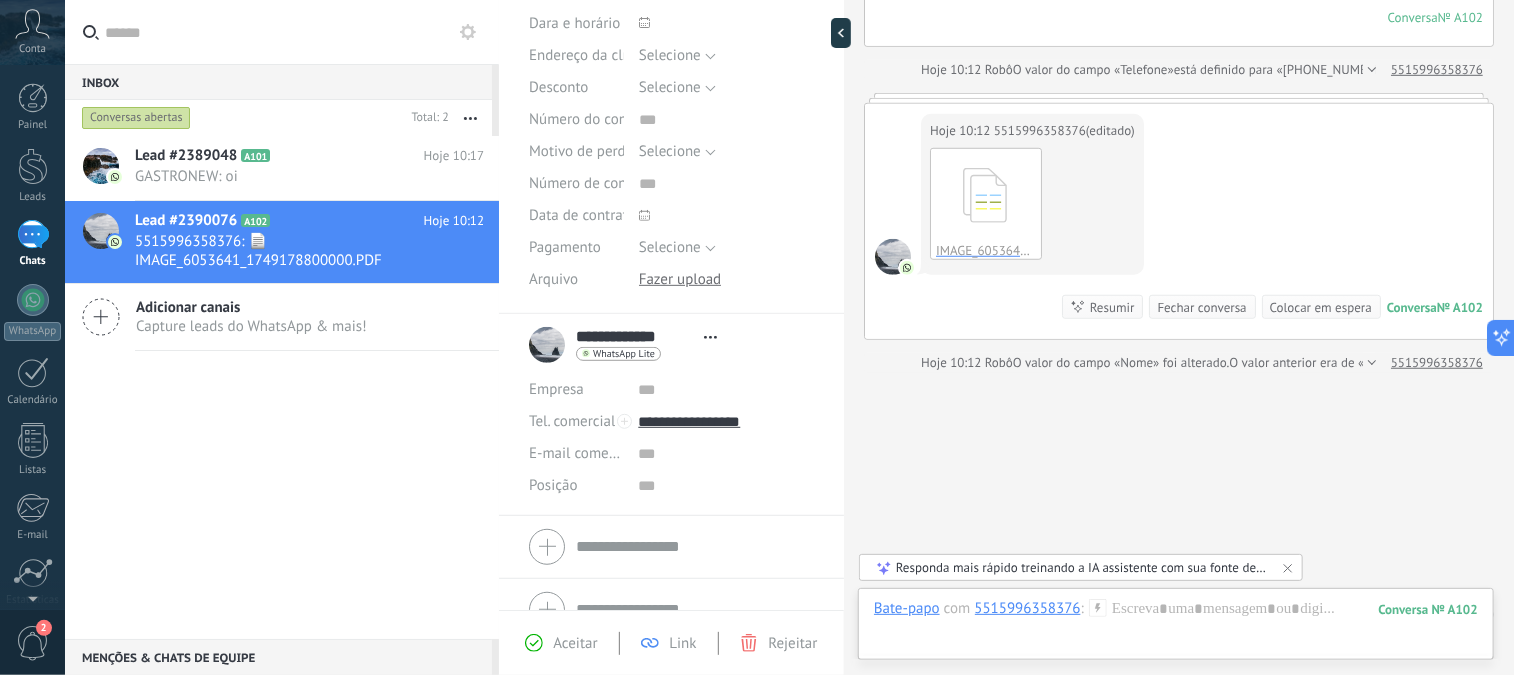 scroll, scrollTop: 384, scrollLeft: 0, axis: vertical 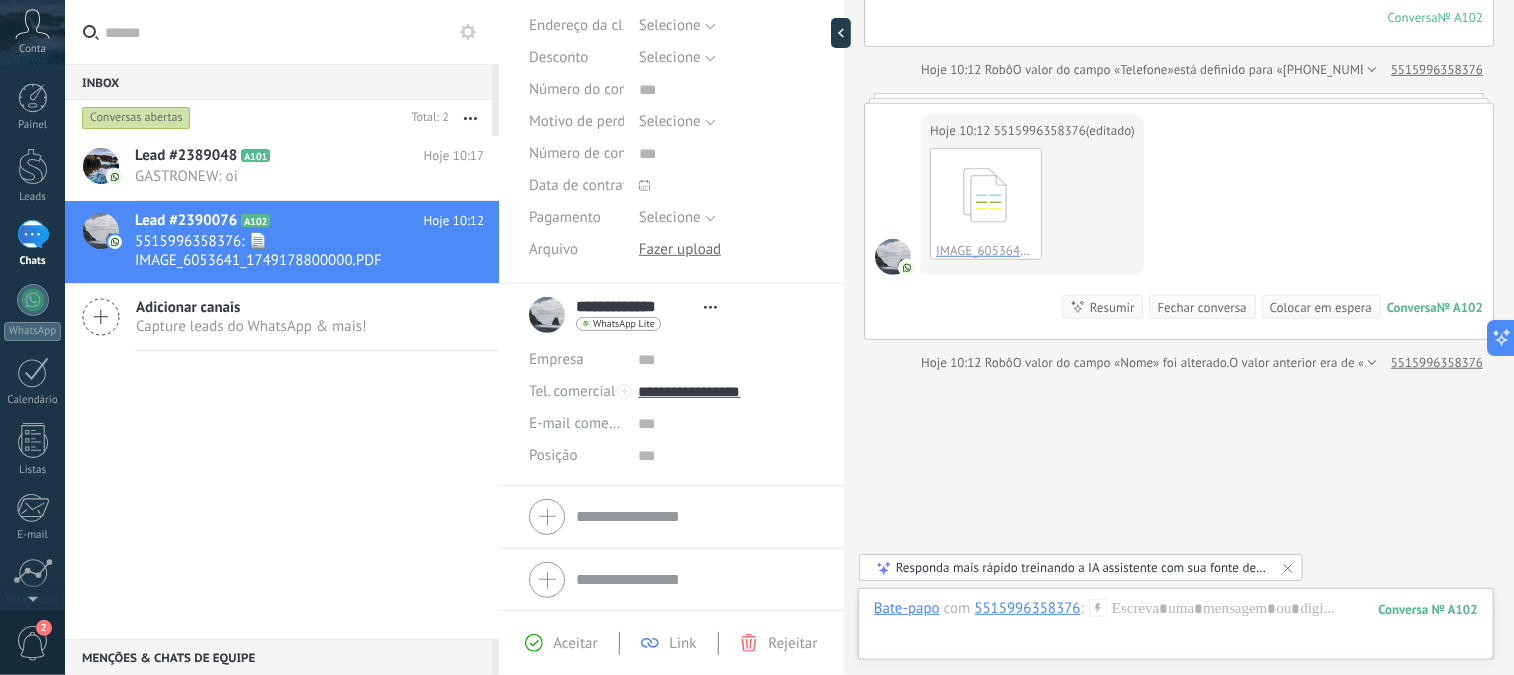 click on "Abrir detalhes
Copiar nome
Desvincular
Contato principal" at bounding box center (710, 307) 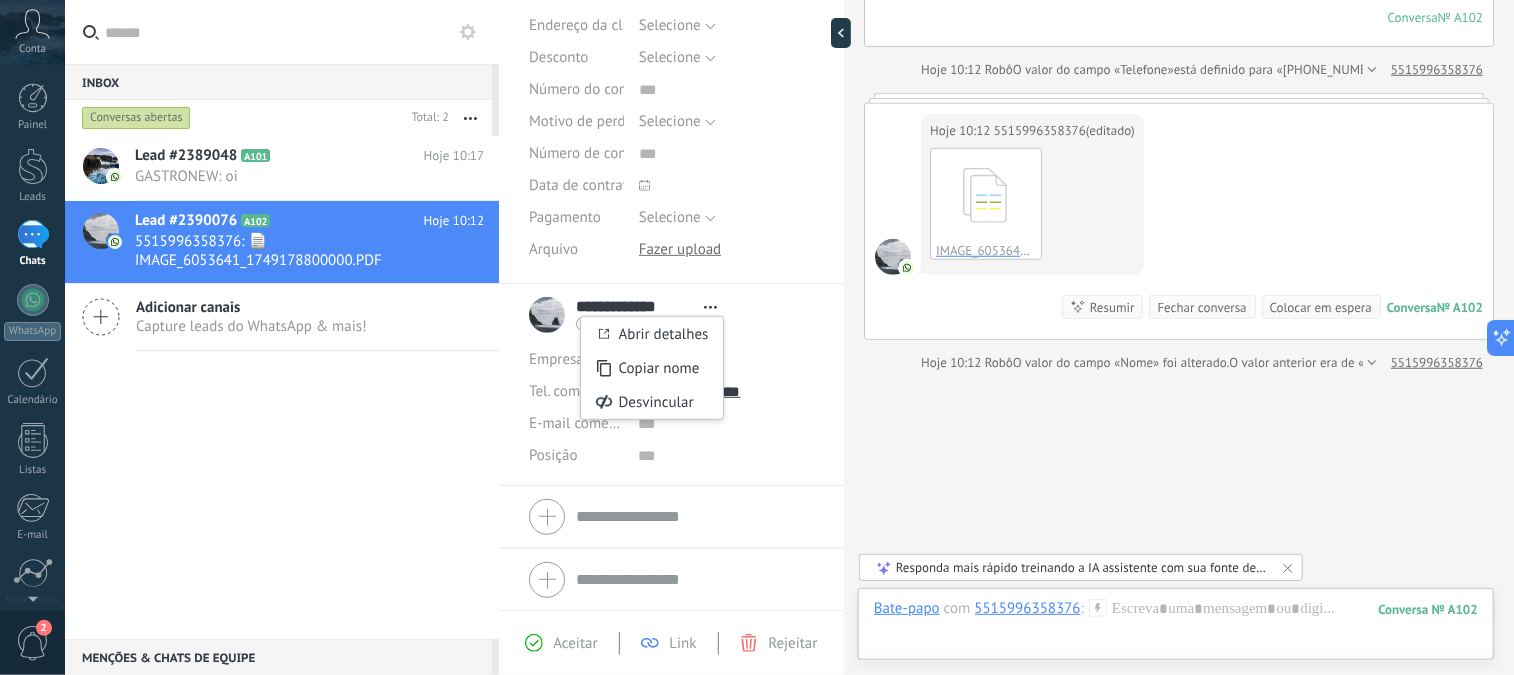 click on "Abrir detalhes
Copiar nome
Desvincular
Contato principal" at bounding box center [710, 307] 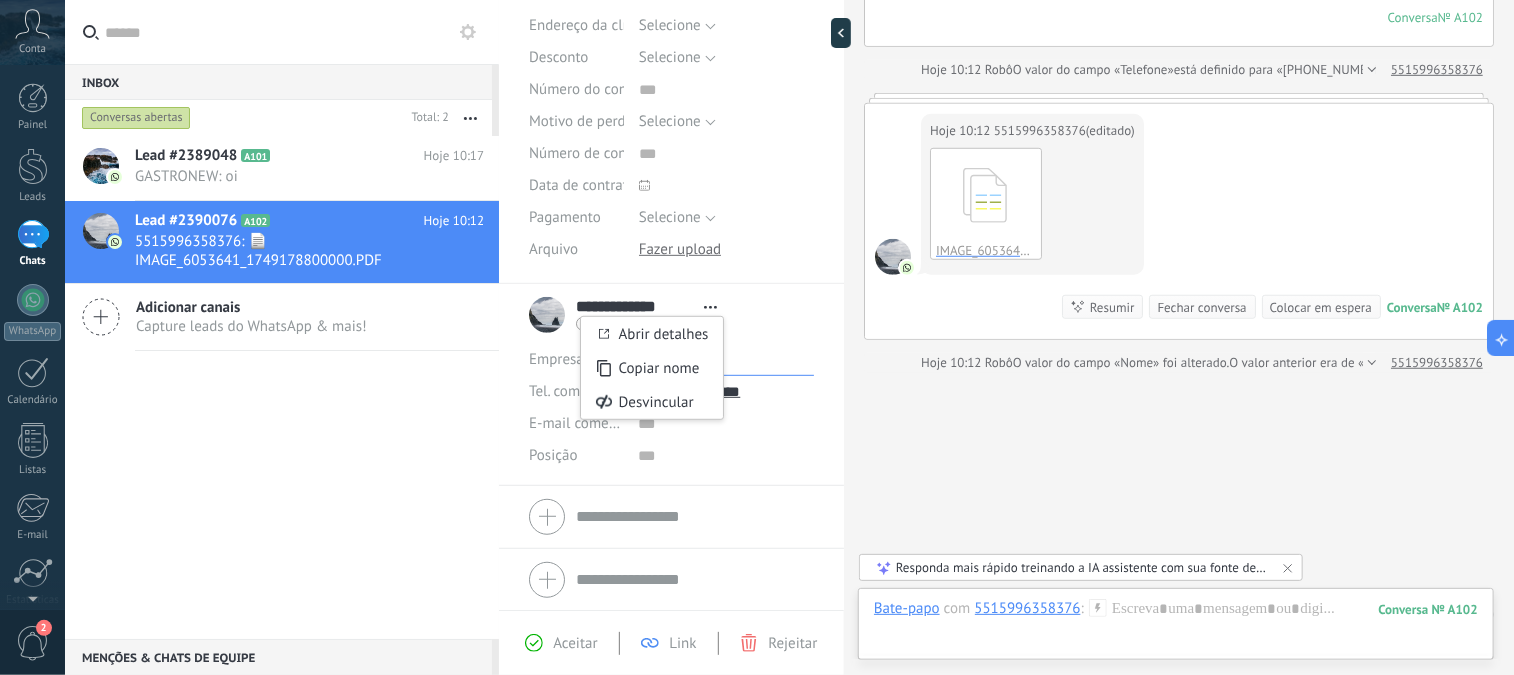 click at bounding box center (726, 360) 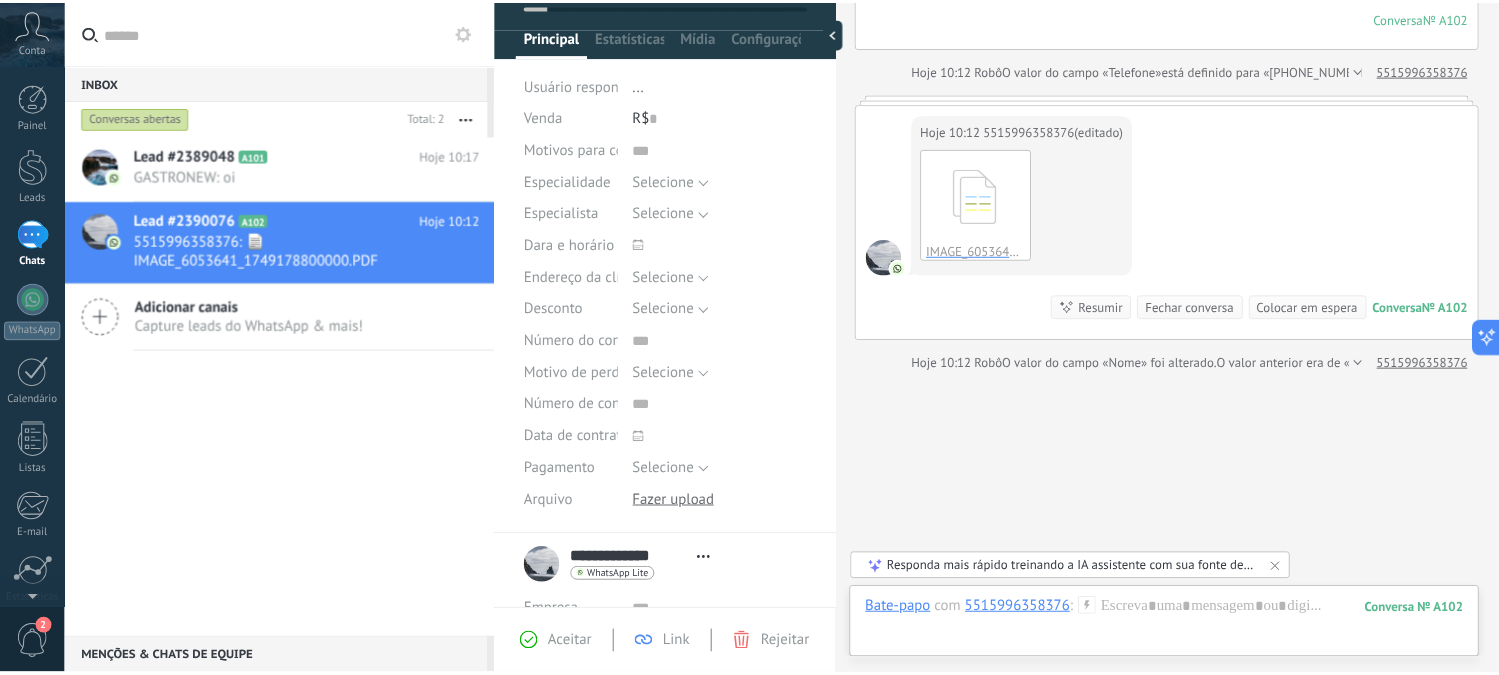 scroll, scrollTop: 0, scrollLeft: 0, axis: both 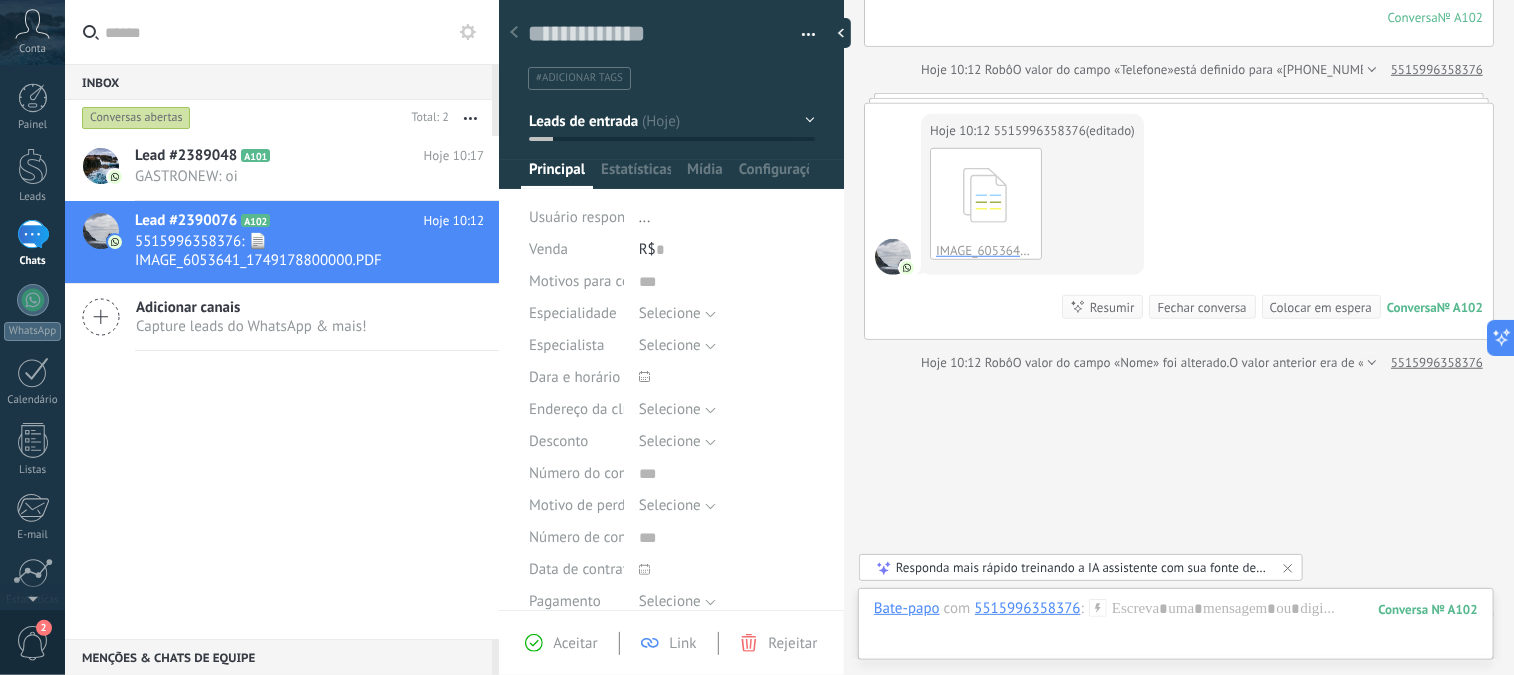 click on "Selecione
Diagnóstica
Preventiva
Cirúrgica
Selecione" at bounding box center [727, 314] 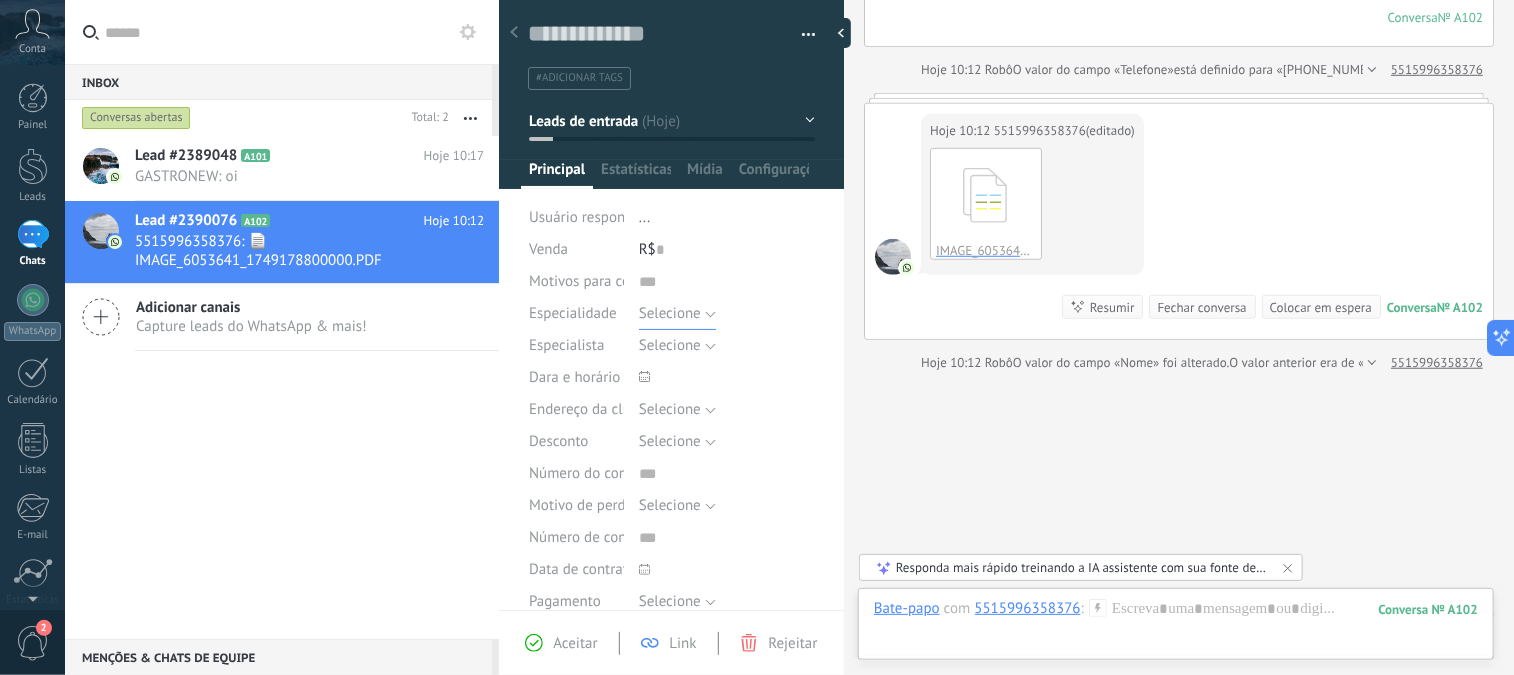 click on "Selecione" at bounding box center [677, 314] 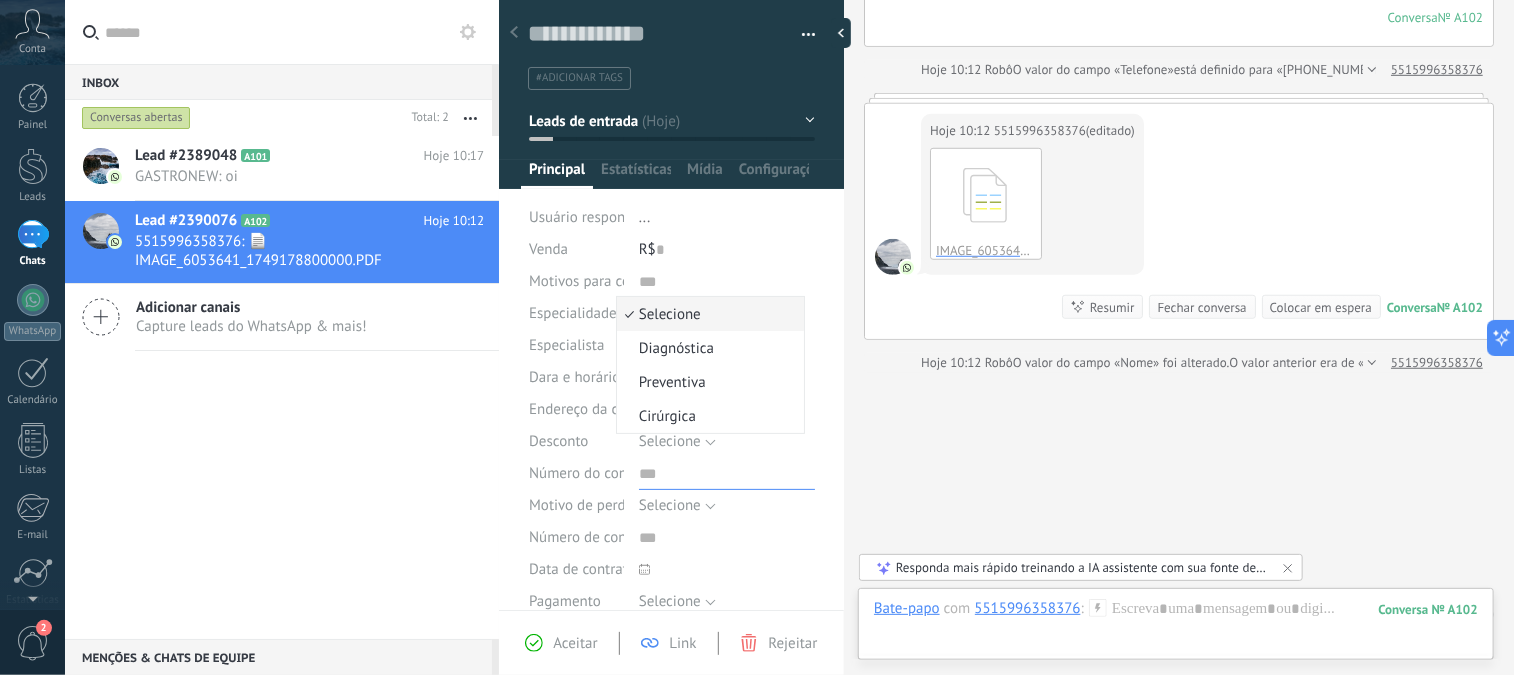 click at bounding box center [727, 474] 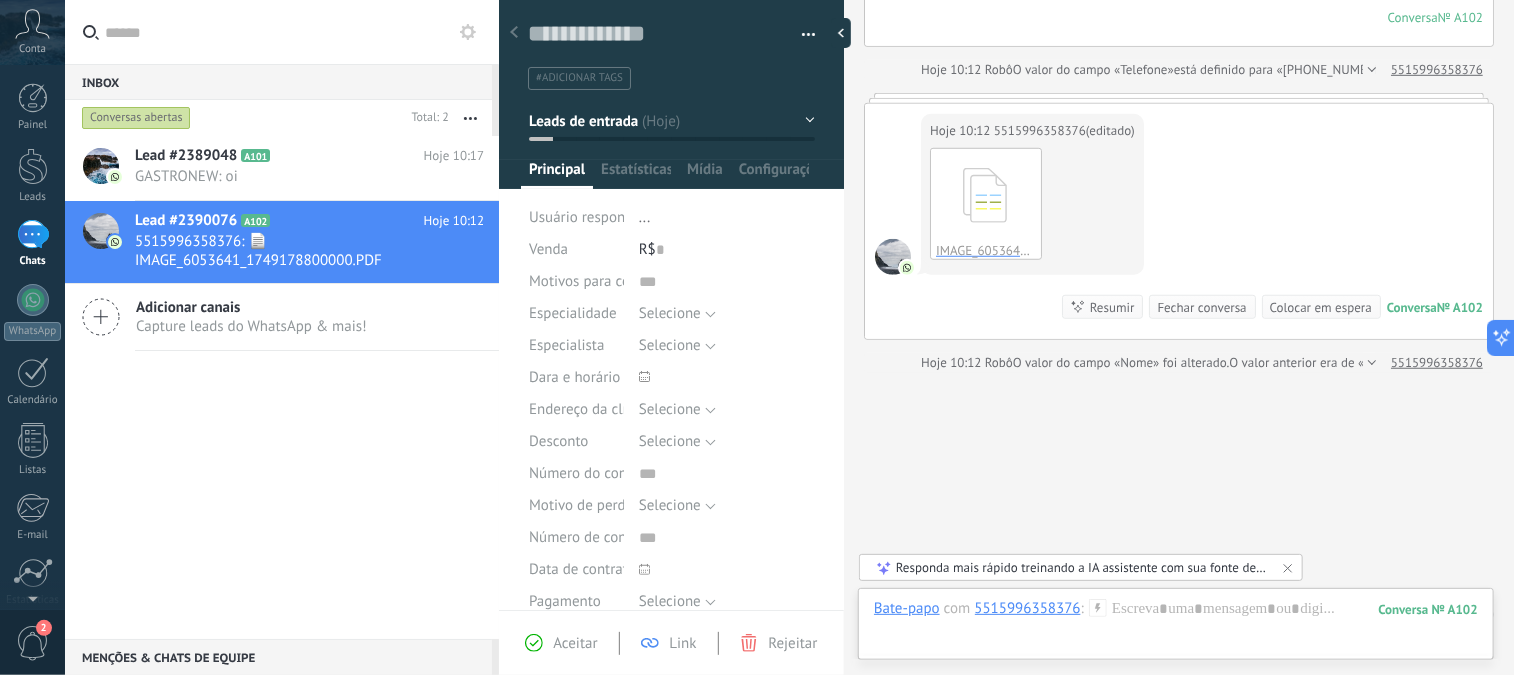 click on "Buscar Carregar mais Hoje Hoje Criar:  2  eventos   Expandir Hoje 10:12 5515996358376  [PERSON_NAME].pdf Download Hoje 10:12 WhatsApp Lite  Entregue Agradeço seu contato! Em breve retornaremos!   Horário de Atendimento Segunda à Quinta-feira Das 08:00 às 18:00 h Sexta-feira Das 08:00 às 17:00 h   Clinica Gastronew Centro Médico R. Cel. [PERSON_NAME], 646 - Centro, Itapetininga - [GEOGRAPHIC_DATA], 18200-355 ☎️fixo [PHONE_NUMBER] e [PHONE_NUMBER] WhatsApp [PHONE_NUMBER] Conversa  № A102 Conversa № A102 Hoje 10:12 Robô  O valor do campo «Telefone»  está definido para «[PHONE_NUMBER]» 5515996358376 Hoje 10:12 5515996358376  (editado) editado hoje 10:12 IMAGE_6053641_1749178800000.PDF Download Conversa  № A102 Conversa № A102 Resumir Resumir Fechar conversa Colocar em espera Hoje 10:12 5515996358376: 📄 IMAGE_6053641_1749178800000.PDF Conversa № A102 Hoje 10:12 Robô  O valor do campo «Nome» foi alterado.  O valor anterior era de «[PERSON_NAME]»  5515996358376 Participantes:" at bounding box center [1179, 36] 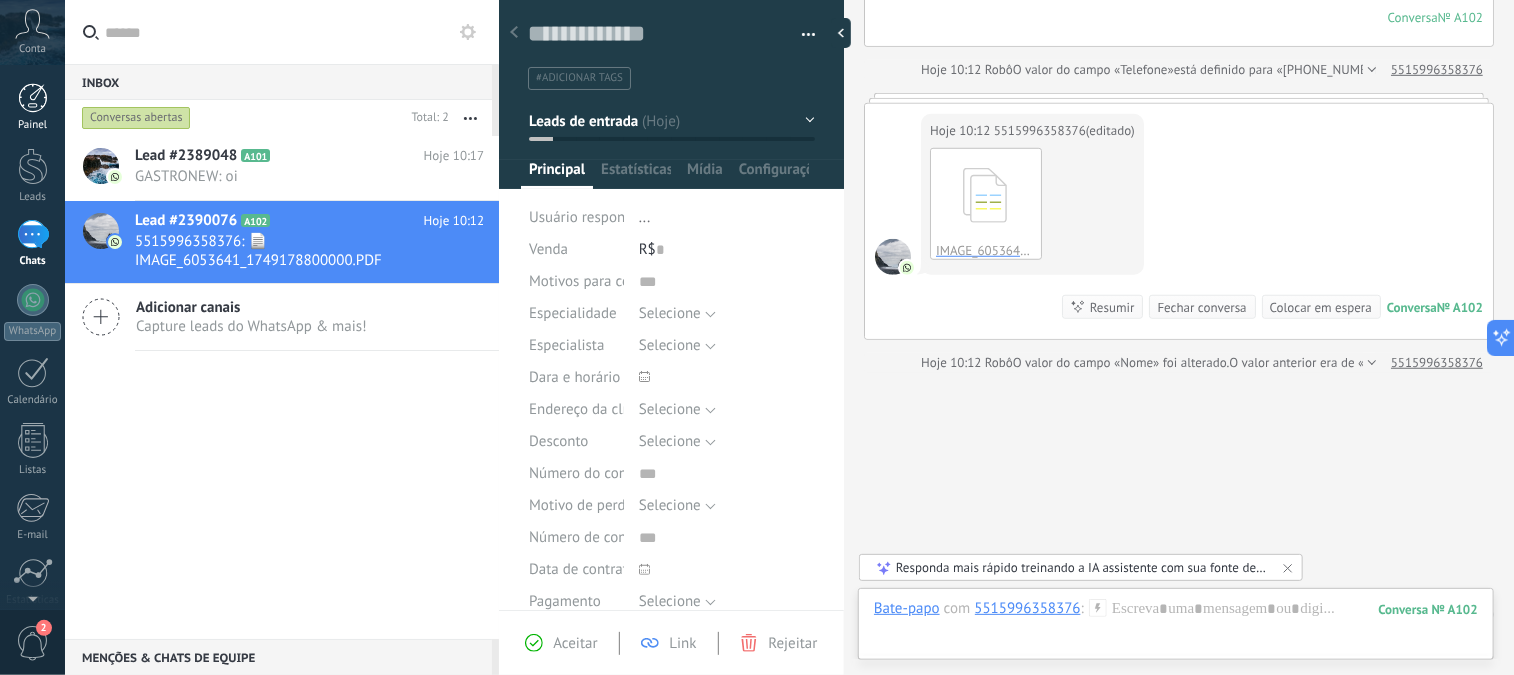click at bounding box center (33, 98) 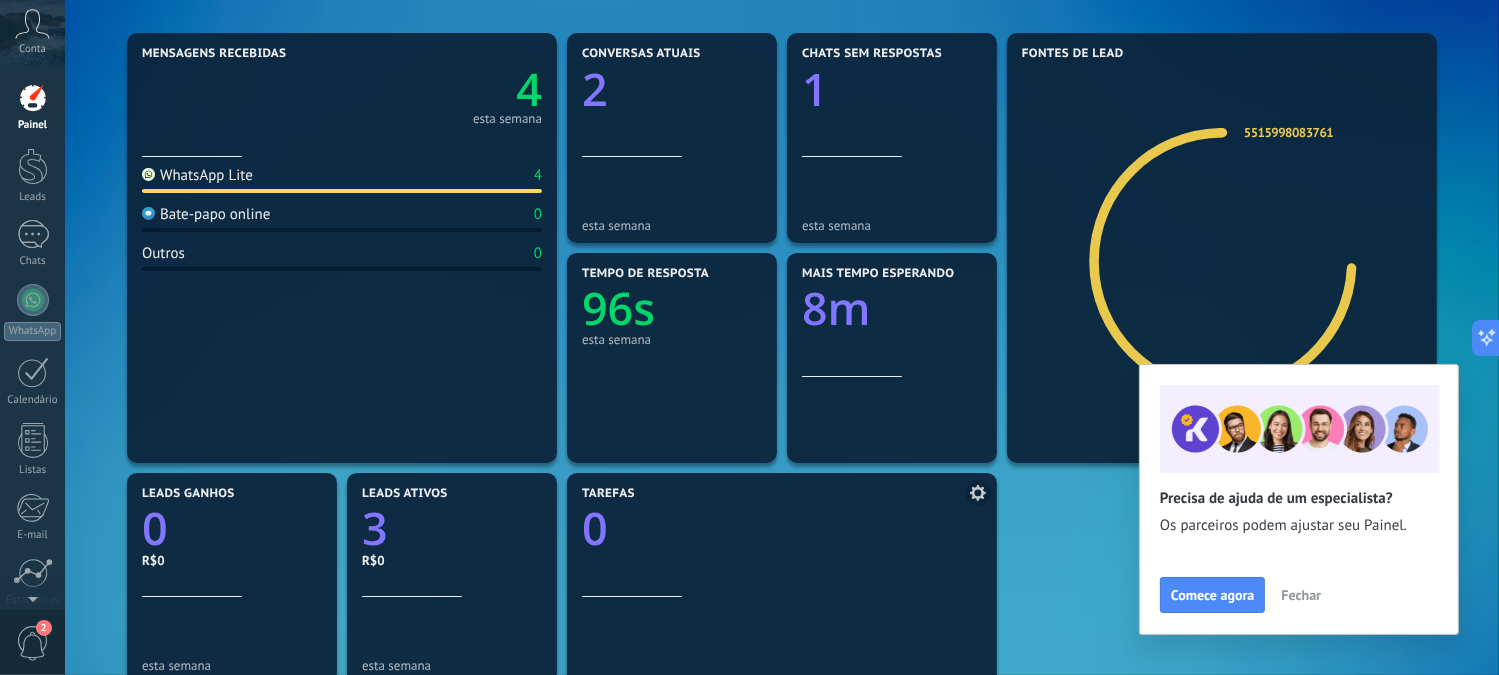 scroll, scrollTop: 140, scrollLeft: 0, axis: vertical 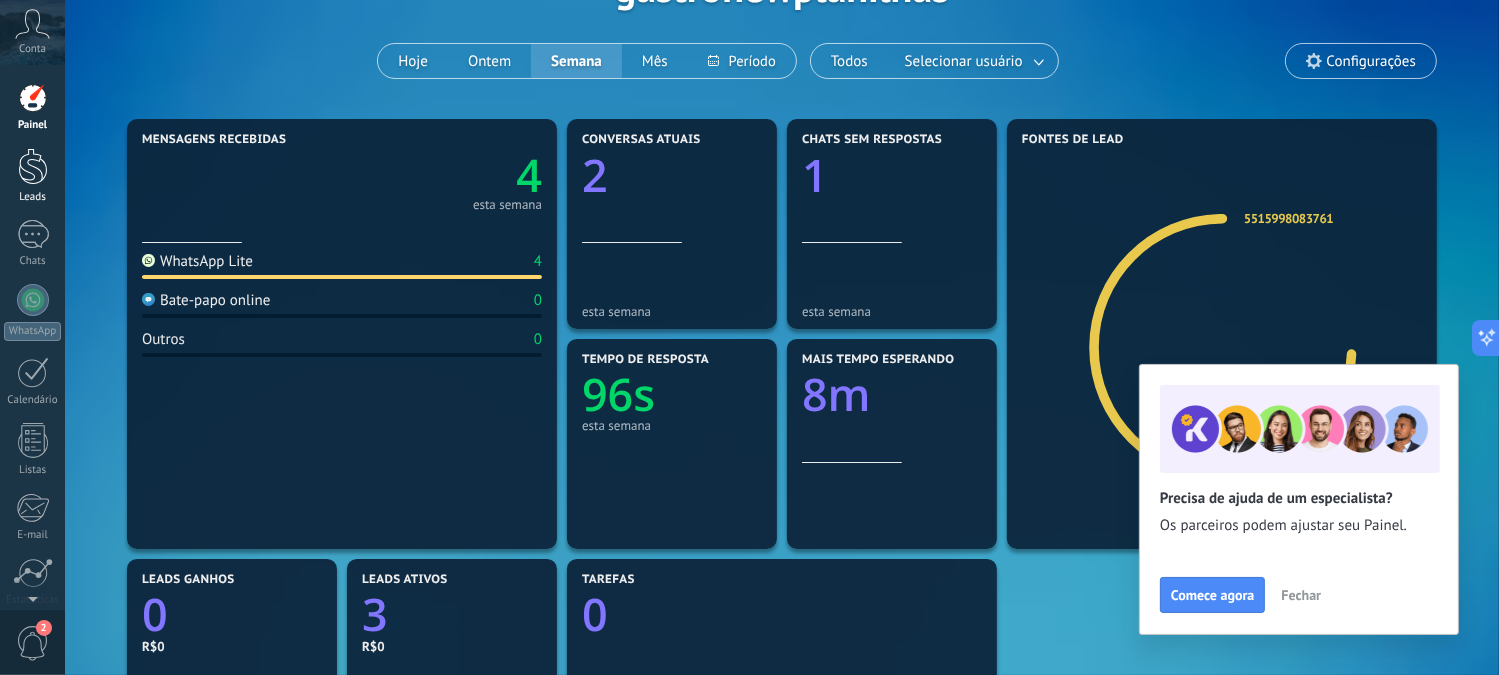 click at bounding box center [33, 166] 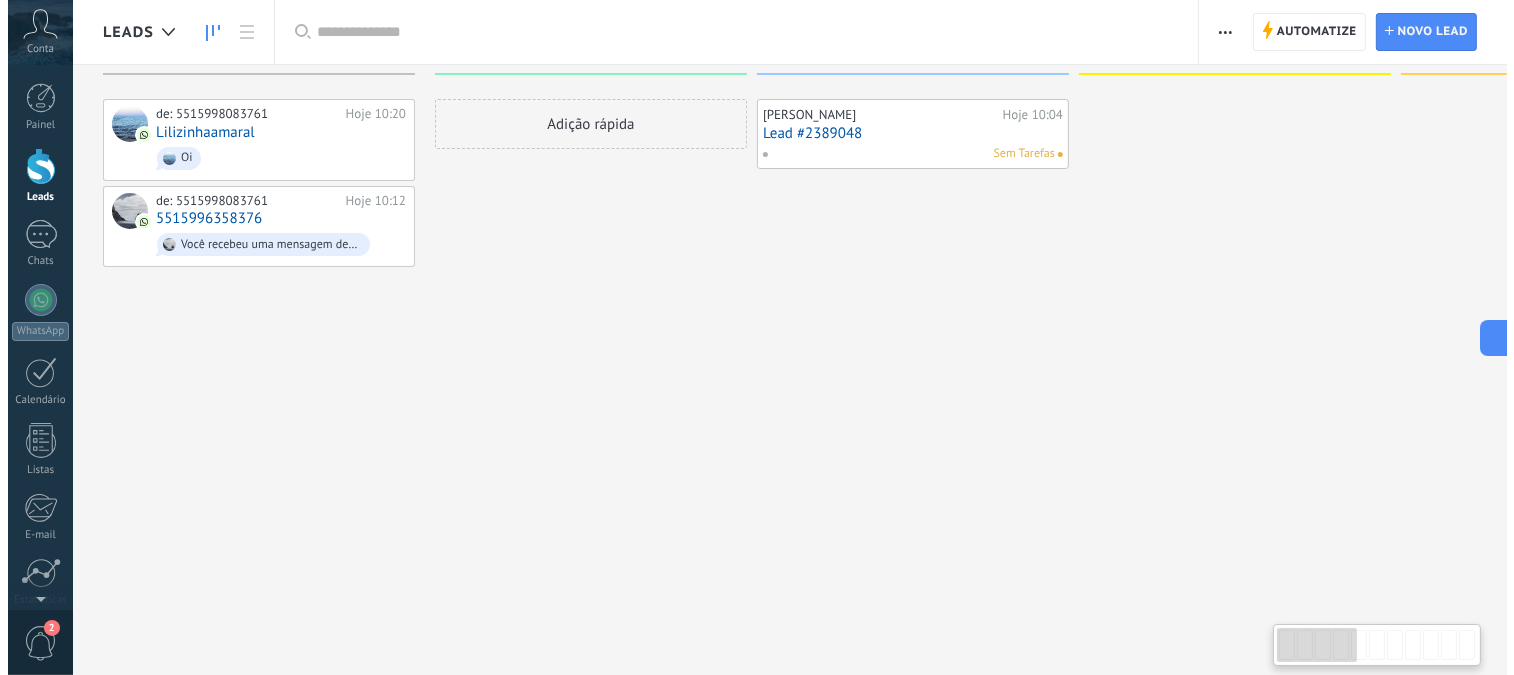 scroll, scrollTop: 0, scrollLeft: 0, axis: both 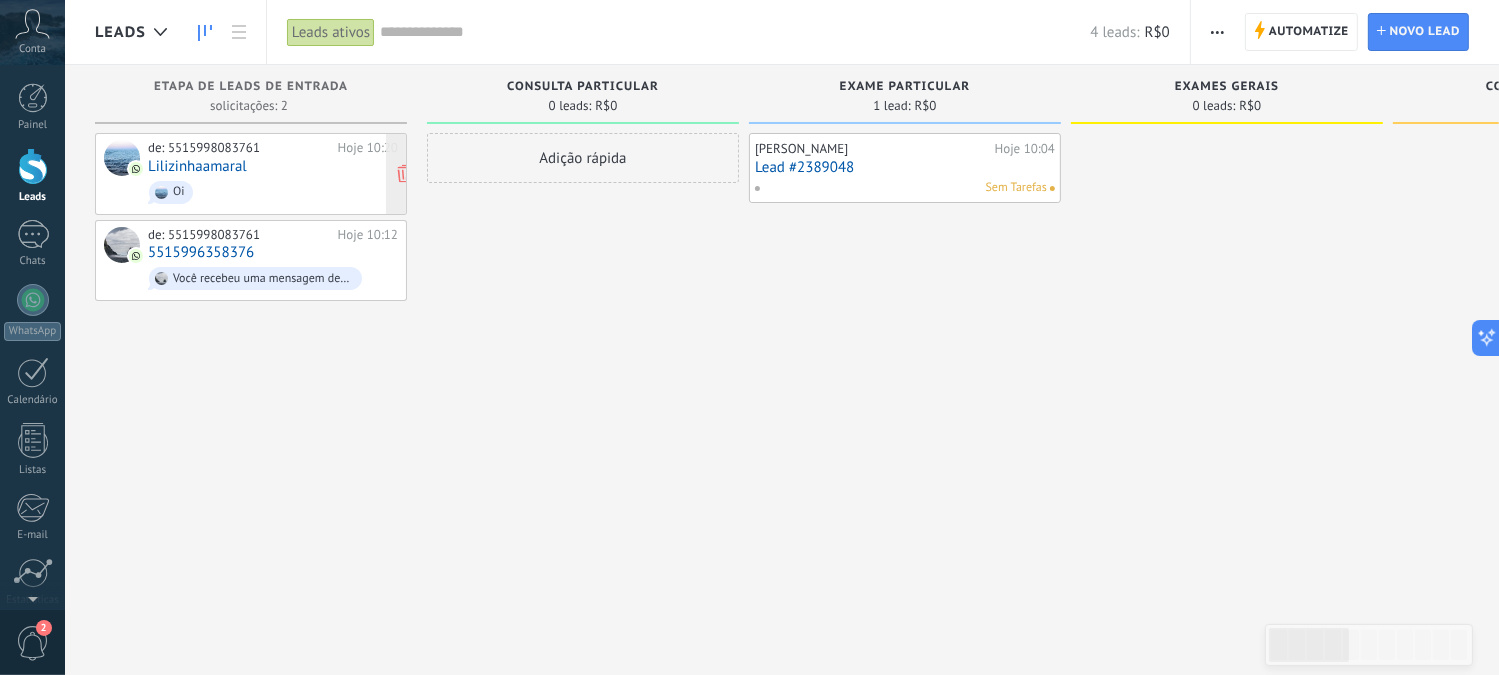 click on "Oi" at bounding box center [273, 192] 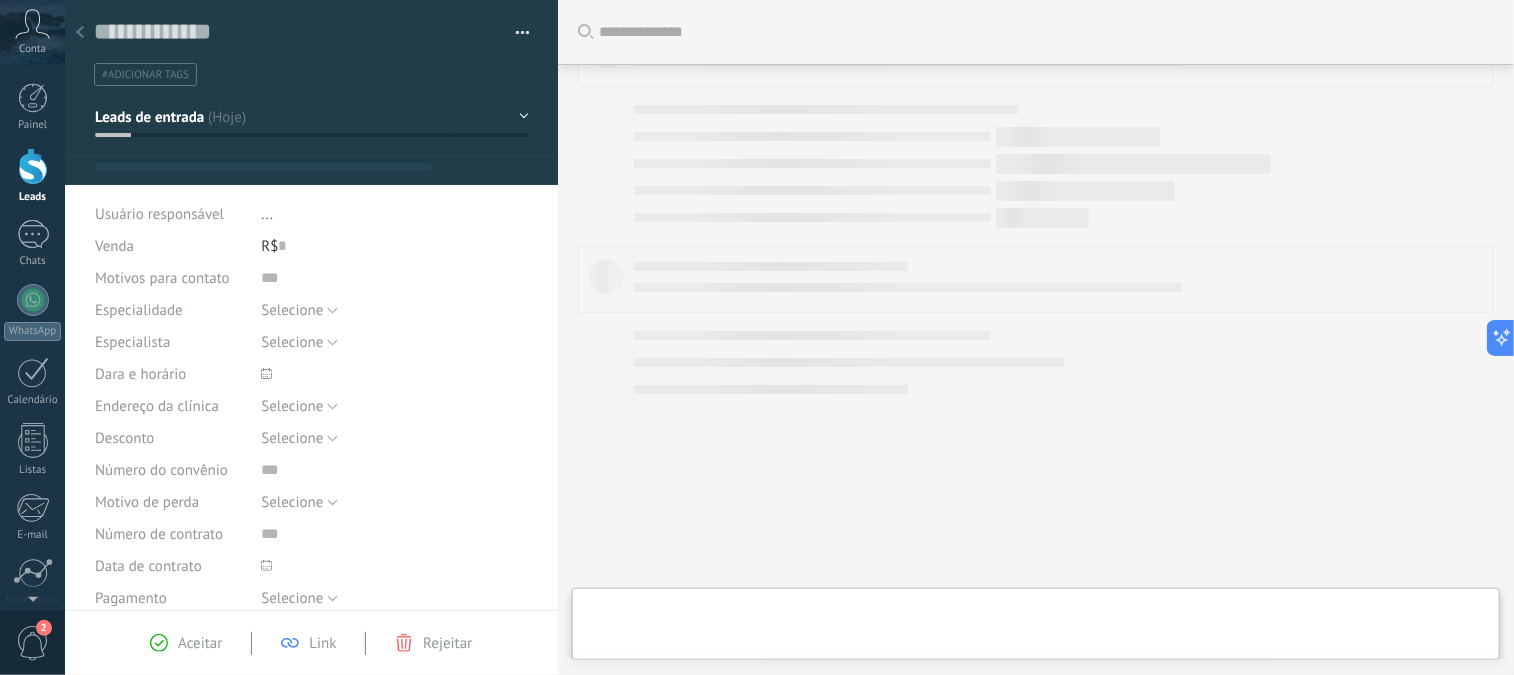 type on "**********" 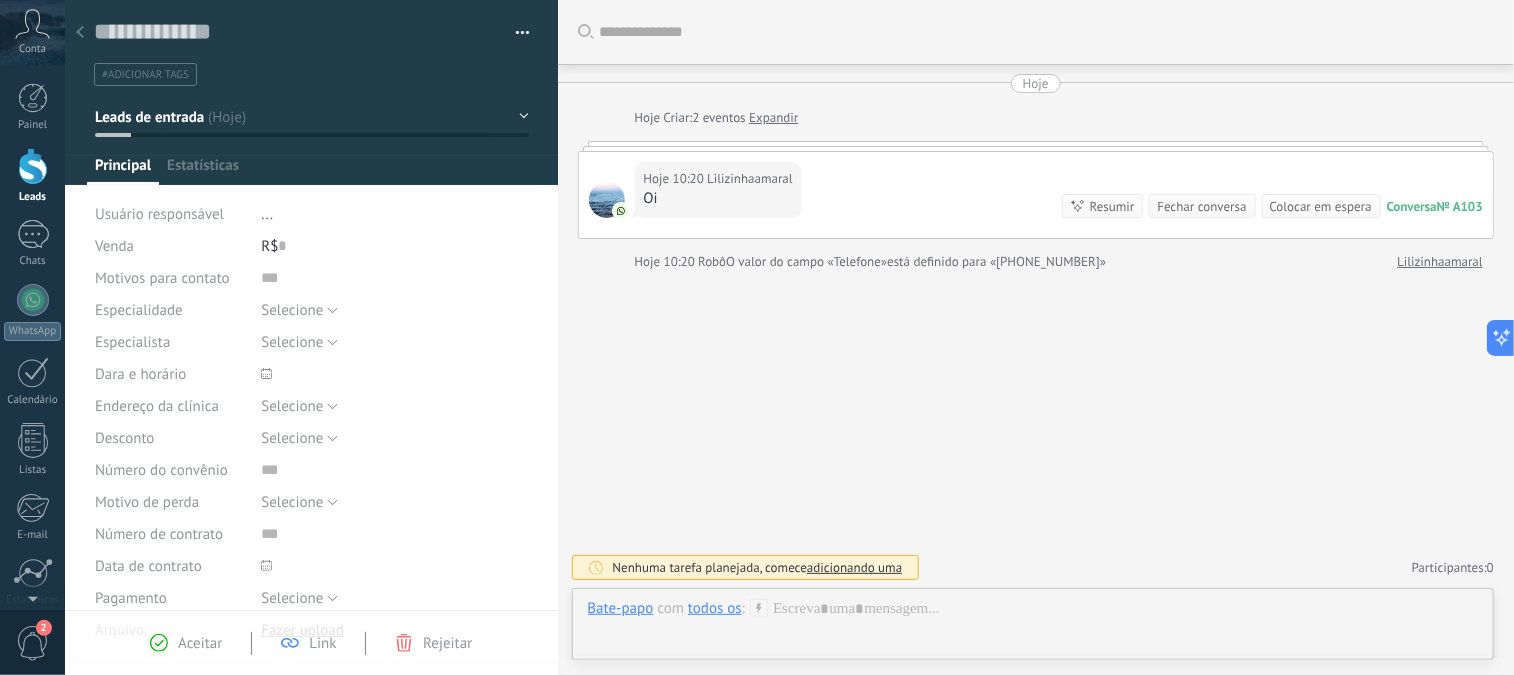 scroll, scrollTop: 29, scrollLeft: 0, axis: vertical 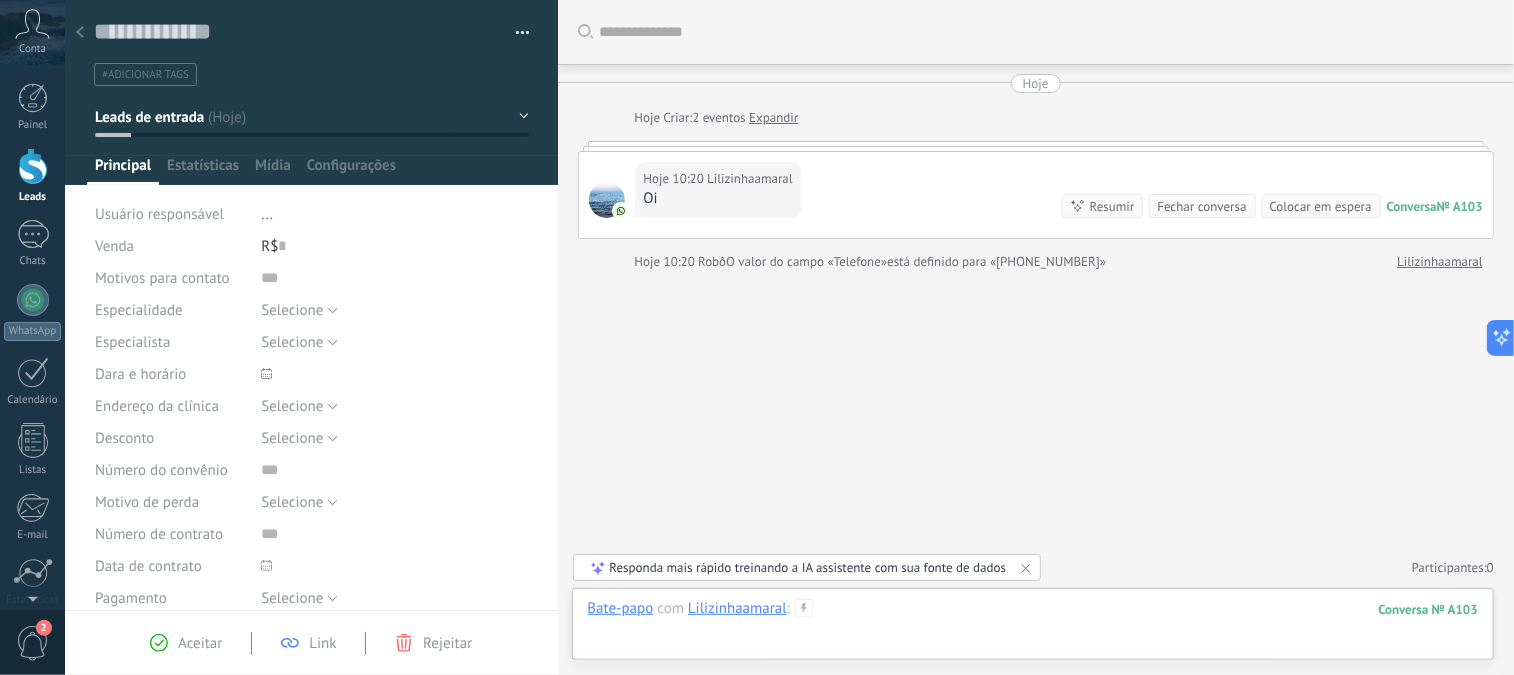 click at bounding box center (1033, 629) 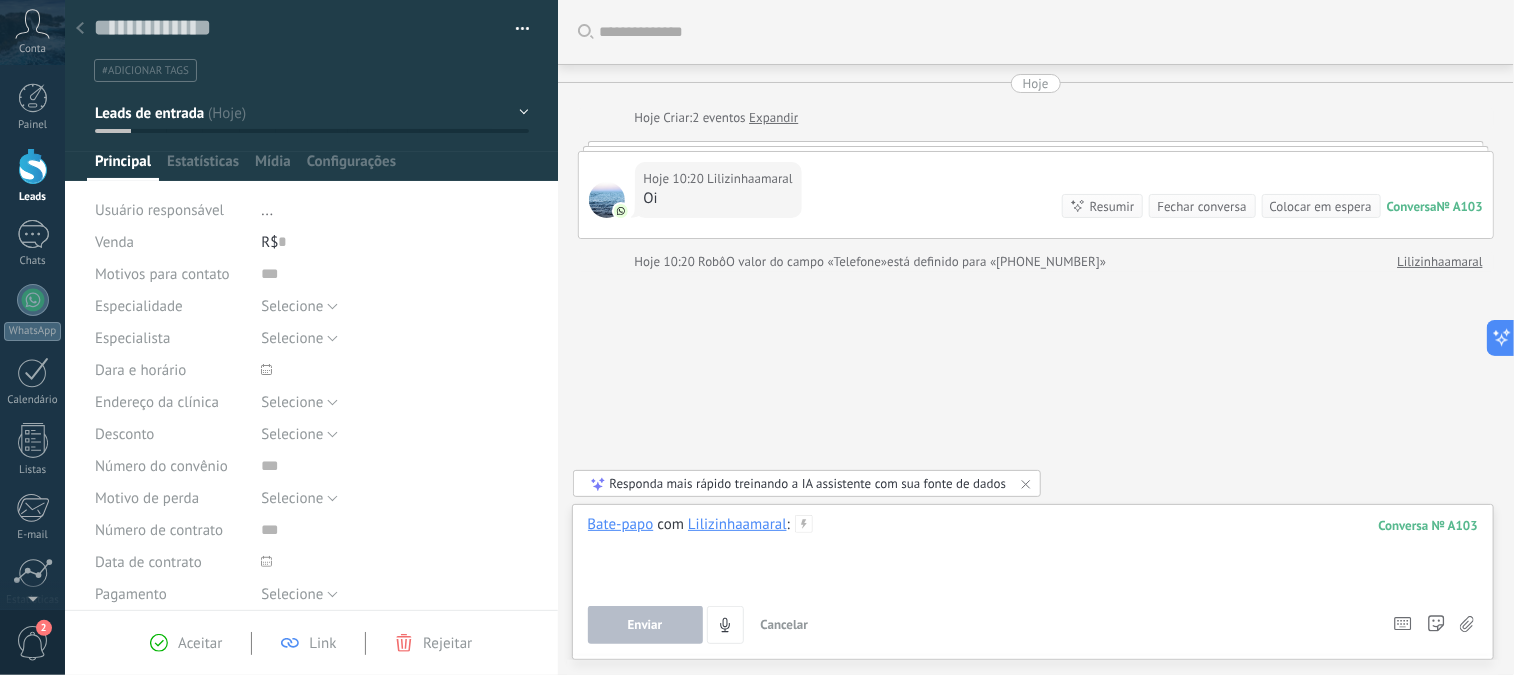 scroll, scrollTop: 0, scrollLeft: 0, axis: both 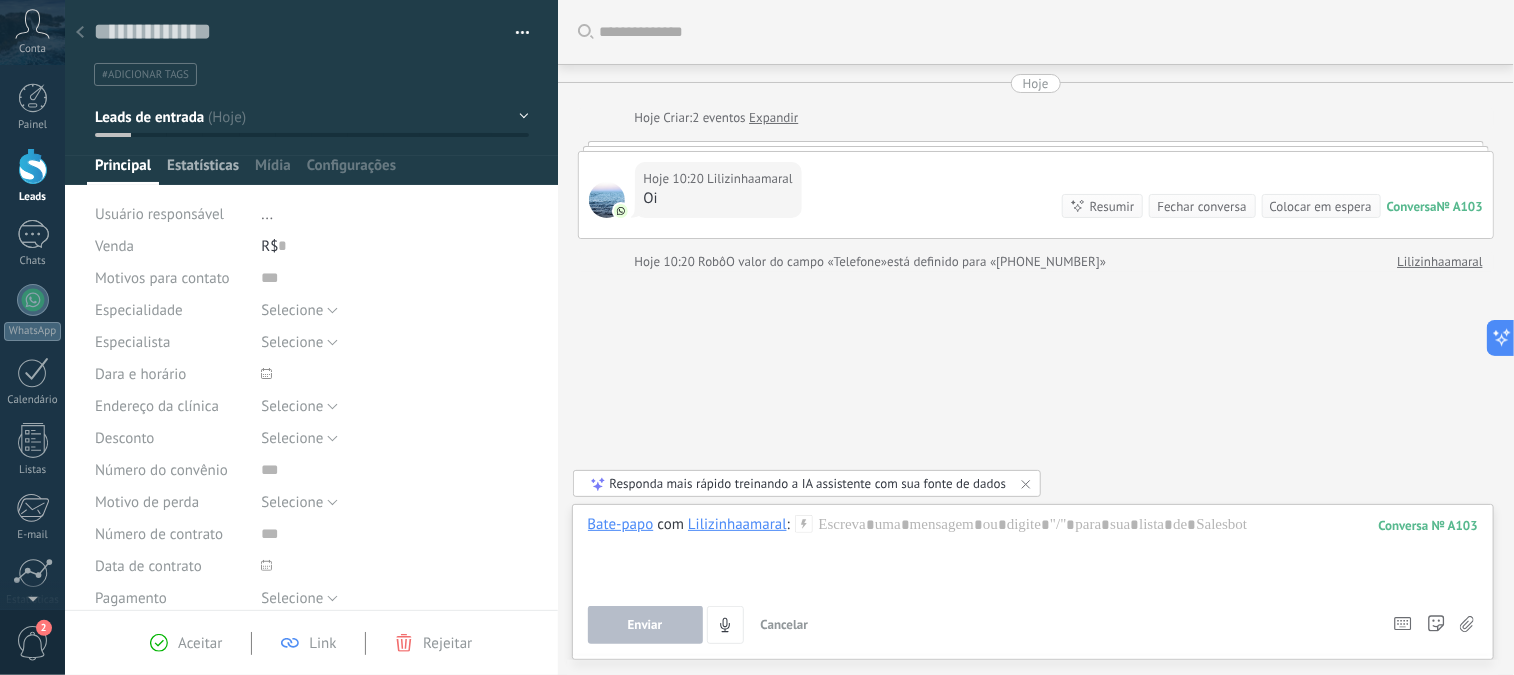 click on "Estatísticas" at bounding box center [203, 170] 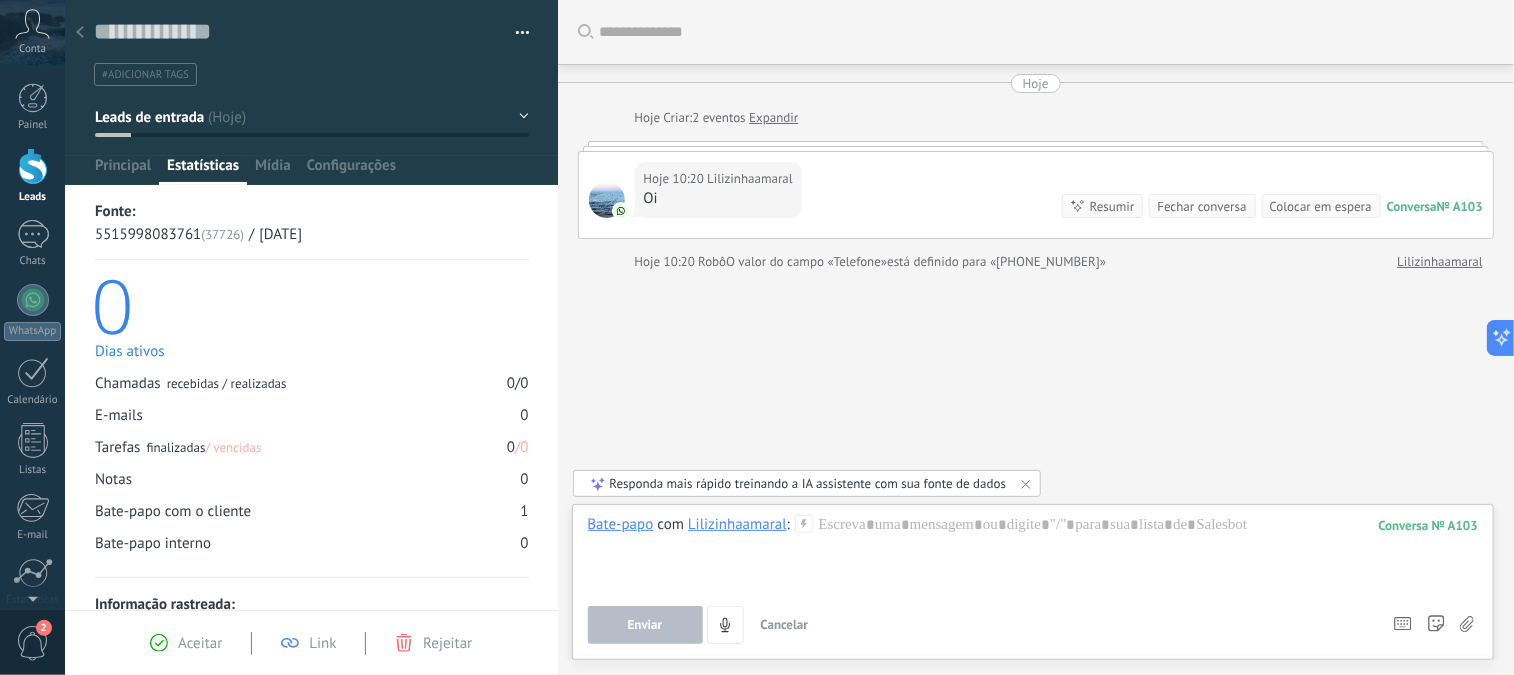 scroll, scrollTop: 72, scrollLeft: 0, axis: vertical 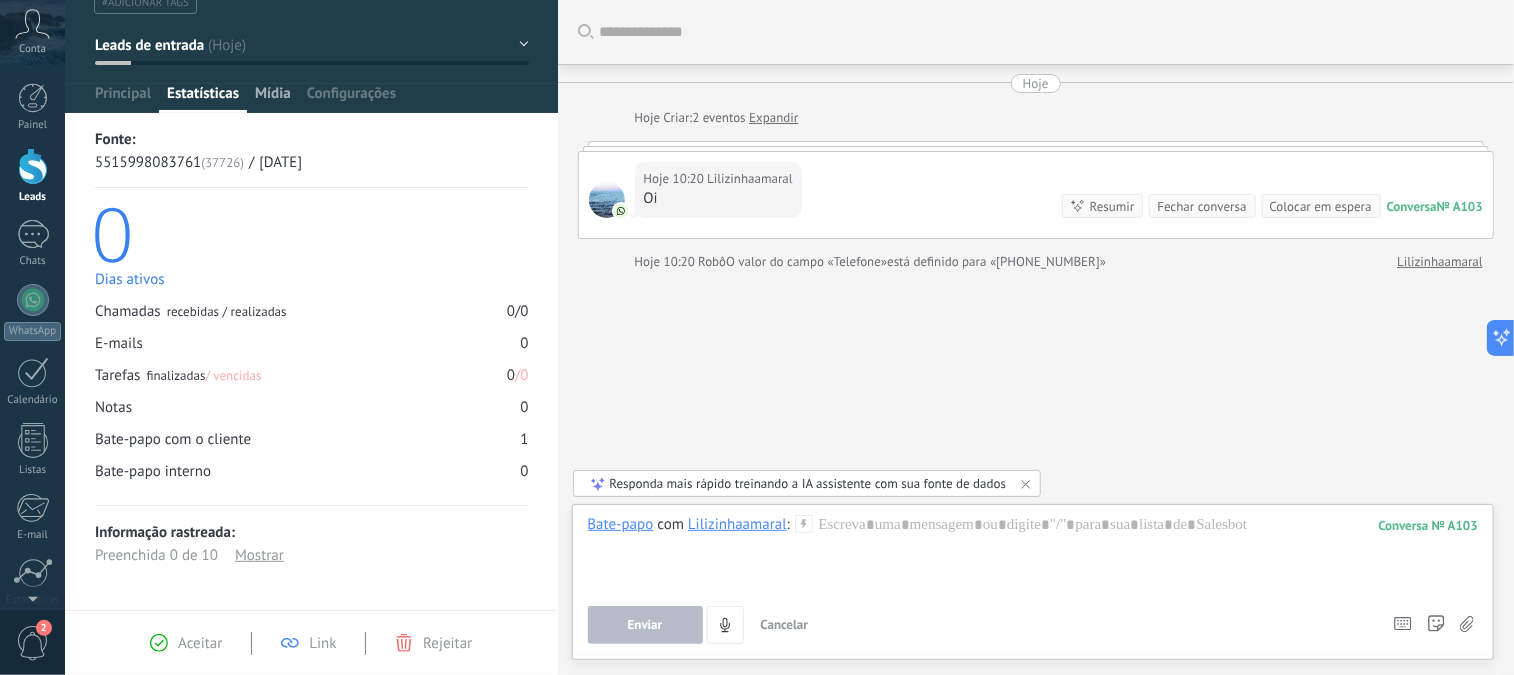 click on "Mídia" at bounding box center (273, 98) 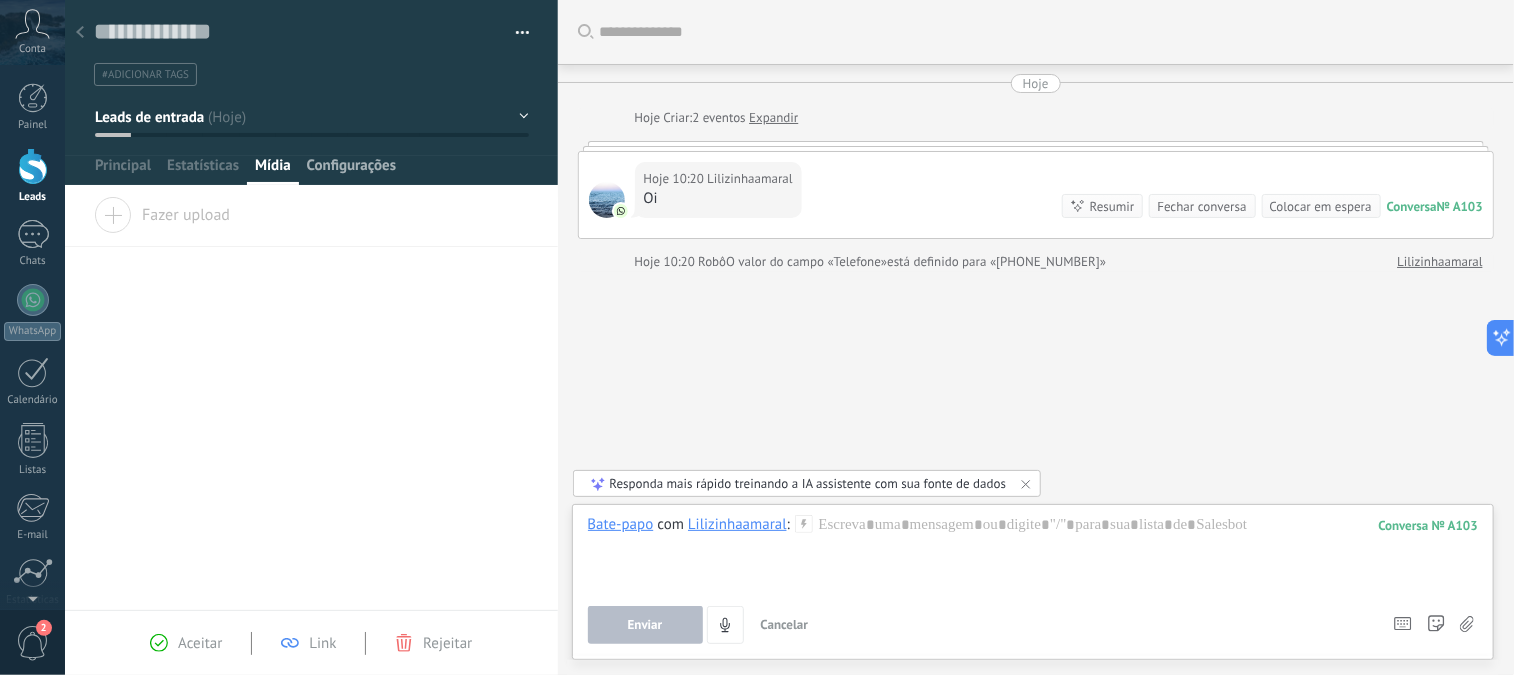 click on "Configurações" at bounding box center [351, 170] 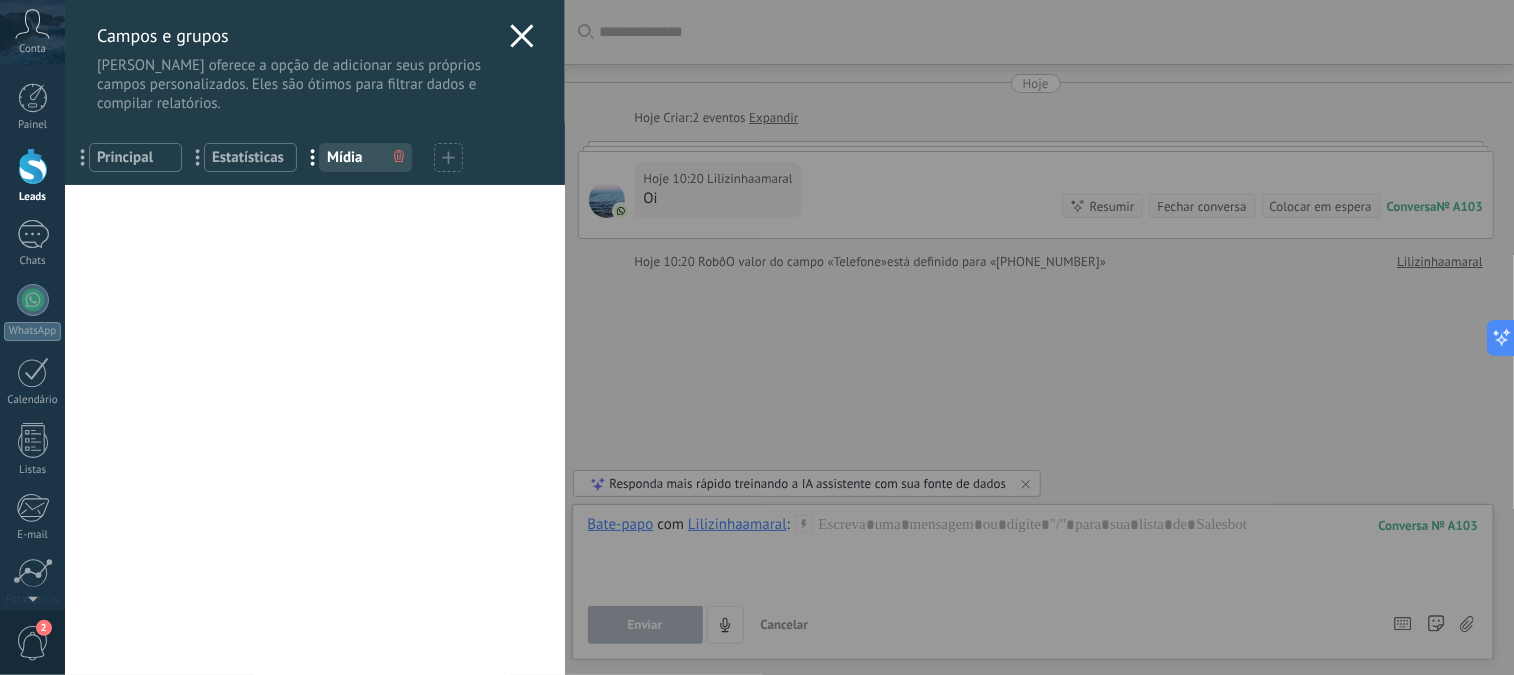 click 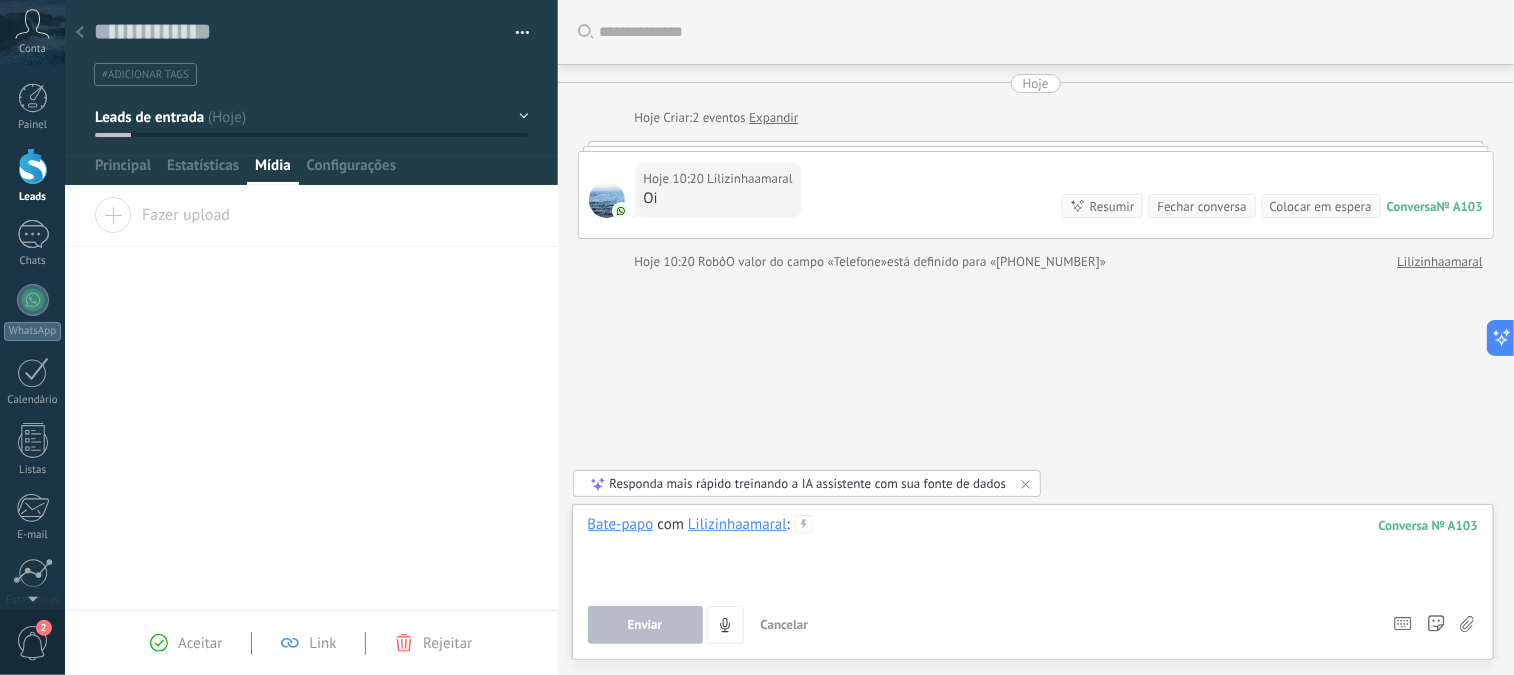 click at bounding box center (1033, 553) 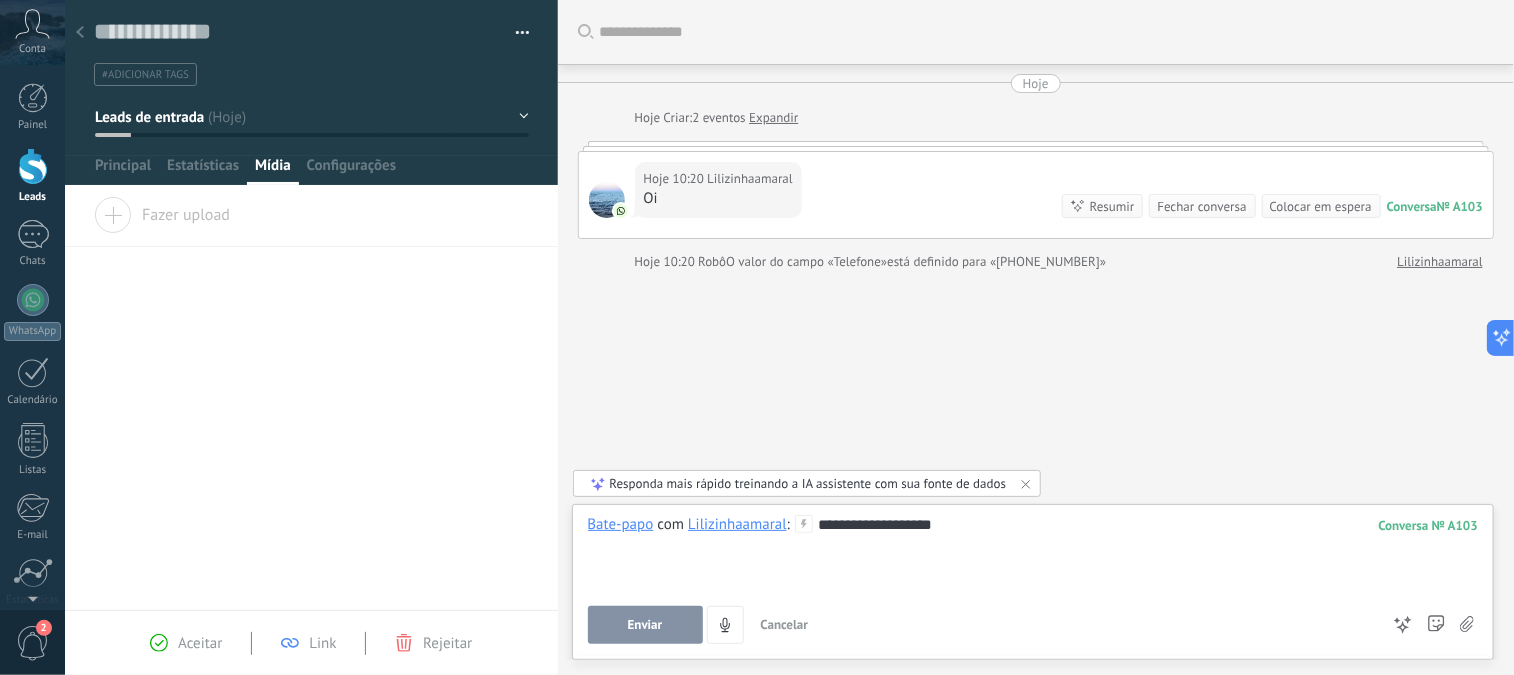 click on "Enviar" at bounding box center (645, 625) 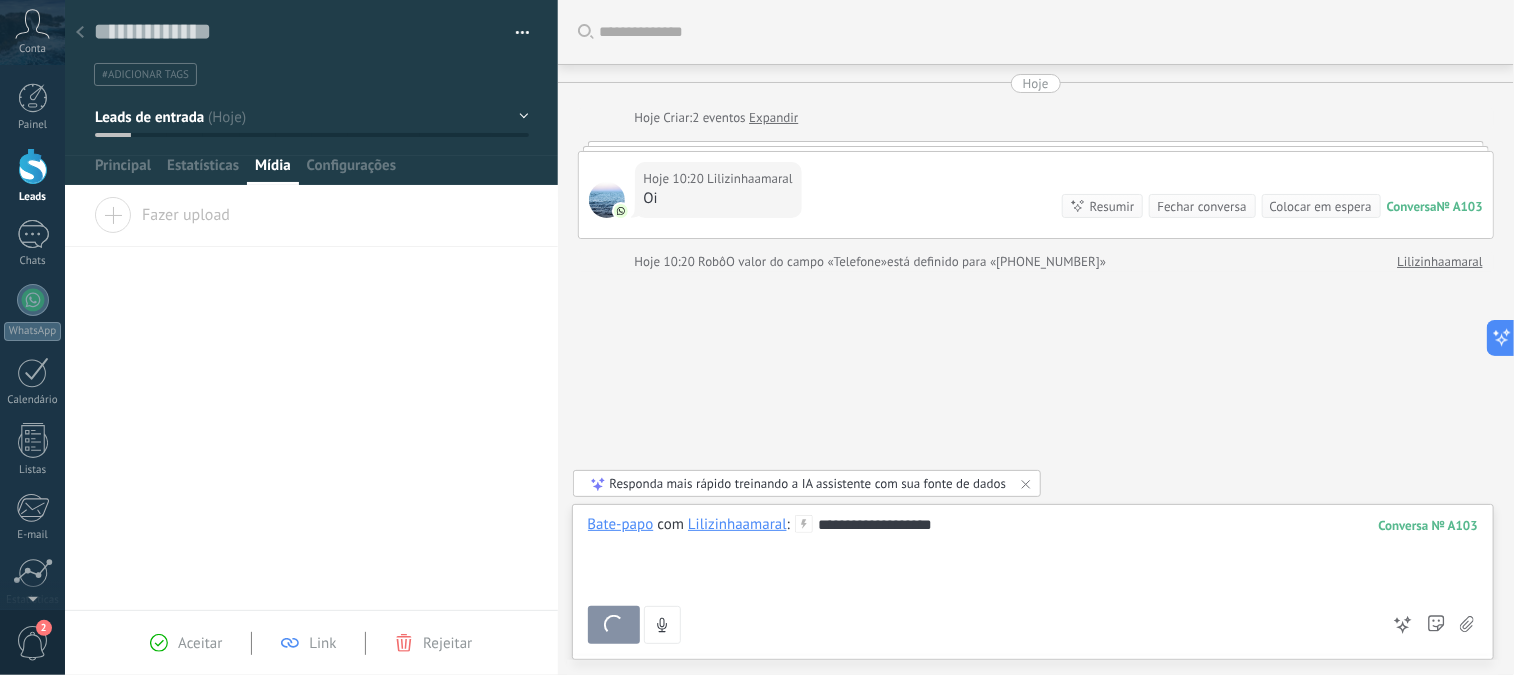scroll, scrollTop: 150, scrollLeft: 0, axis: vertical 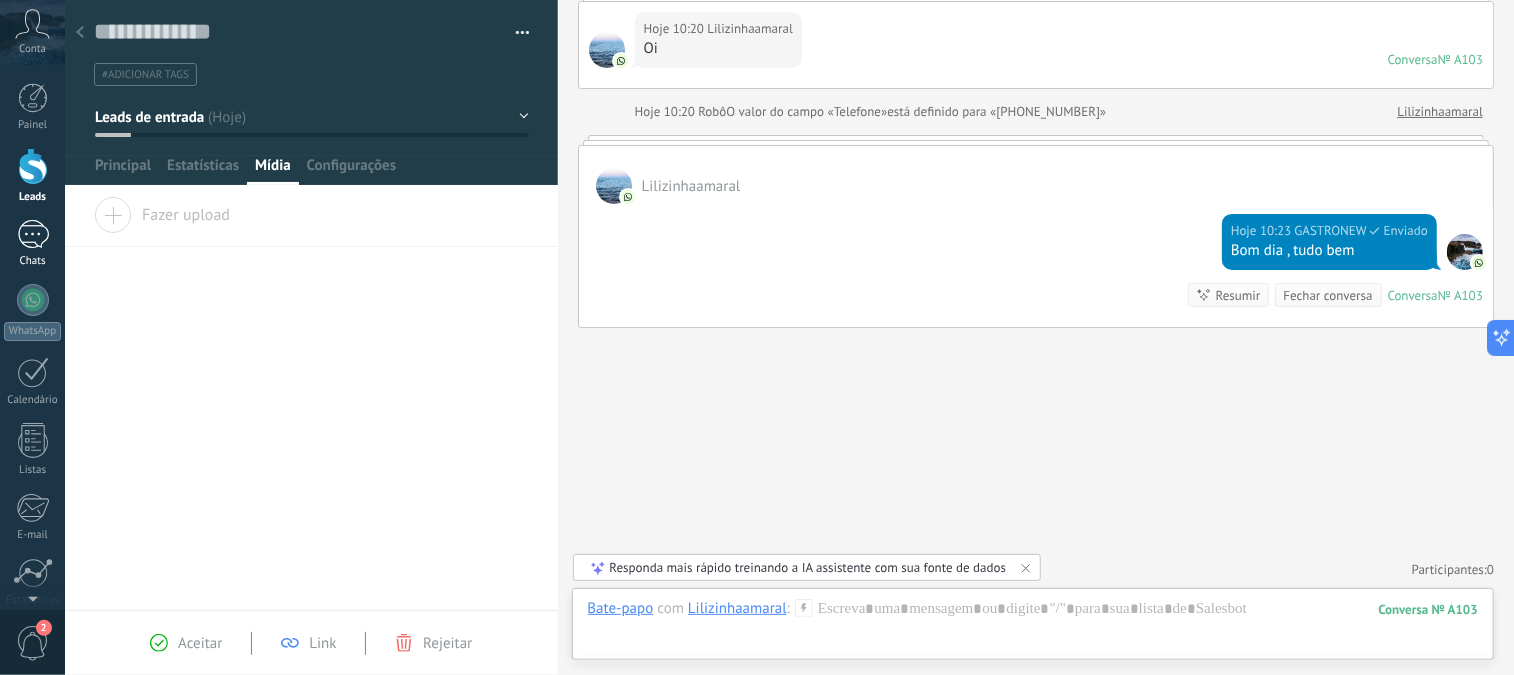 click at bounding box center [33, 234] 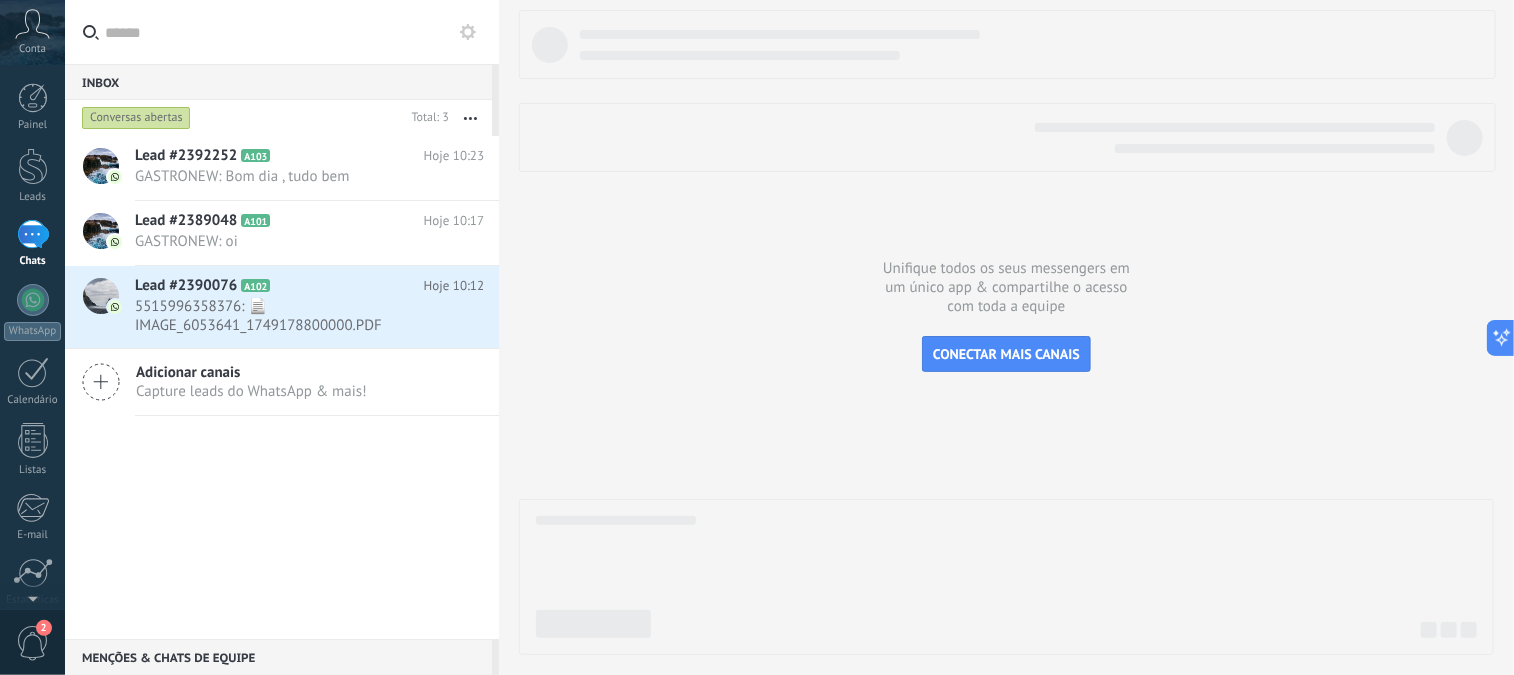 click at bounding box center [470, 118] 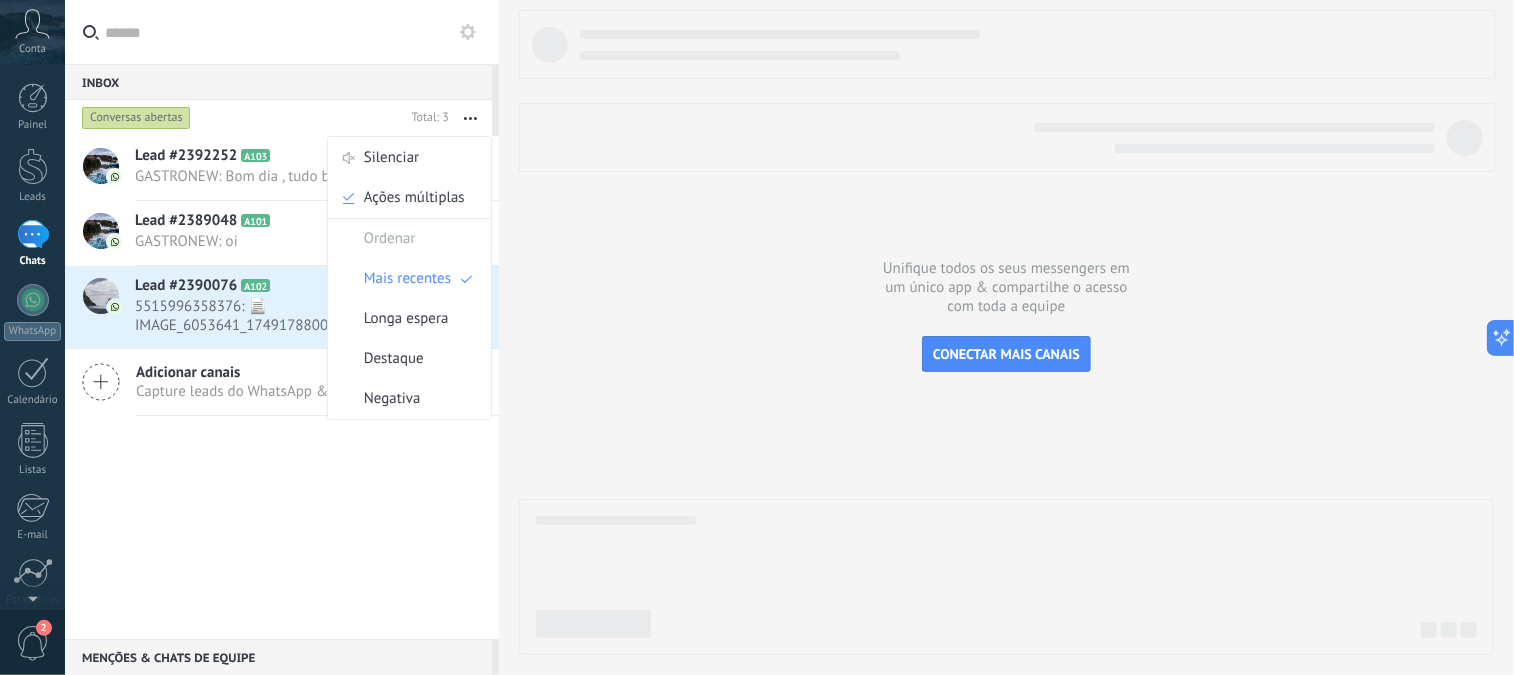 click at bounding box center [470, 118] 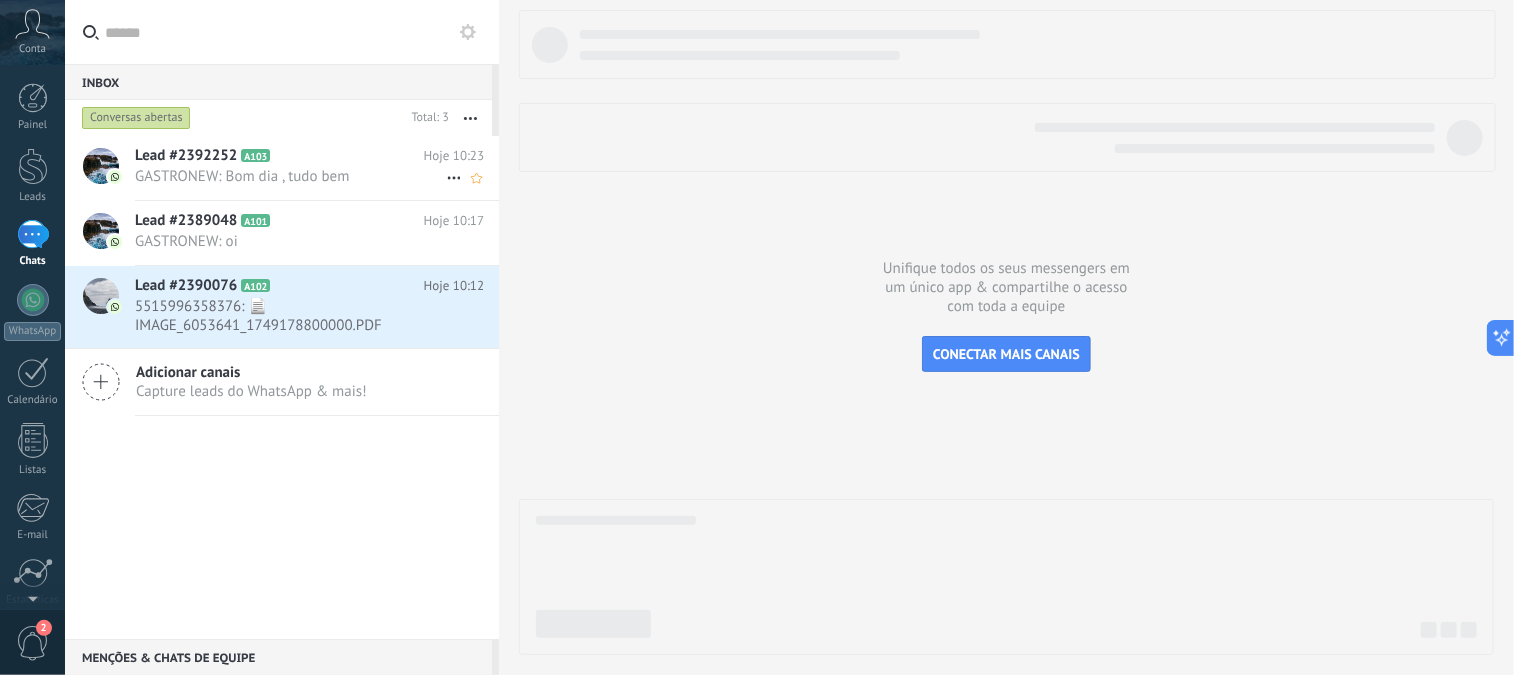 click 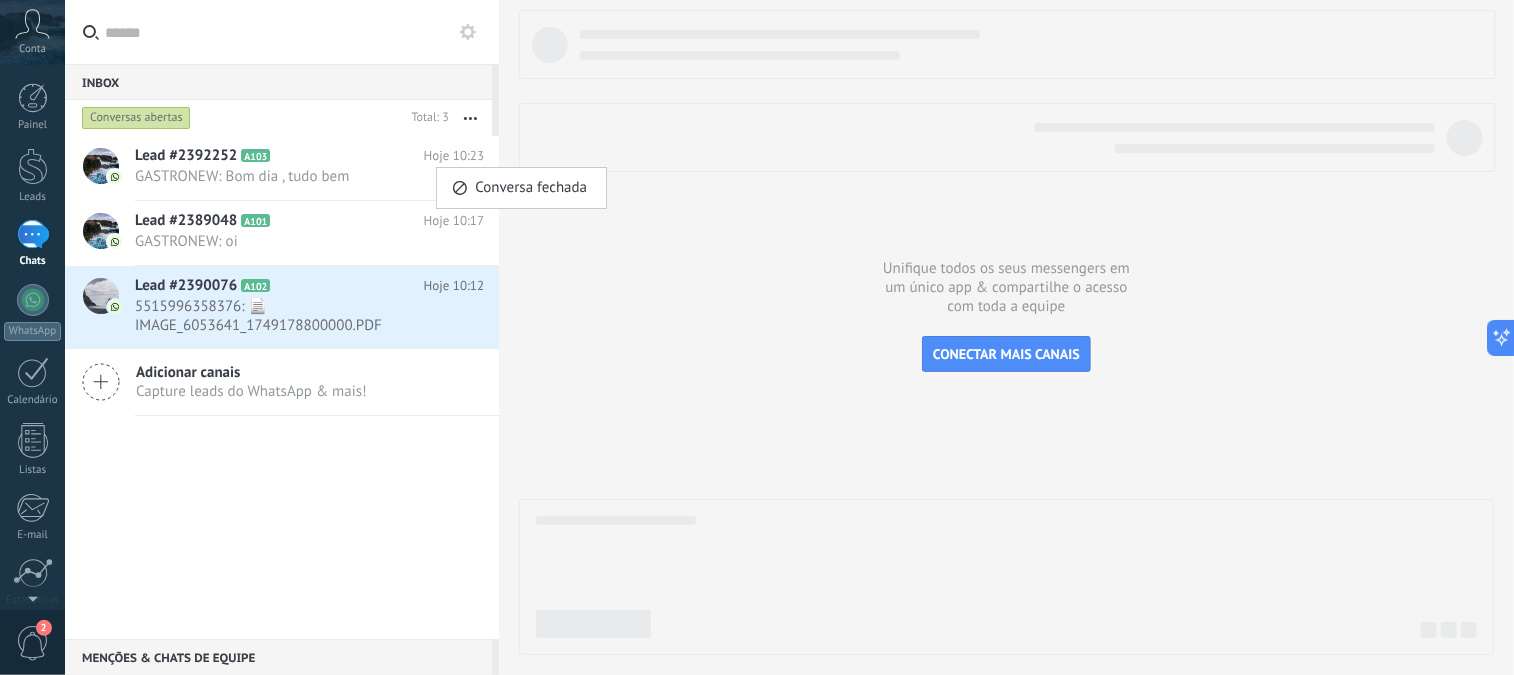 click at bounding box center (757, 337) 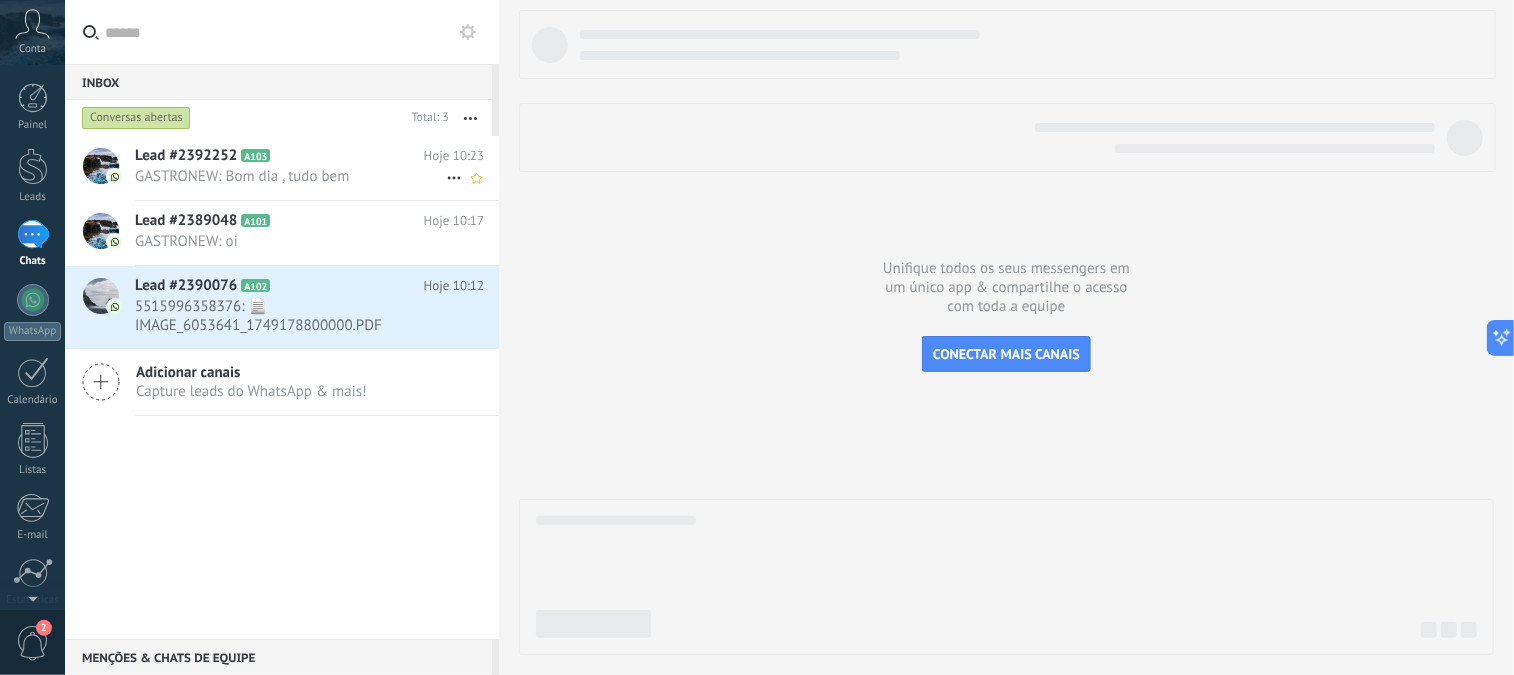 click on "Lead #2392252
A103" at bounding box center (279, 156) 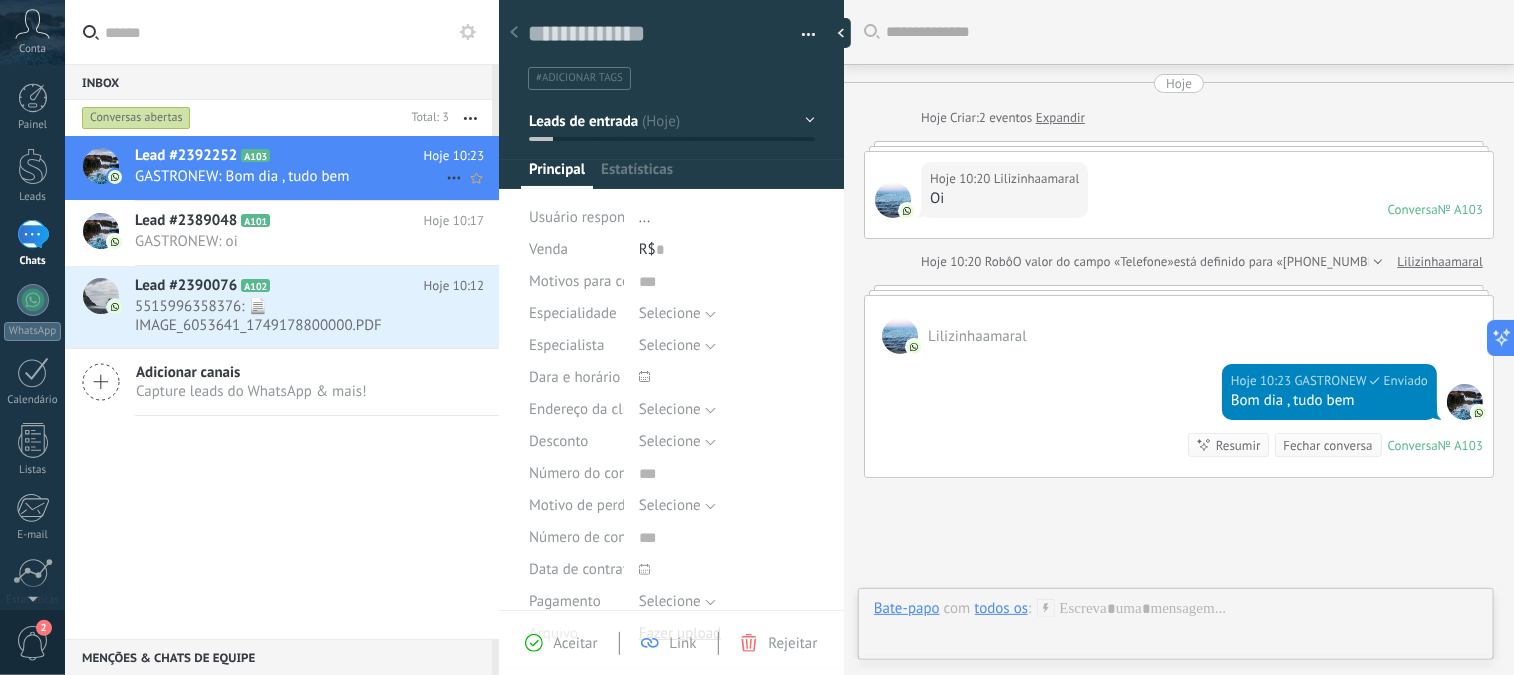 scroll, scrollTop: 42, scrollLeft: 0, axis: vertical 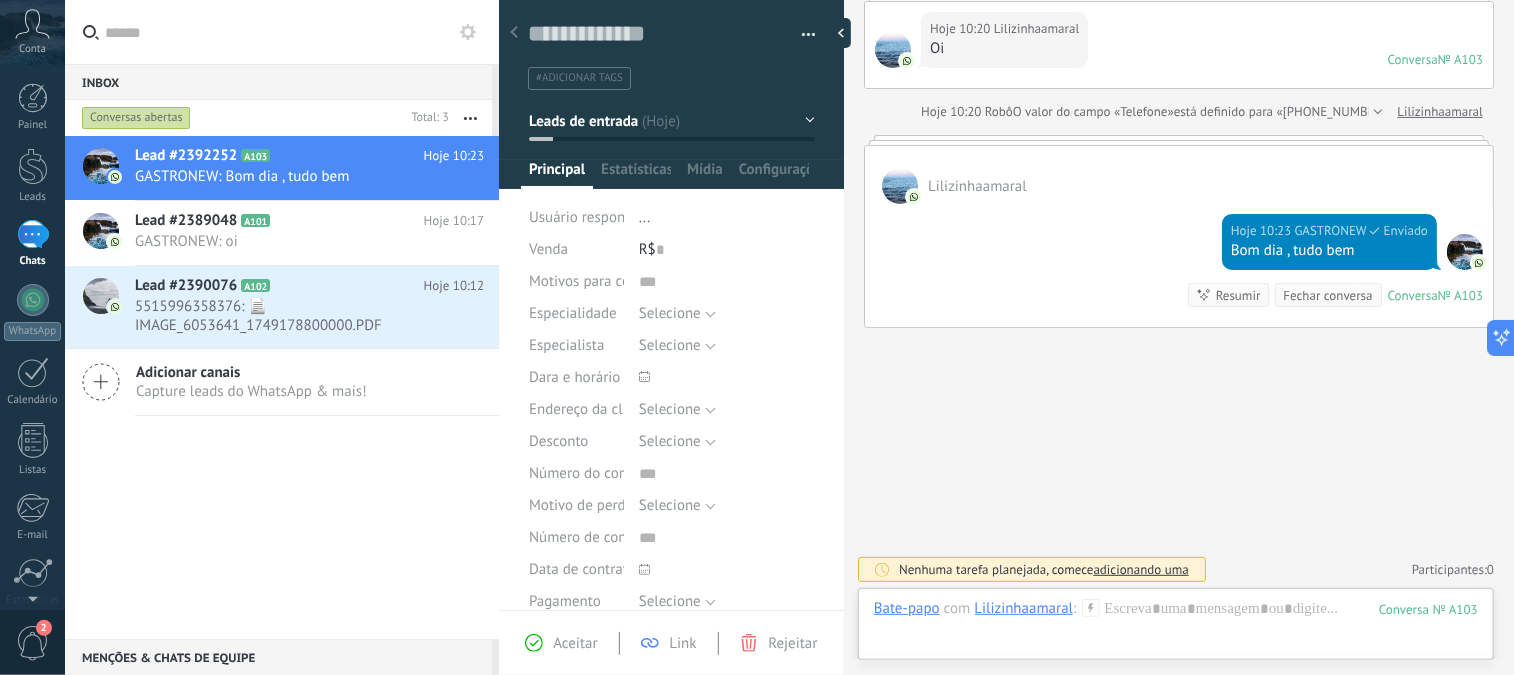 click on "Leads de entrada" at bounding box center (672, 121) 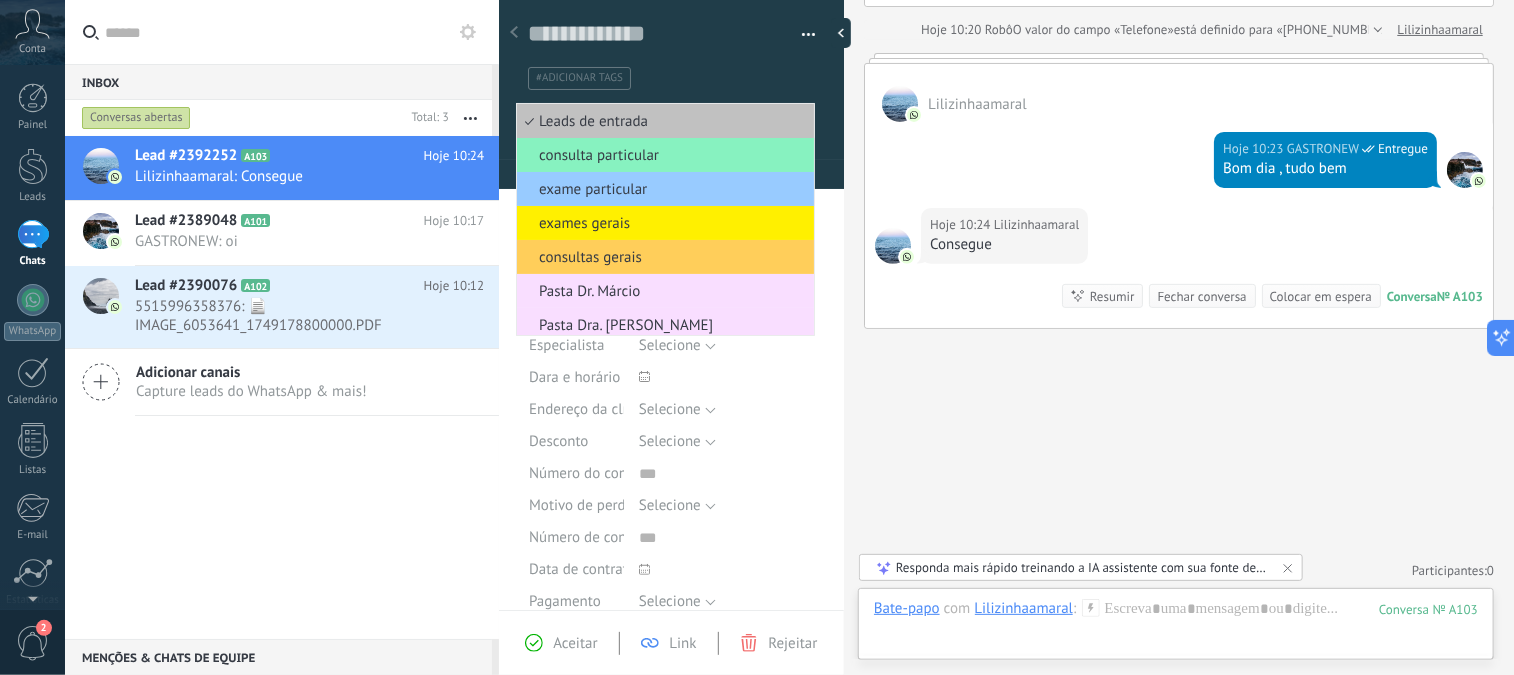 scroll, scrollTop: 294, scrollLeft: 0, axis: vertical 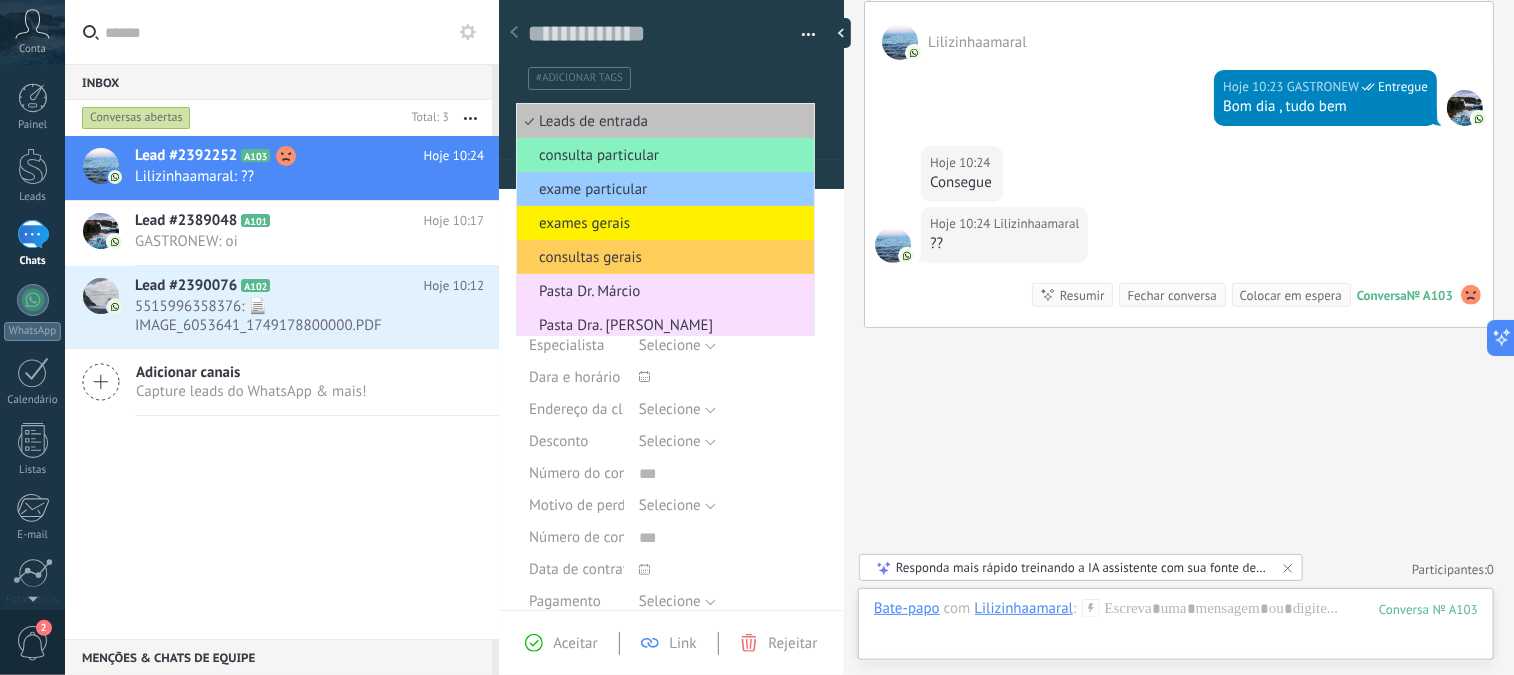 click on "Lead #2392252
A103
Hoje 10:24
[PERSON_NAME]: ??
Lead #2389048
A101" at bounding box center [282, 387] 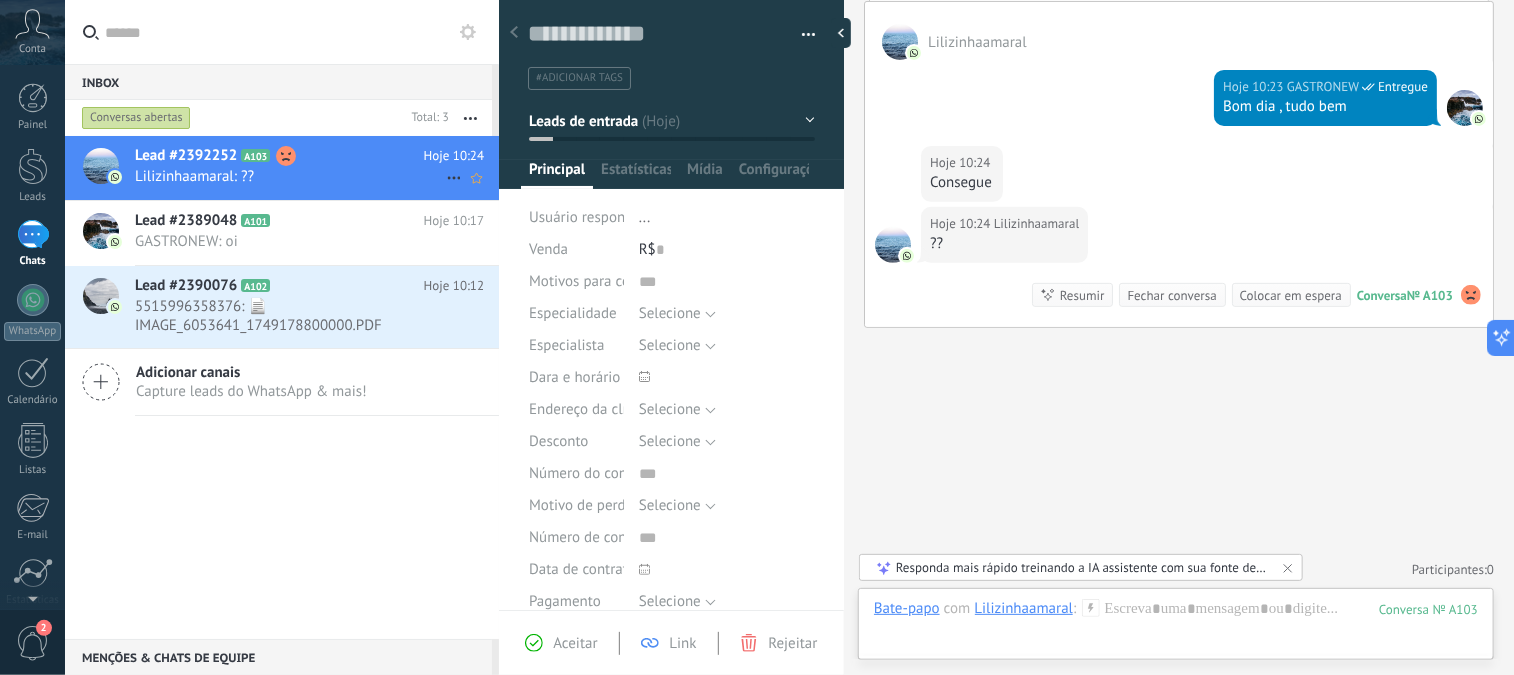 click on "Lead #2392252
A103" at bounding box center (279, 156) 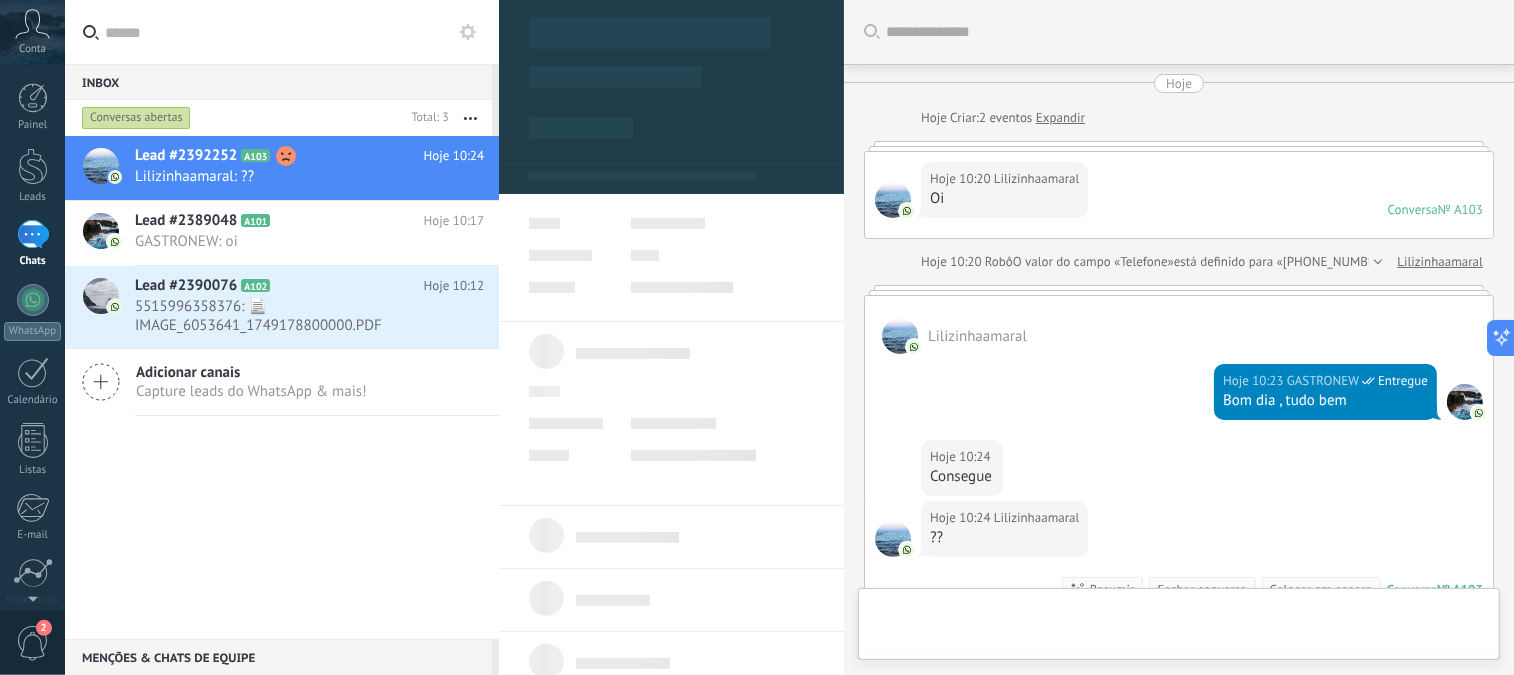 type on "**********" 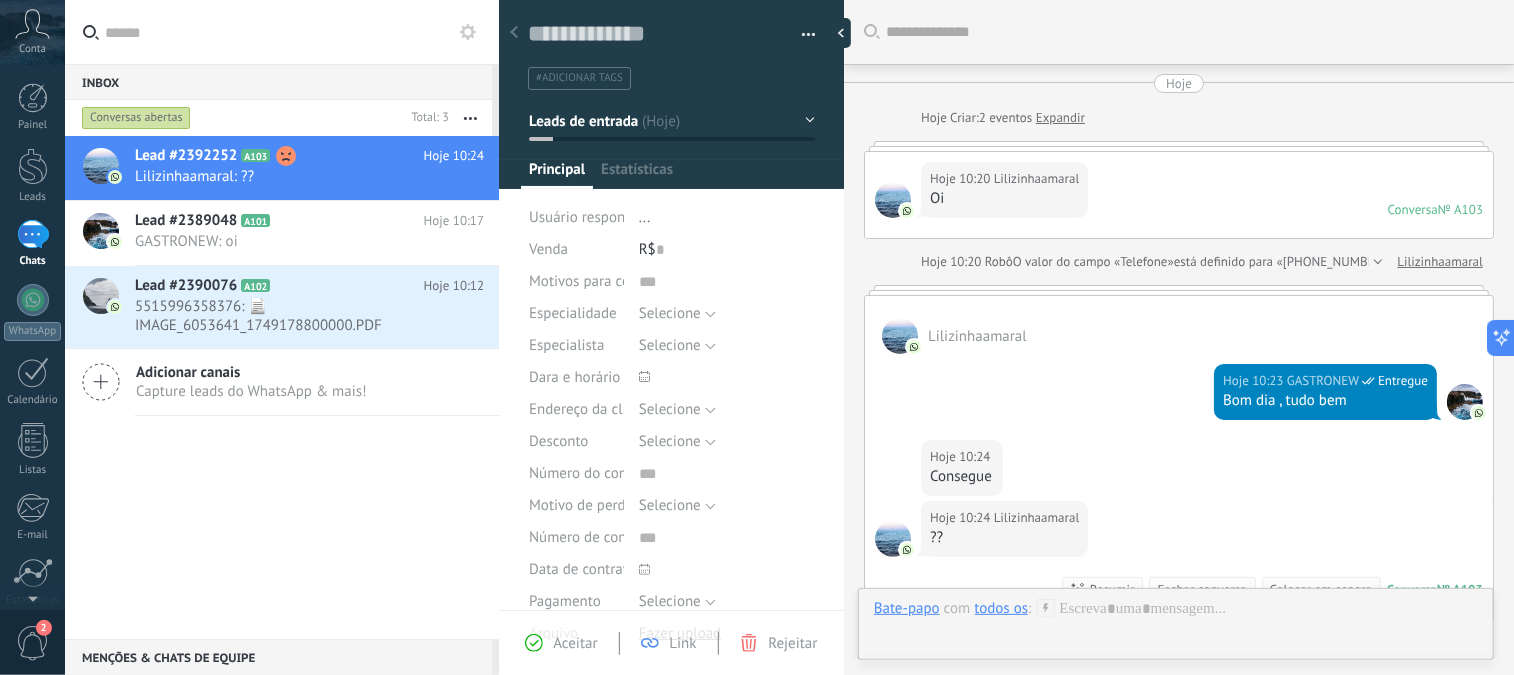scroll, scrollTop: 294, scrollLeft: 0, axis: vertical 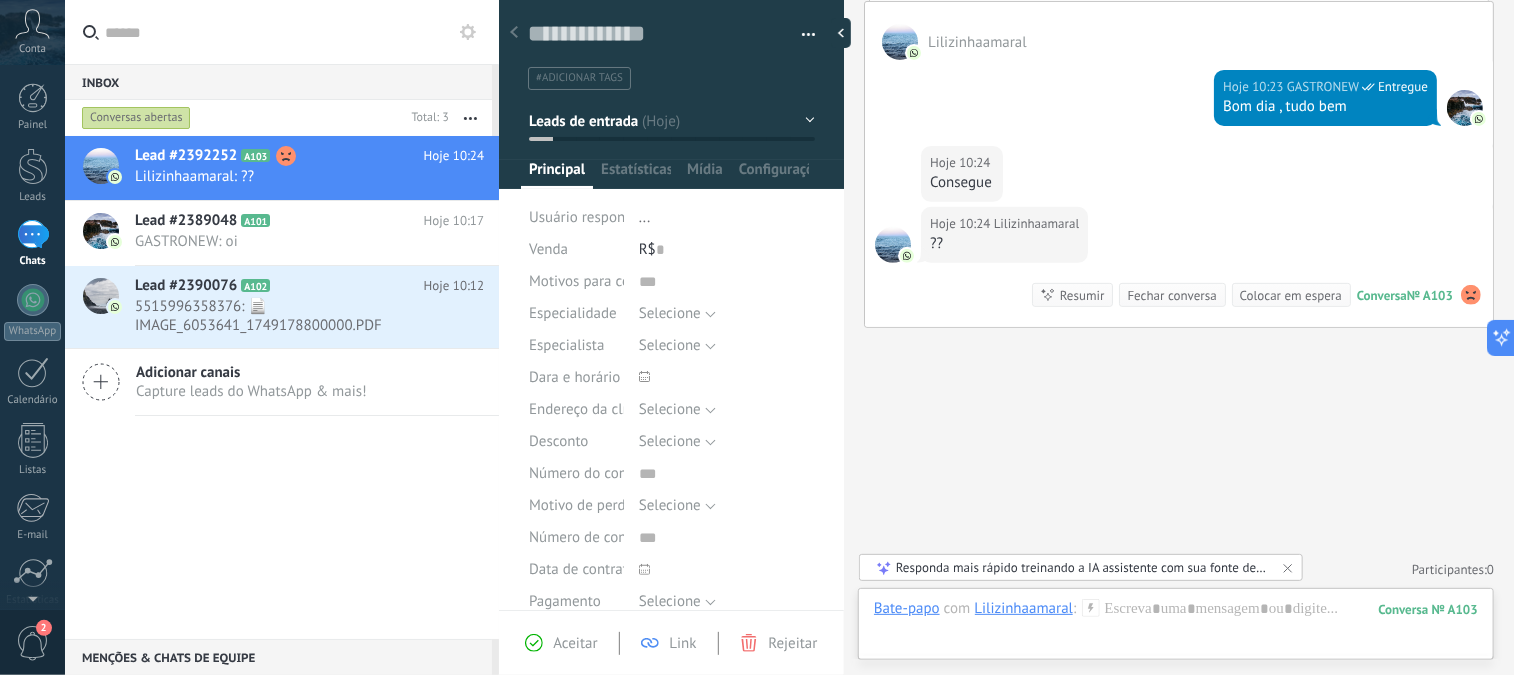 click on "Buscar Carregar mais Hoje Hoje Criar:  2  eventos   Expandir Hoje 10:20 Lilizinhaamaral  Oi Conversa  № A103 Conversa № A103 Hoje 10:20 Robô  O valor do campo «Telefone»  está definido para «[PHONE_NUMBER]» Lilizinhaamaral Lilizinhaamaral  Hoje 10:23 GASTRONEW  Entregue Bom dia , tudo bem Hoje 10:24 Lilizinhaamaral  Consegue Hoje 10:24 Lilizinhaamaral  ?? Conversa  № A103 Conversa № A103 Resumir Resumir Fechar conversa Colocar em espera Hoje 10:24 Lilizinhaamaral: ?? Conversa № A103 Nenhuma tarefa planejada, comece   adicionando uma  Participantes:  0 Adicionar membro Bots:  0" at bounding box center [1179, 191] 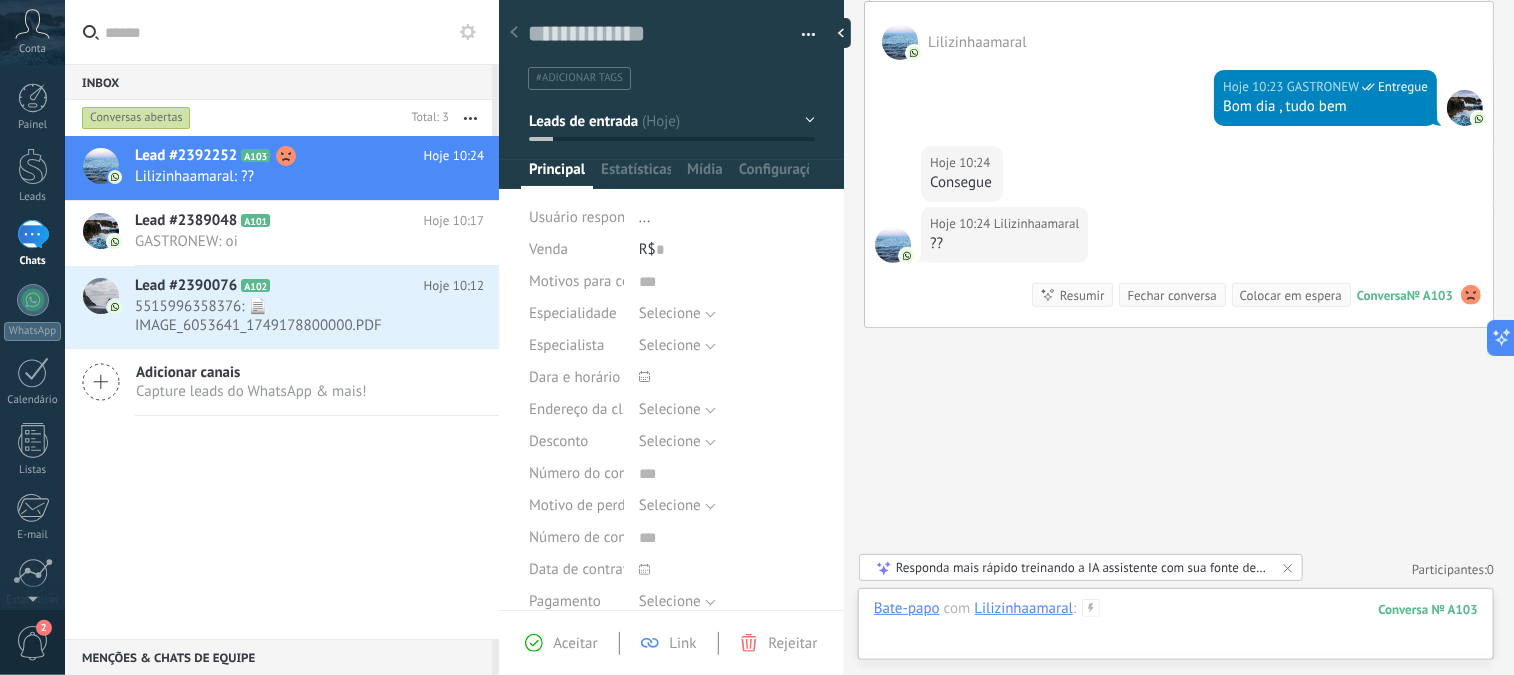 click at bounding box center (1176, 629) 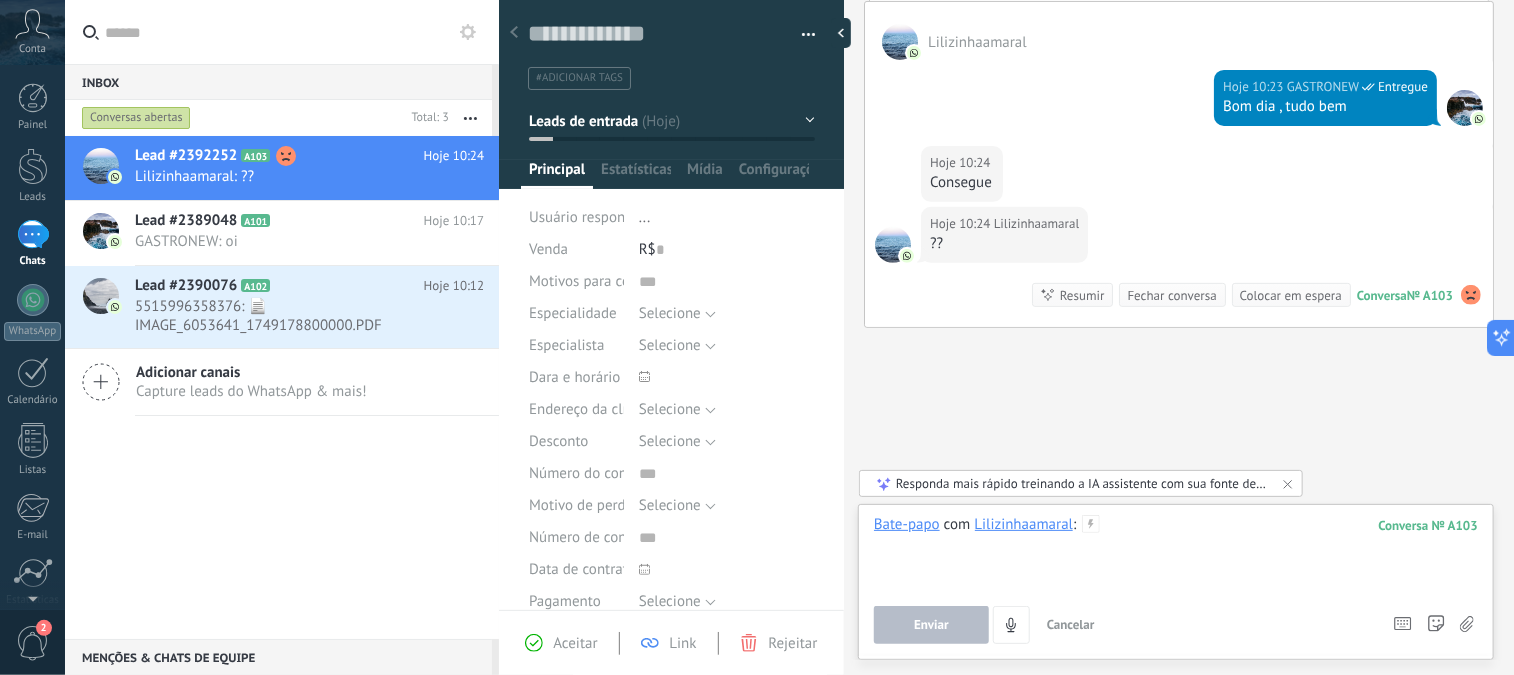 type 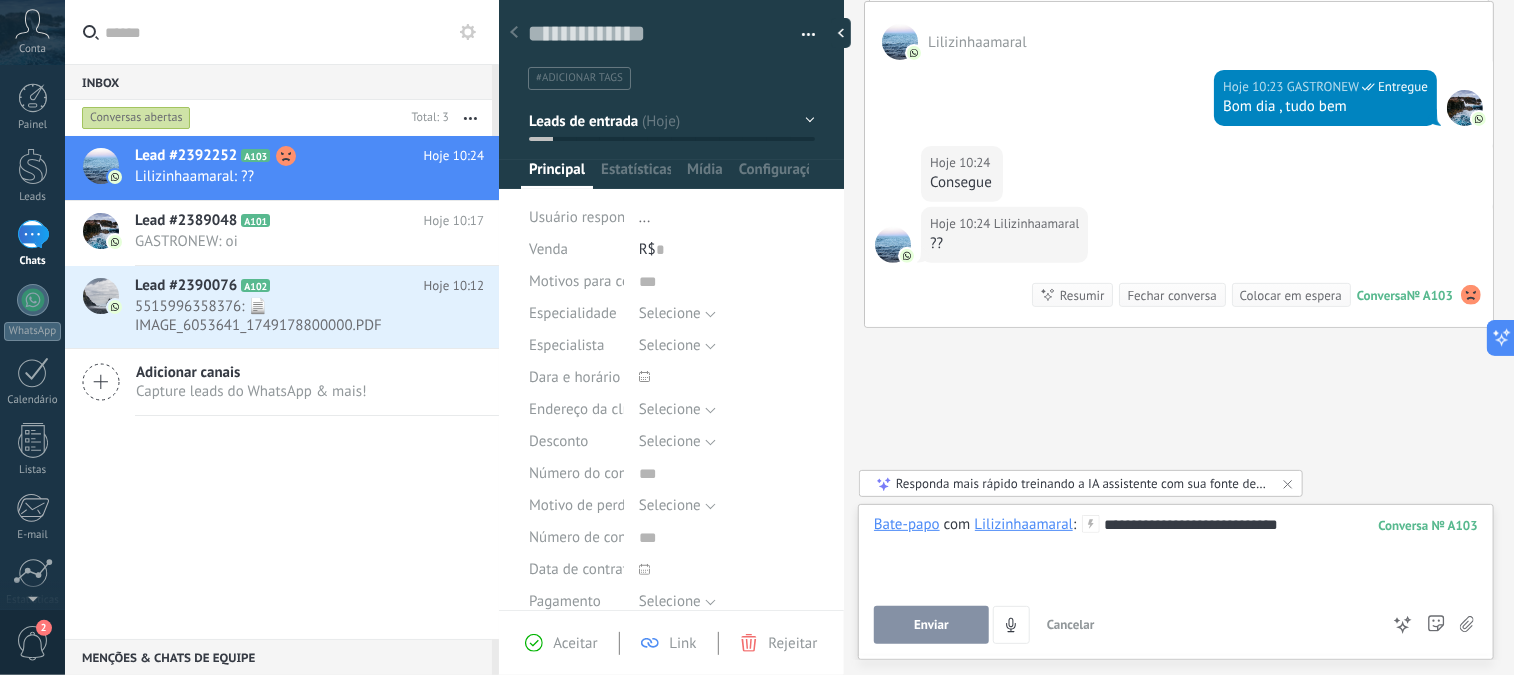 click on "**********" at bounding box center (1176, 553) 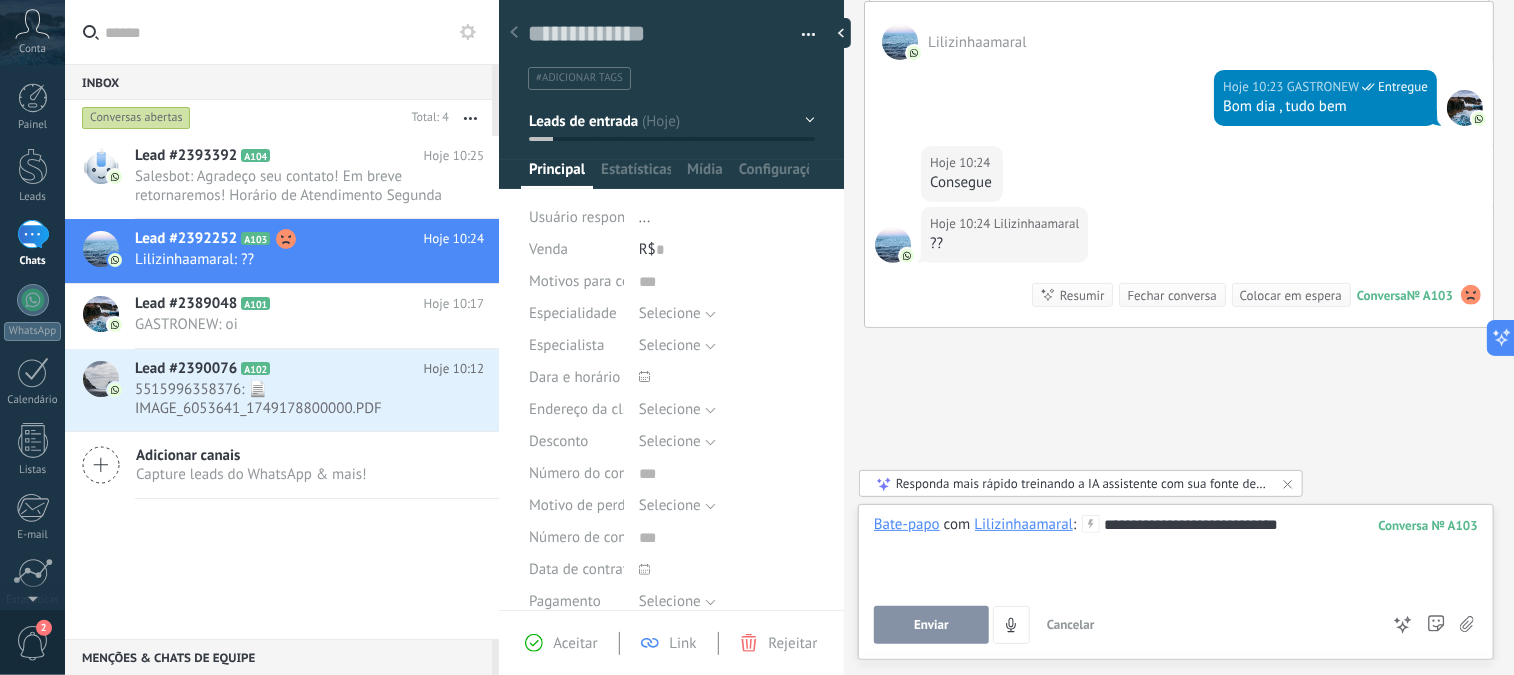 click on "Enviar" at bounding box center [931, 625] 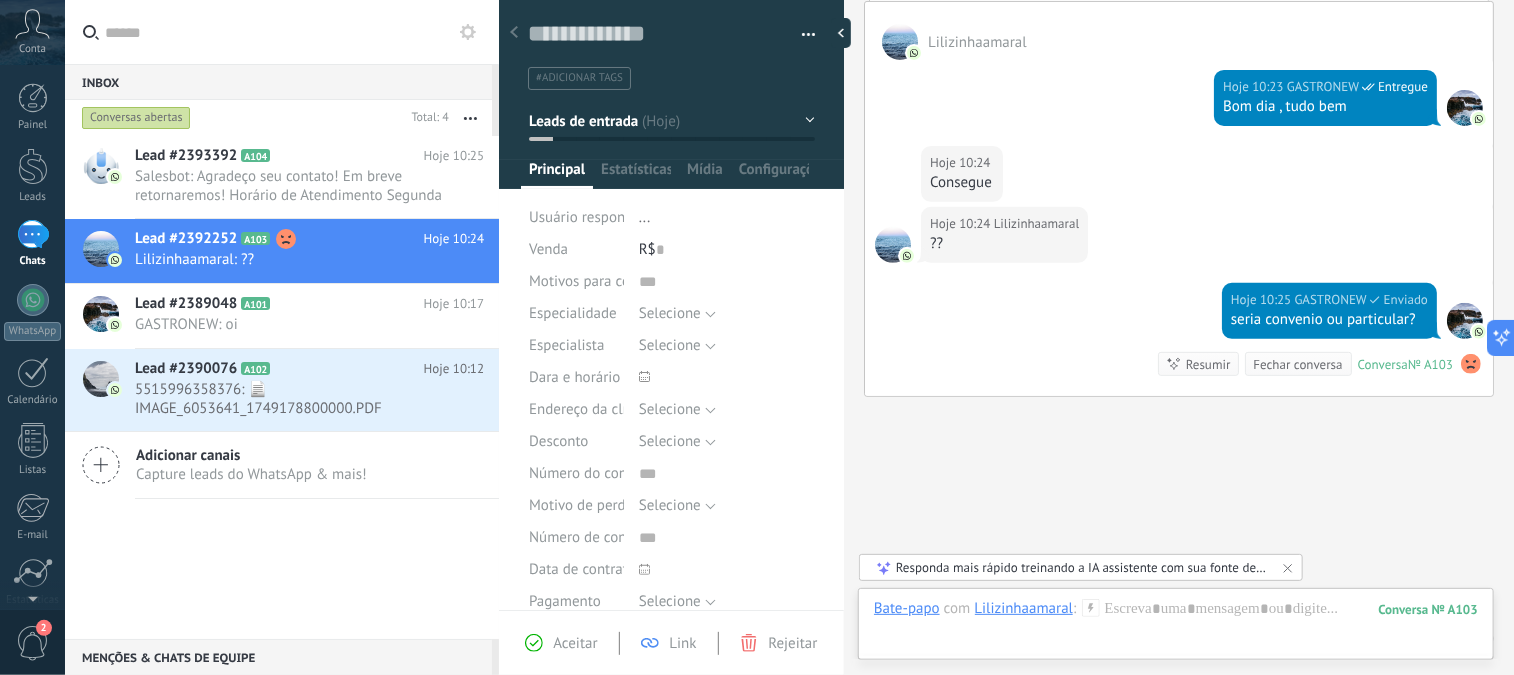 scroll, scrollTop: 363, scrollLeft: 0, axis: vertical 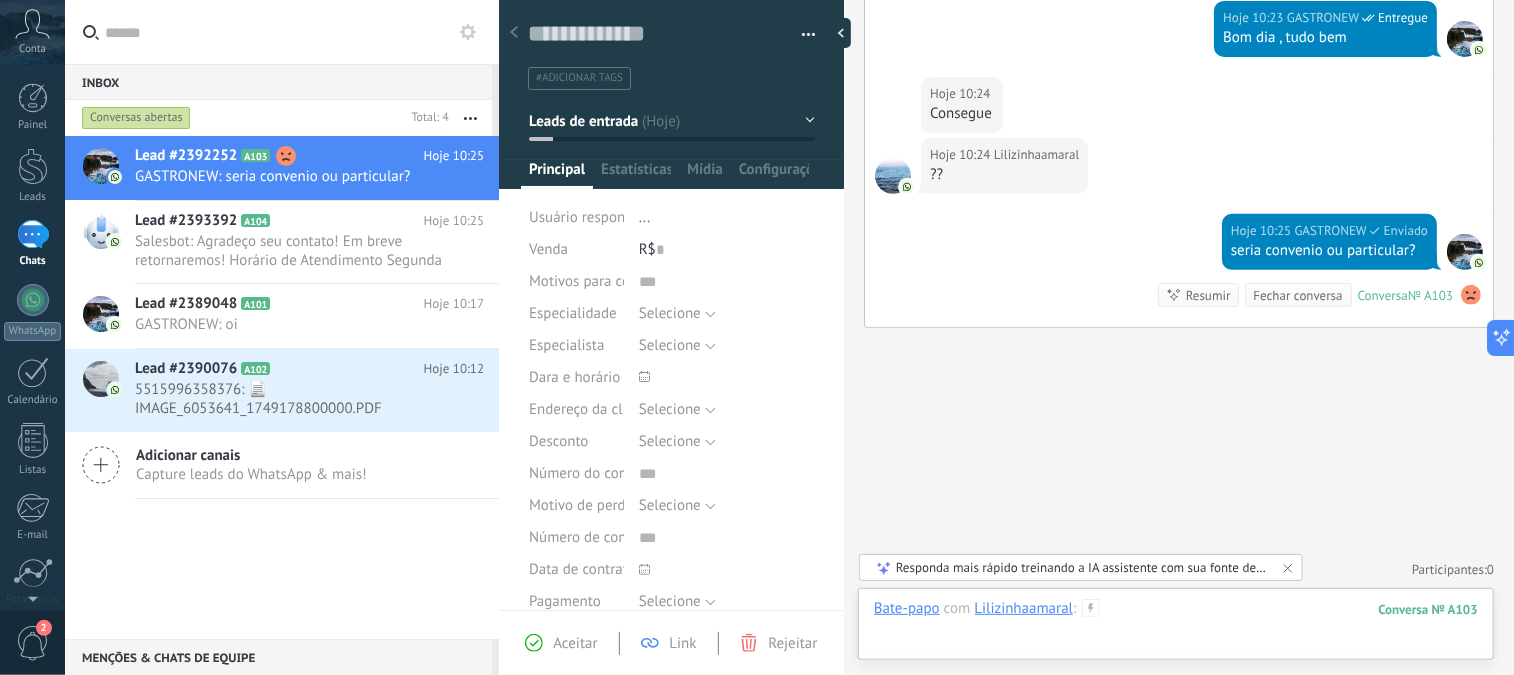 click at bounding box center [1176, 629] 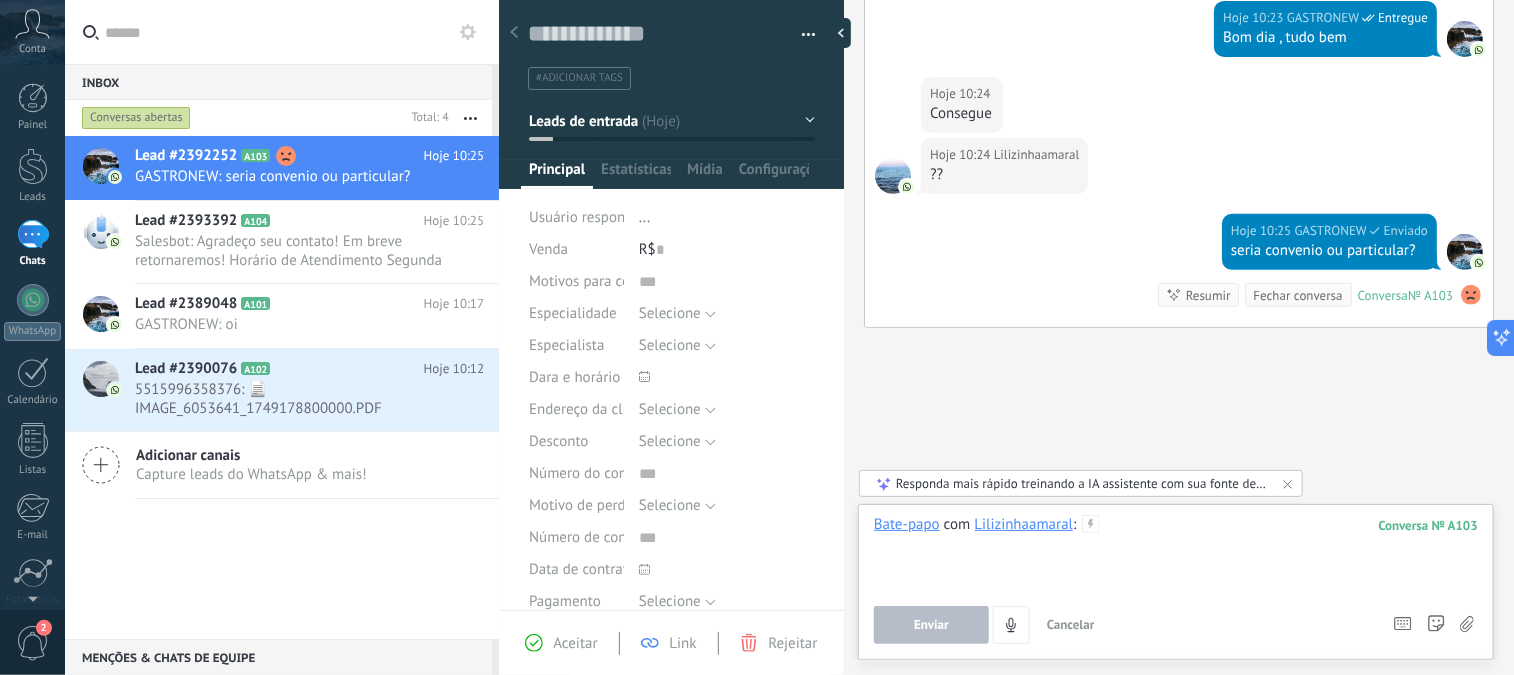 type 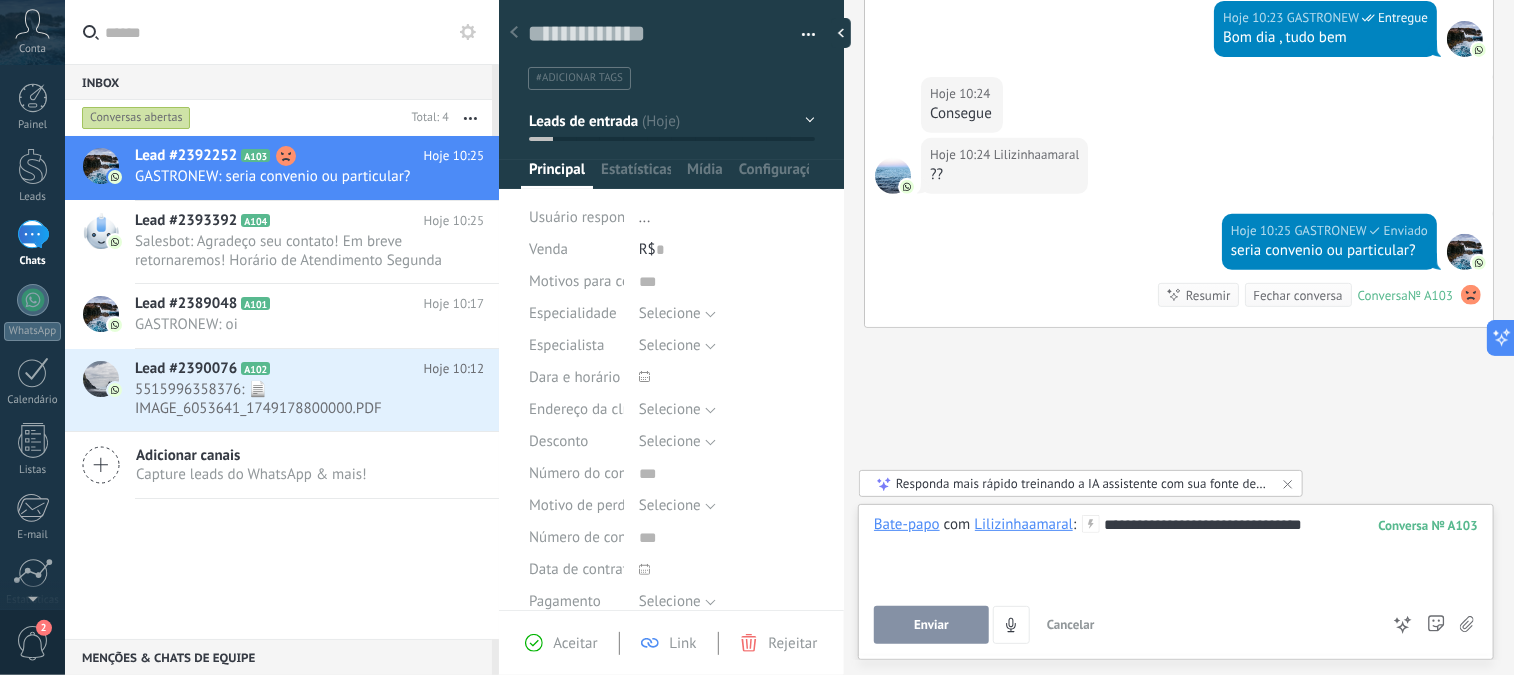 click on "Enviar" at bounding box center (931, 625) 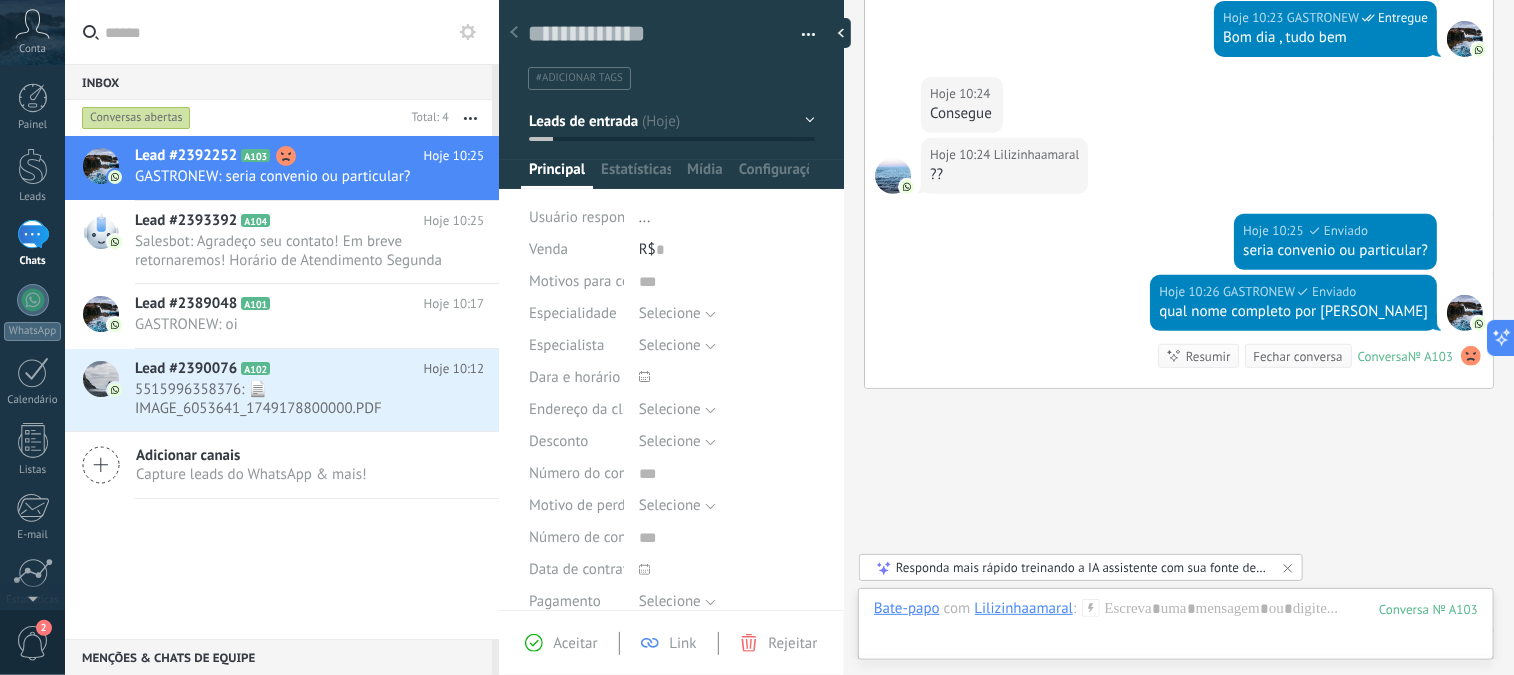scroll, scrollTop: 424, scrollLeft: 0, axis: vertical 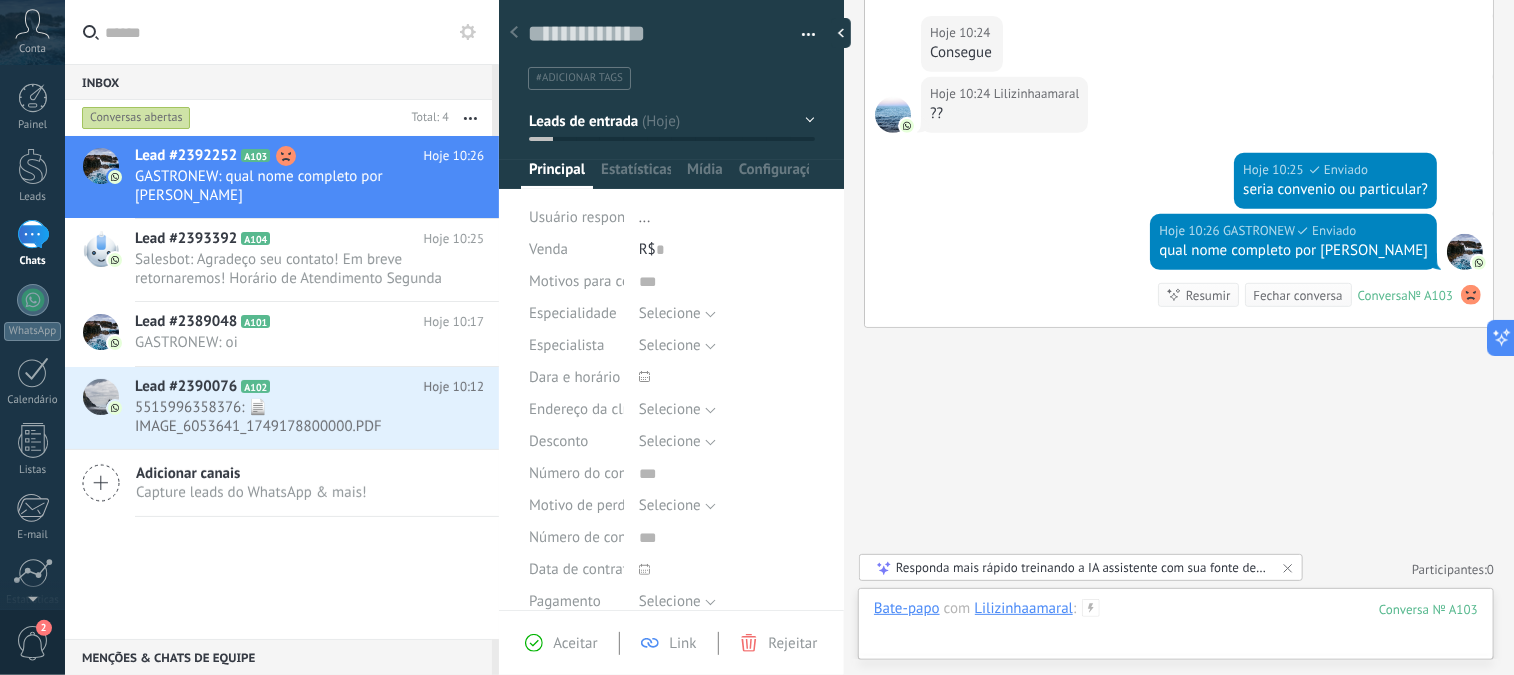 click at bounding box center [1176, 629] 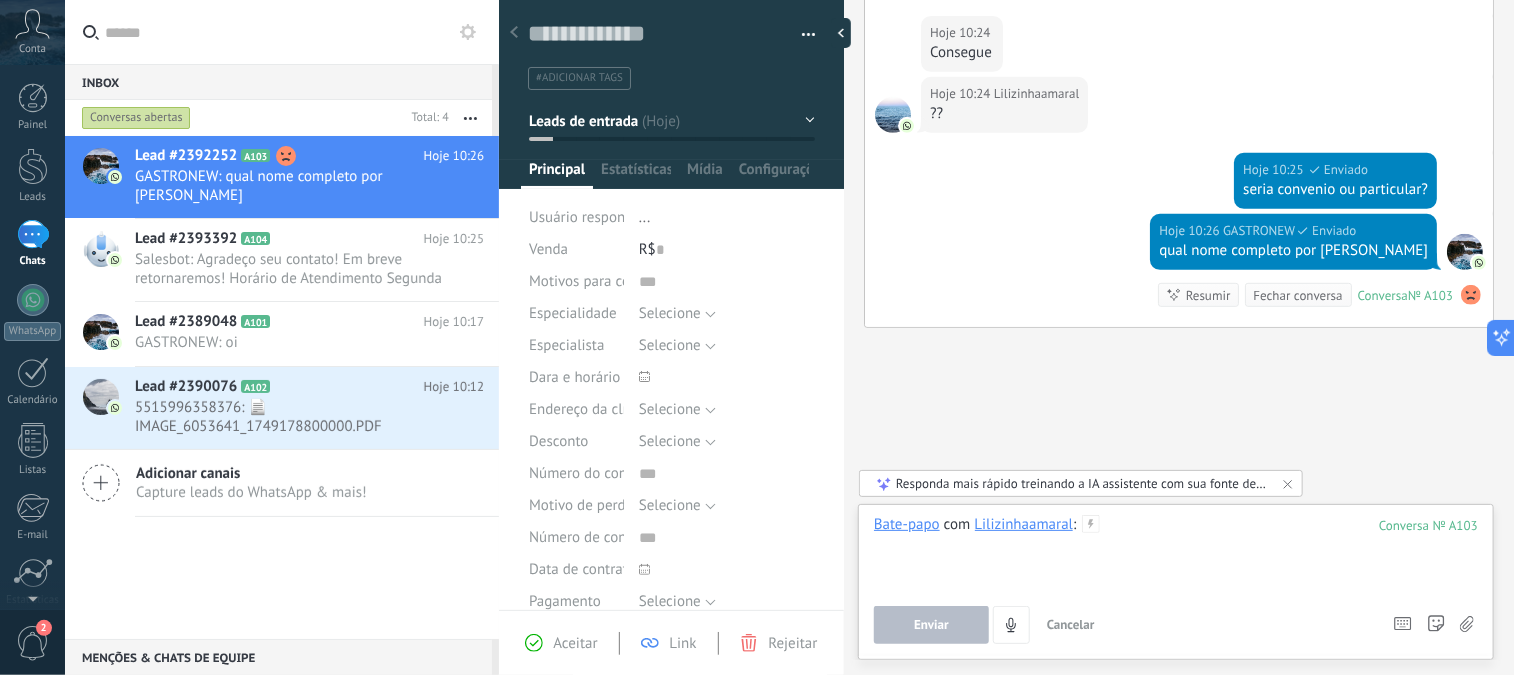 type 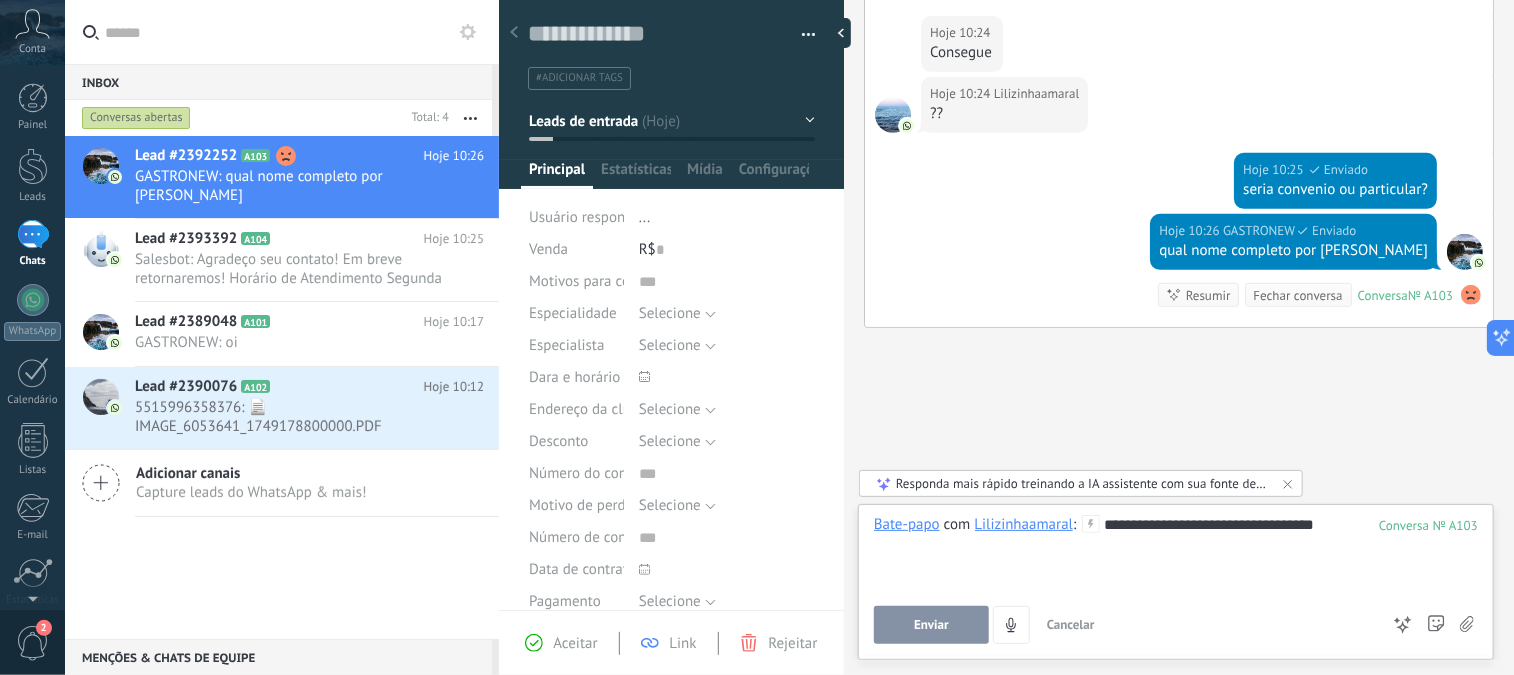 click on "Enviar" at bounding box center [931, 625] 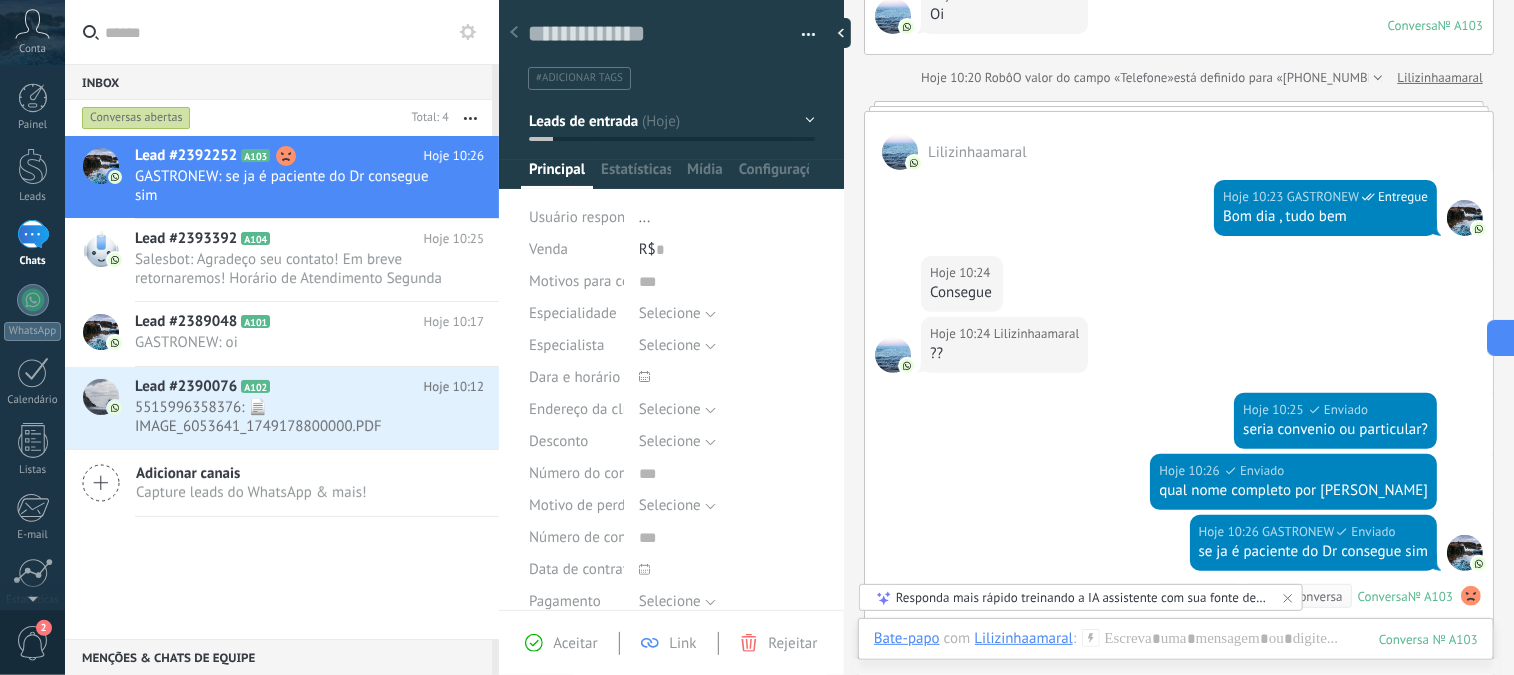 scroll, scrollTop: 300, scrollLeft: 0, axis: vertical 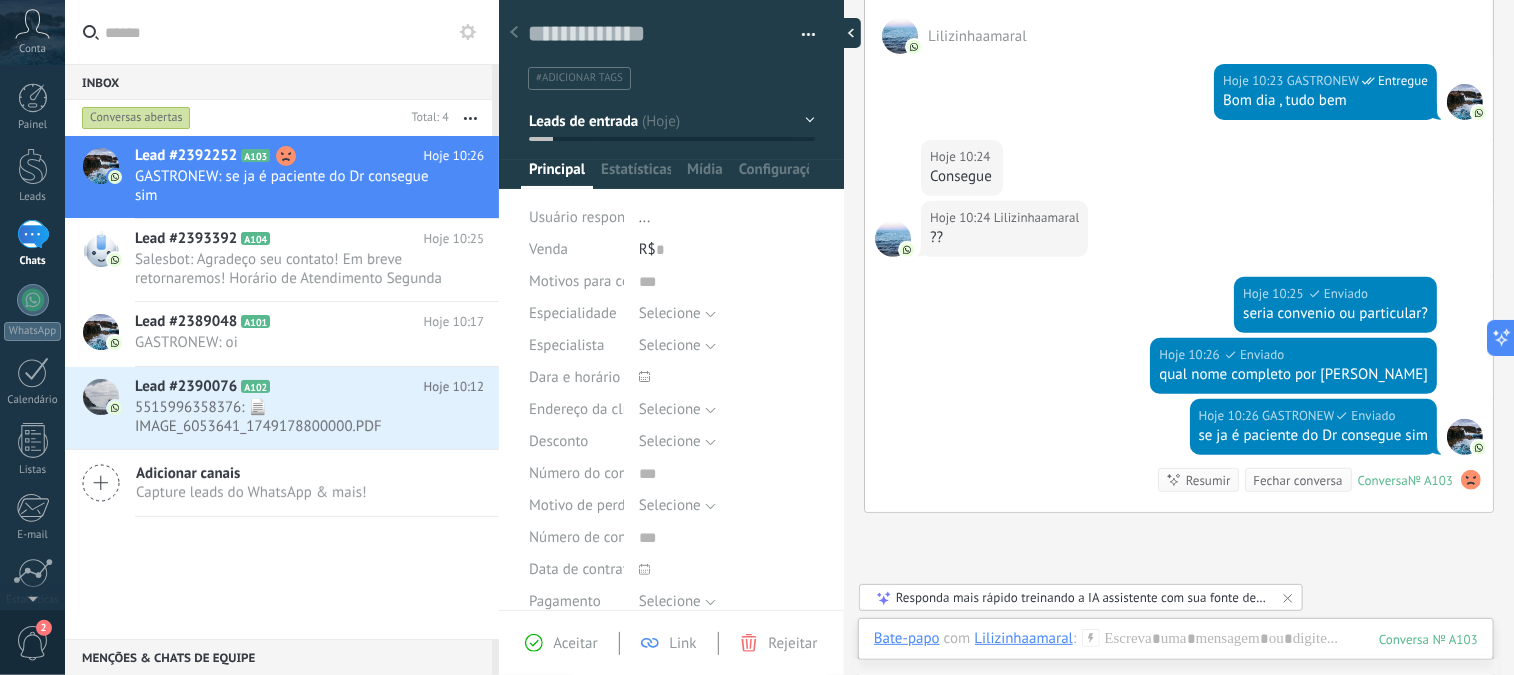 click at bounding box center (846, 33) 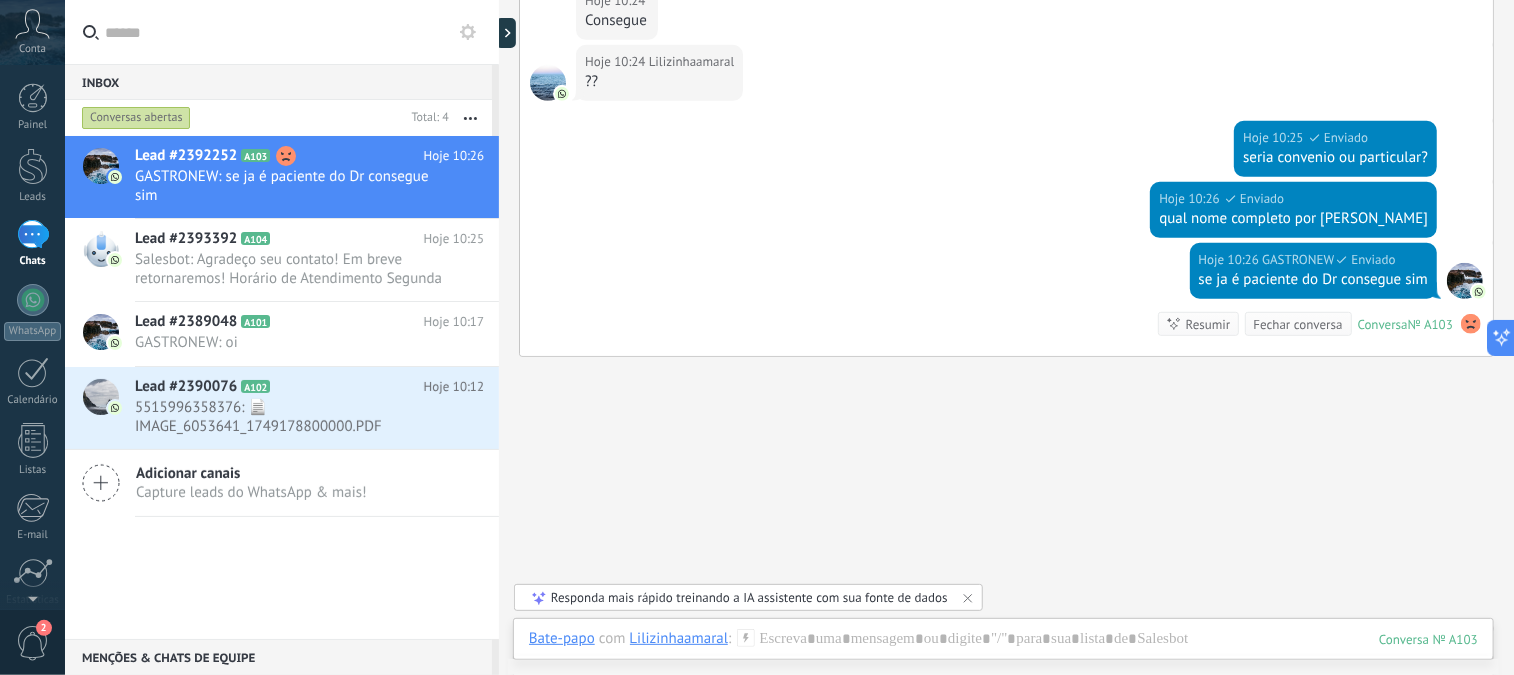 scroll, scrollTop: 484, scrollLeft: 0, axis: vertical 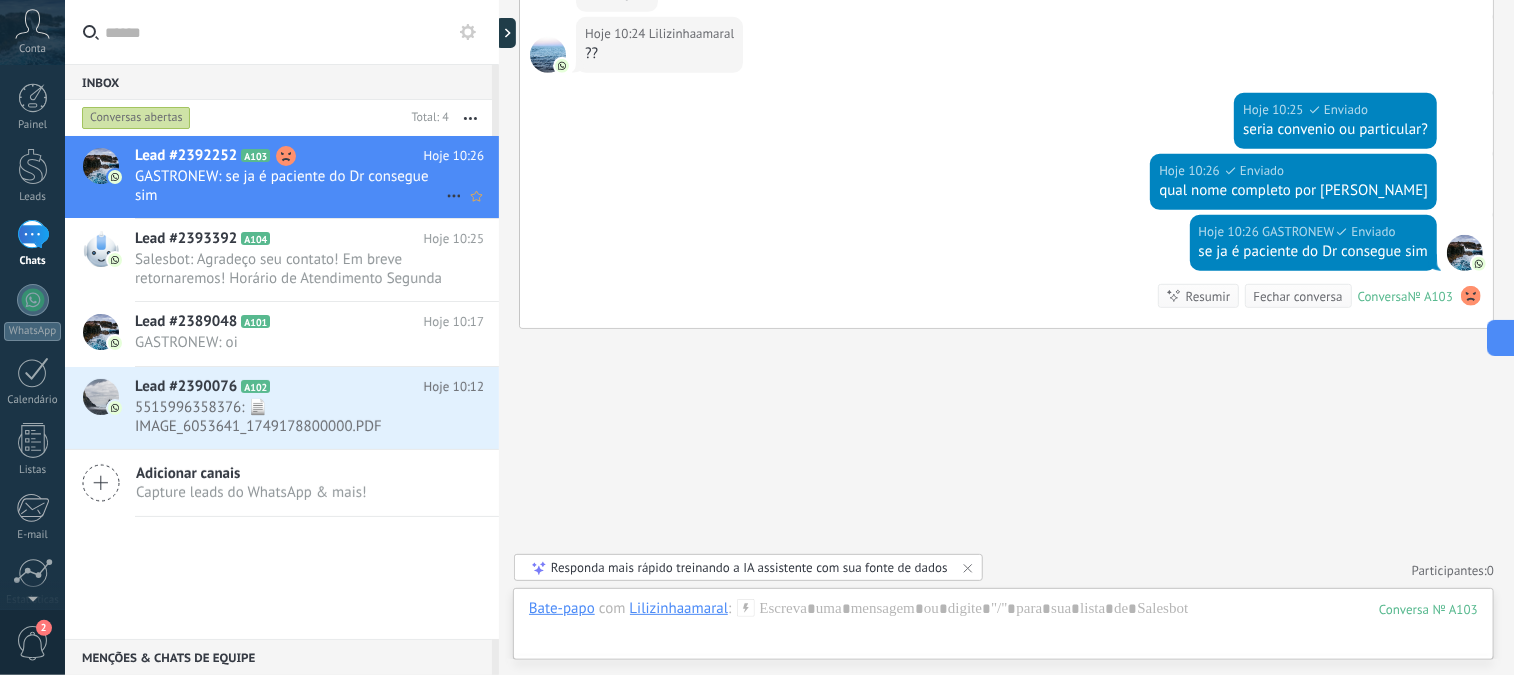 click on "GASTRONEW: se ja é paciente do Dr consegue sim" at bounding box center (290, 186) 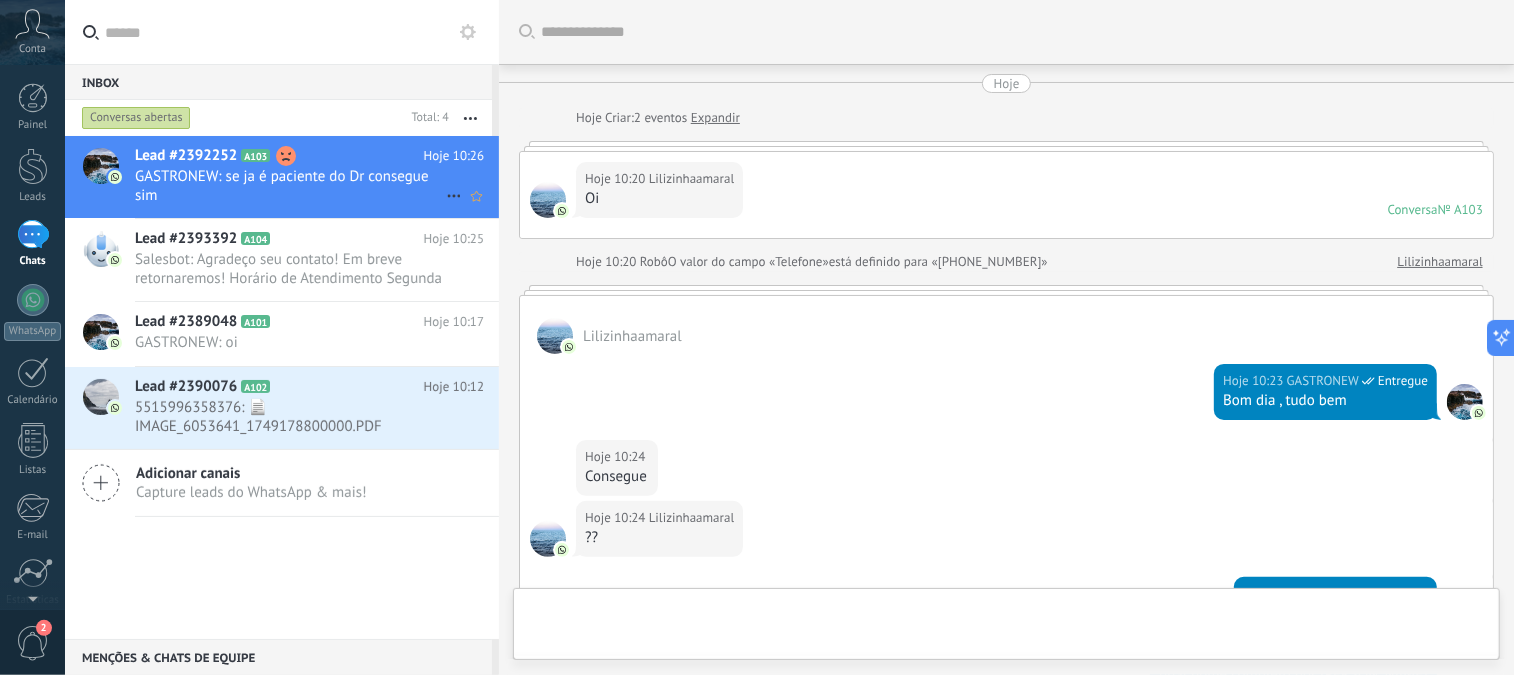 scroll, scrollTop: 484, scrollLeft: 0, axis: vertical 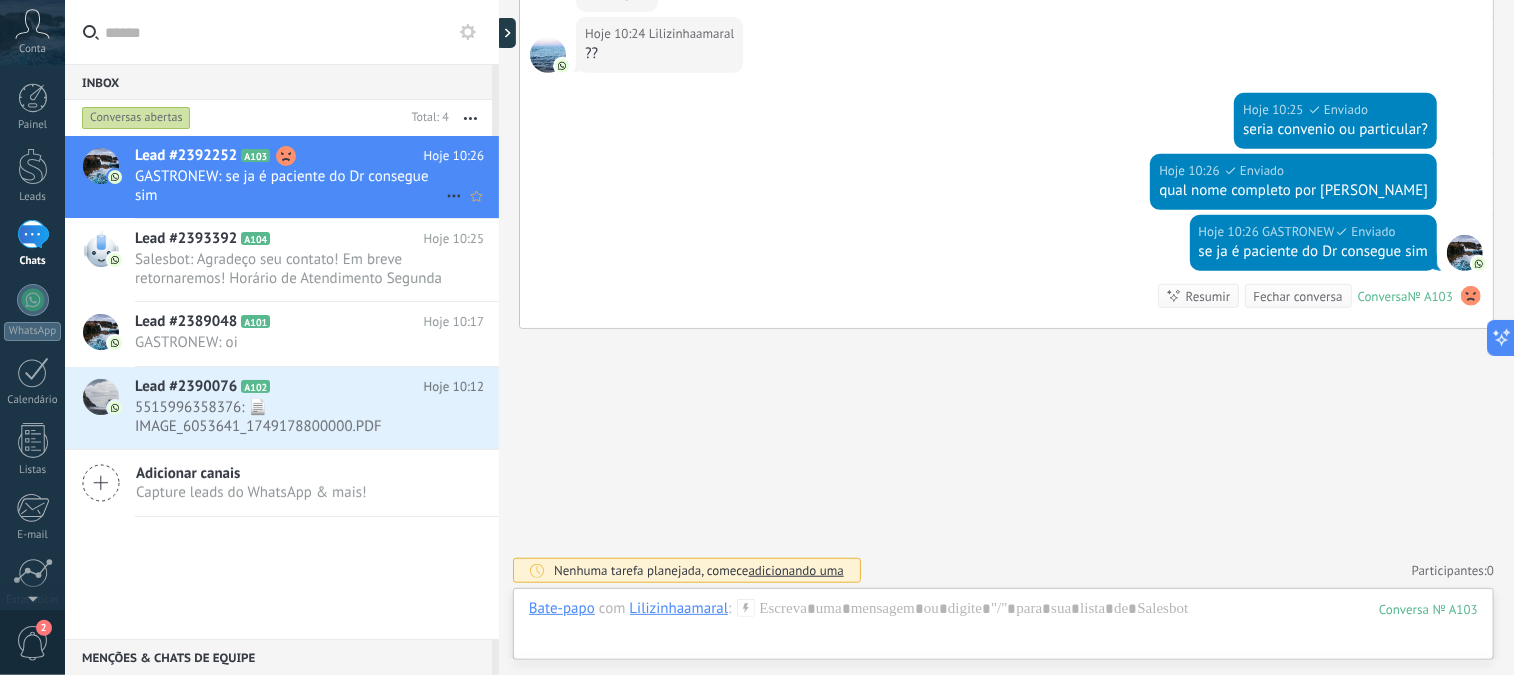 click 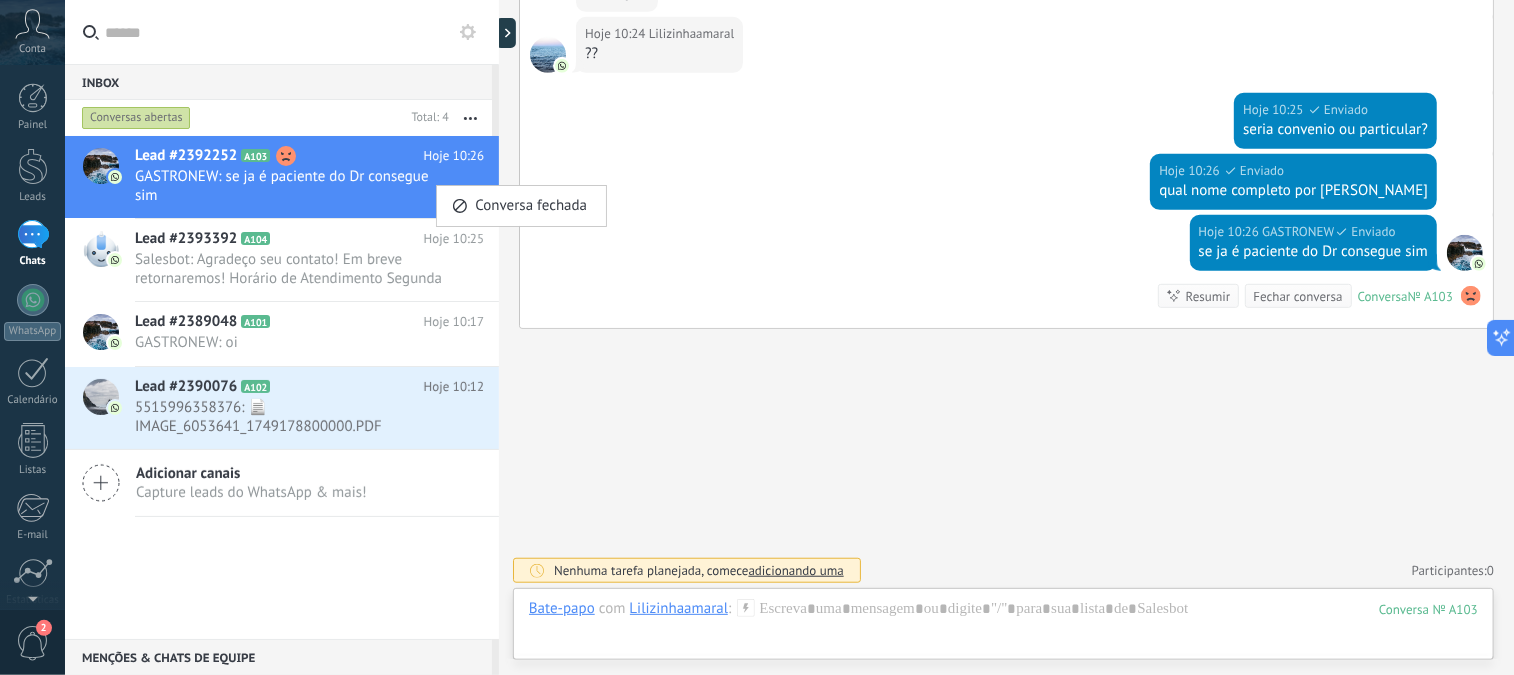 click on "Conversa fechada" at bounding box center [521, 206] 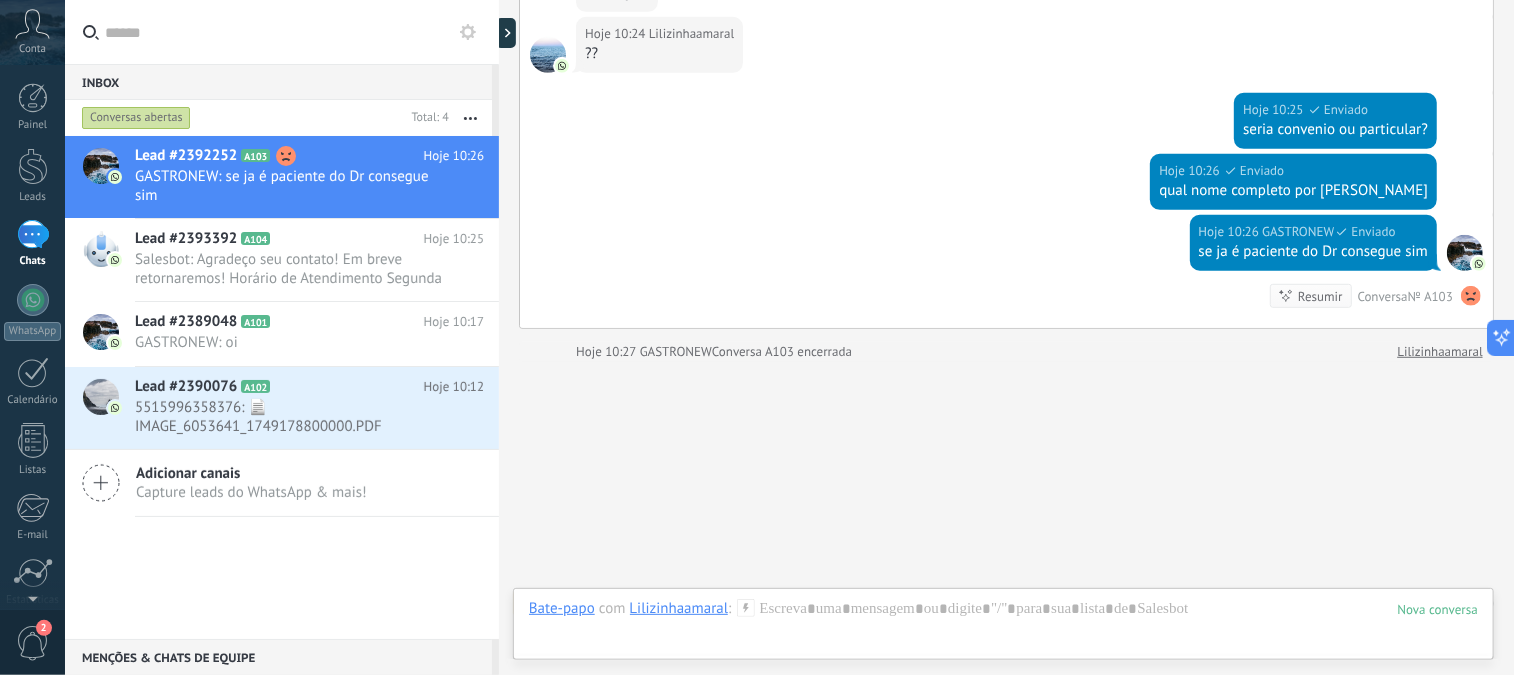 scroll, scrollTop: 518, scrollLeft: 0, axis: vertical 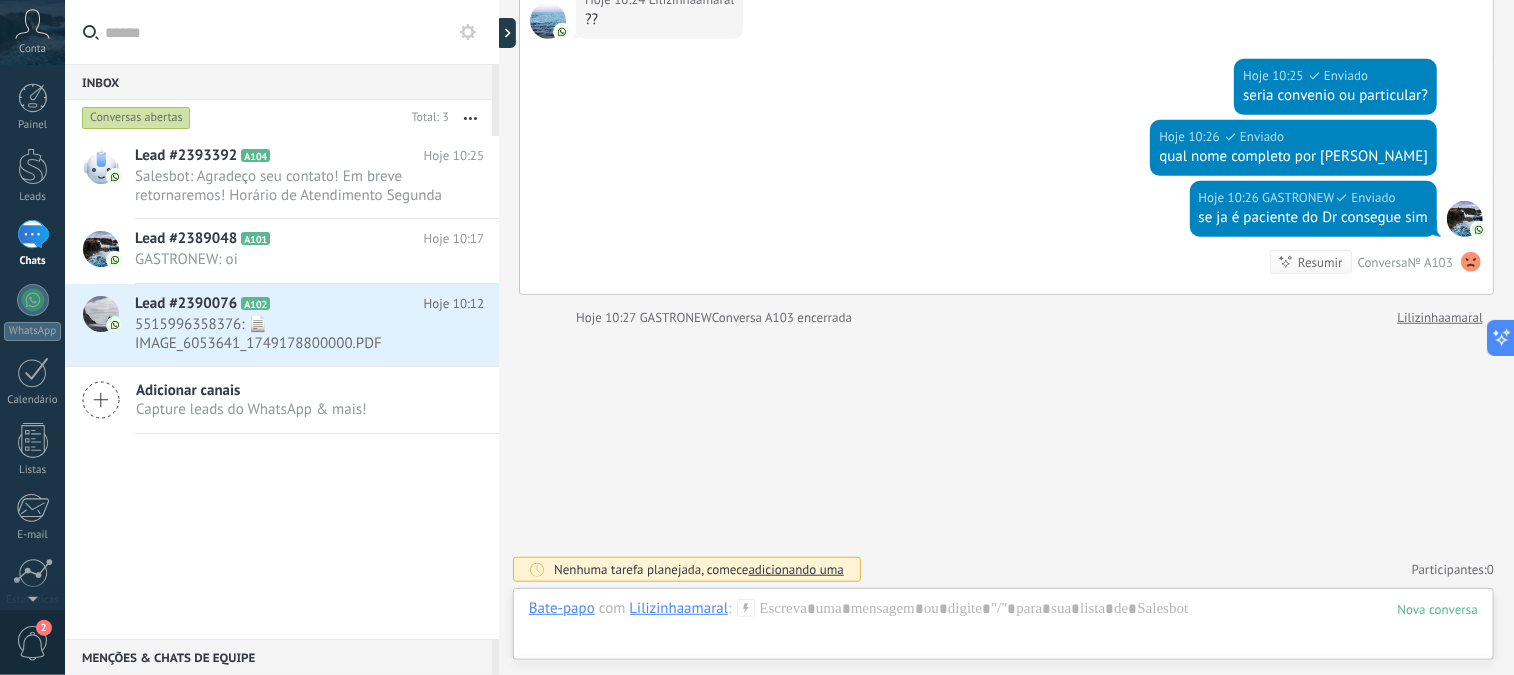 click 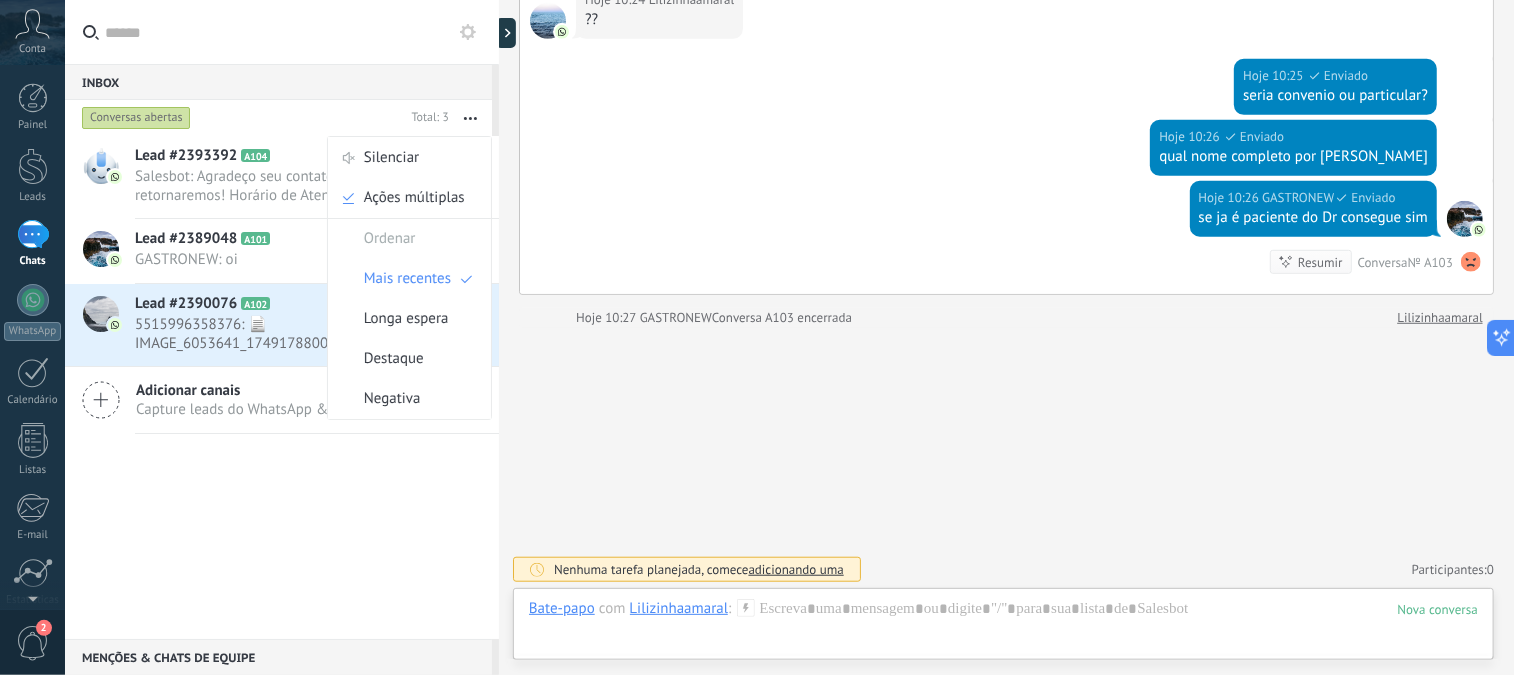click on "Hoje 10:26 GASTRONEW  Enviado qual nome completo por [PERSON_NAME]" at bounding box center [1006, 150] 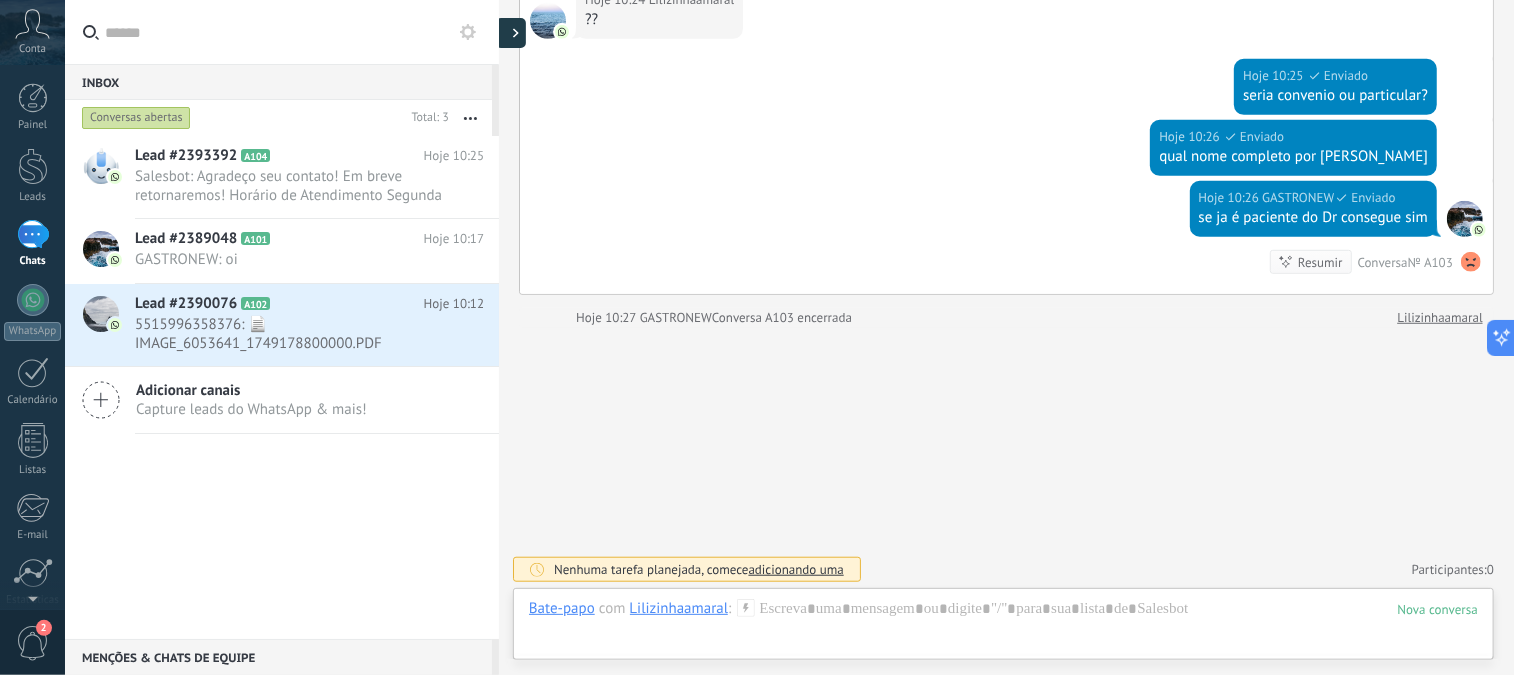 click at bounding box center (511, 33) 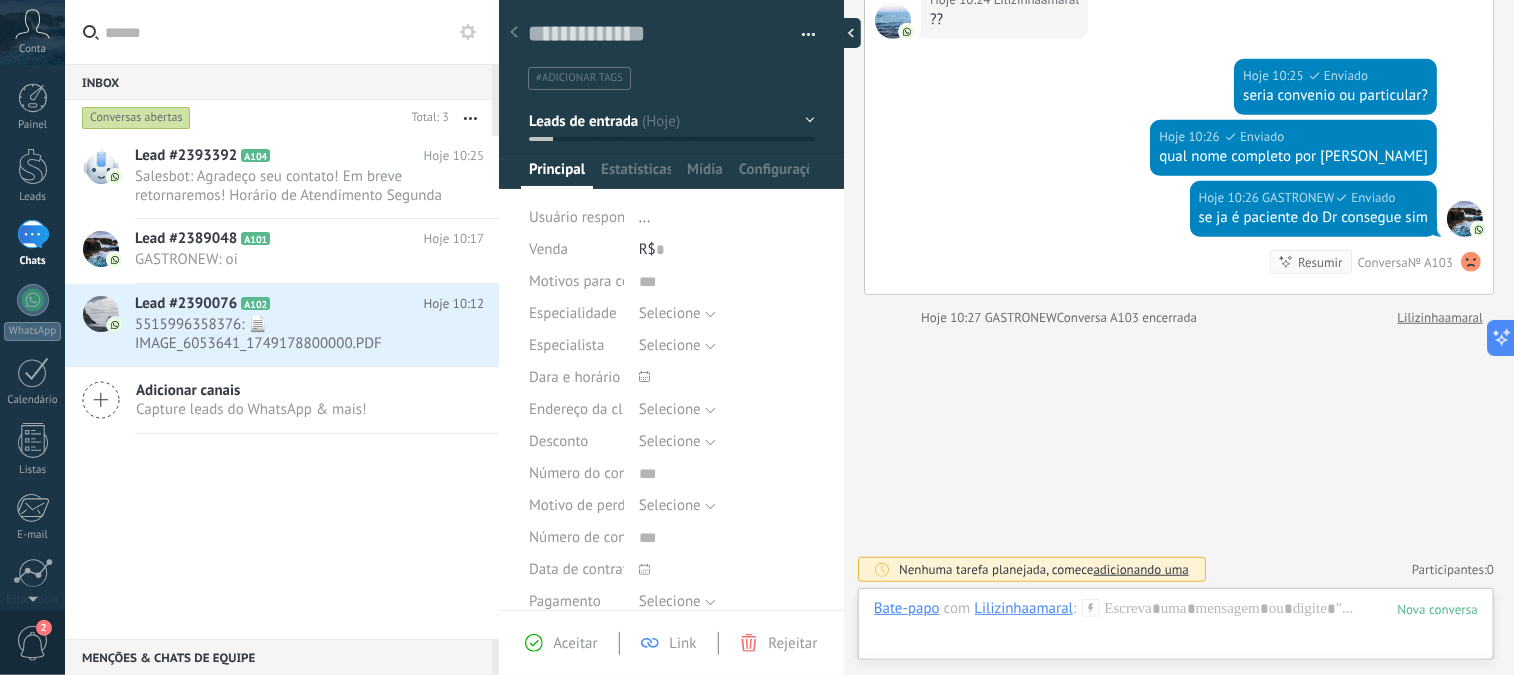 scroll, scrollTop: 29, scrollLeft: 0, axis: vertical 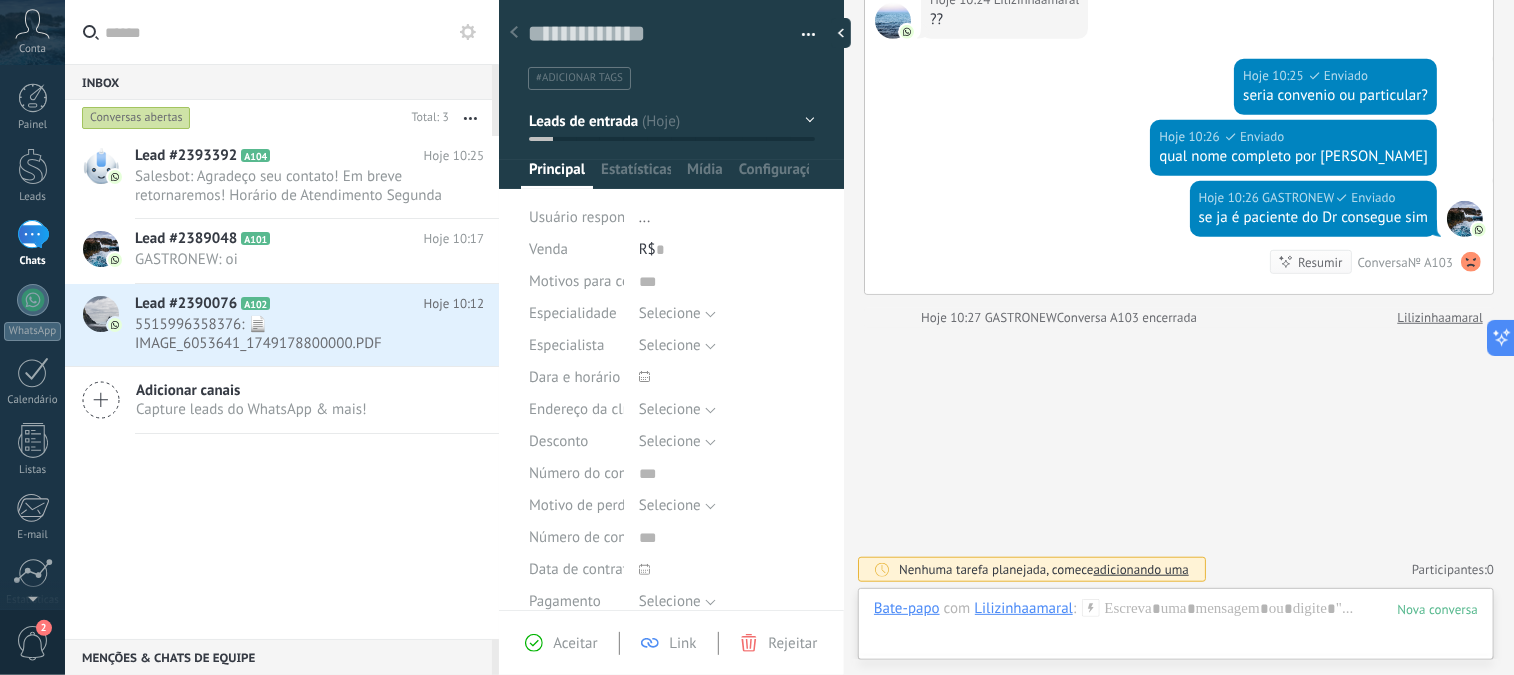 click on "Salvar e criar
Imprimir
Gerenciar tags
Exportar para o Excel" at bounding box center (672, 38) 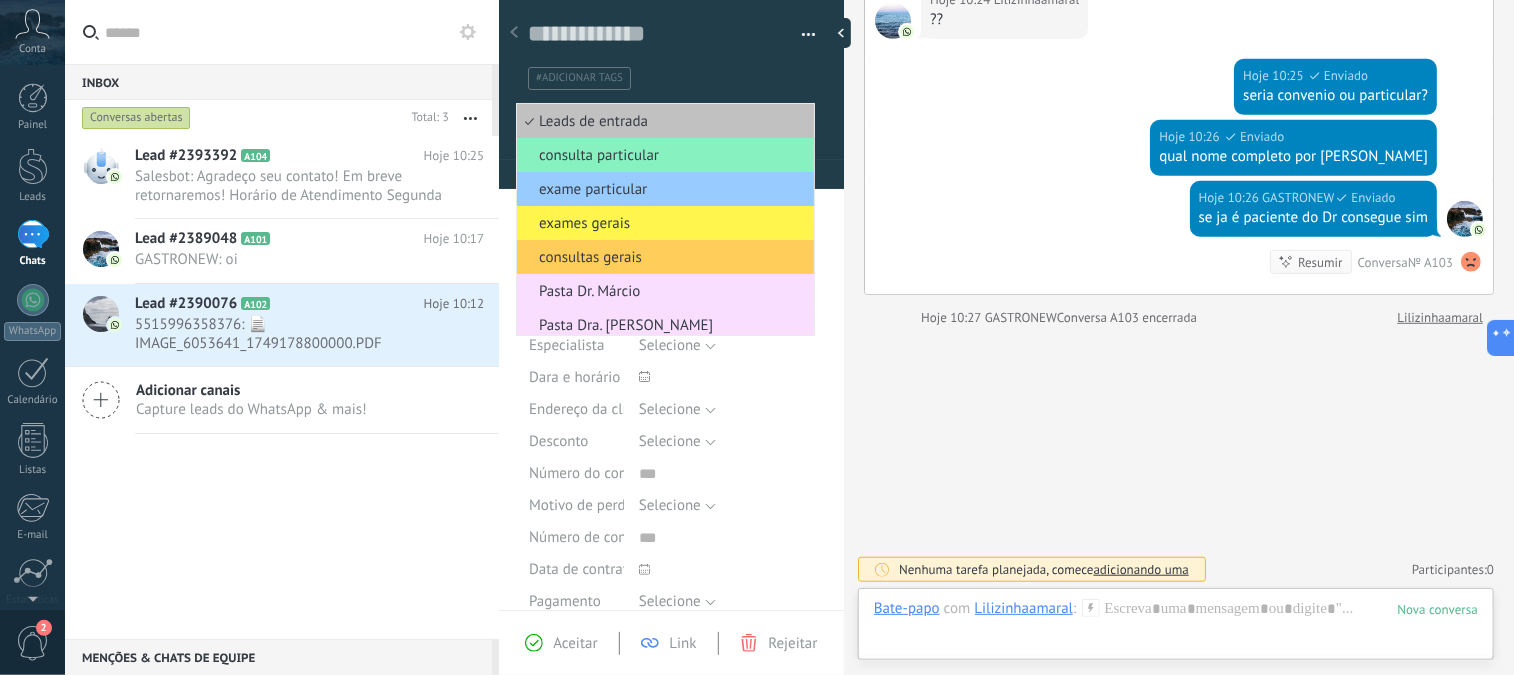 click on "exames gerais" at bounding box center (662, 223) 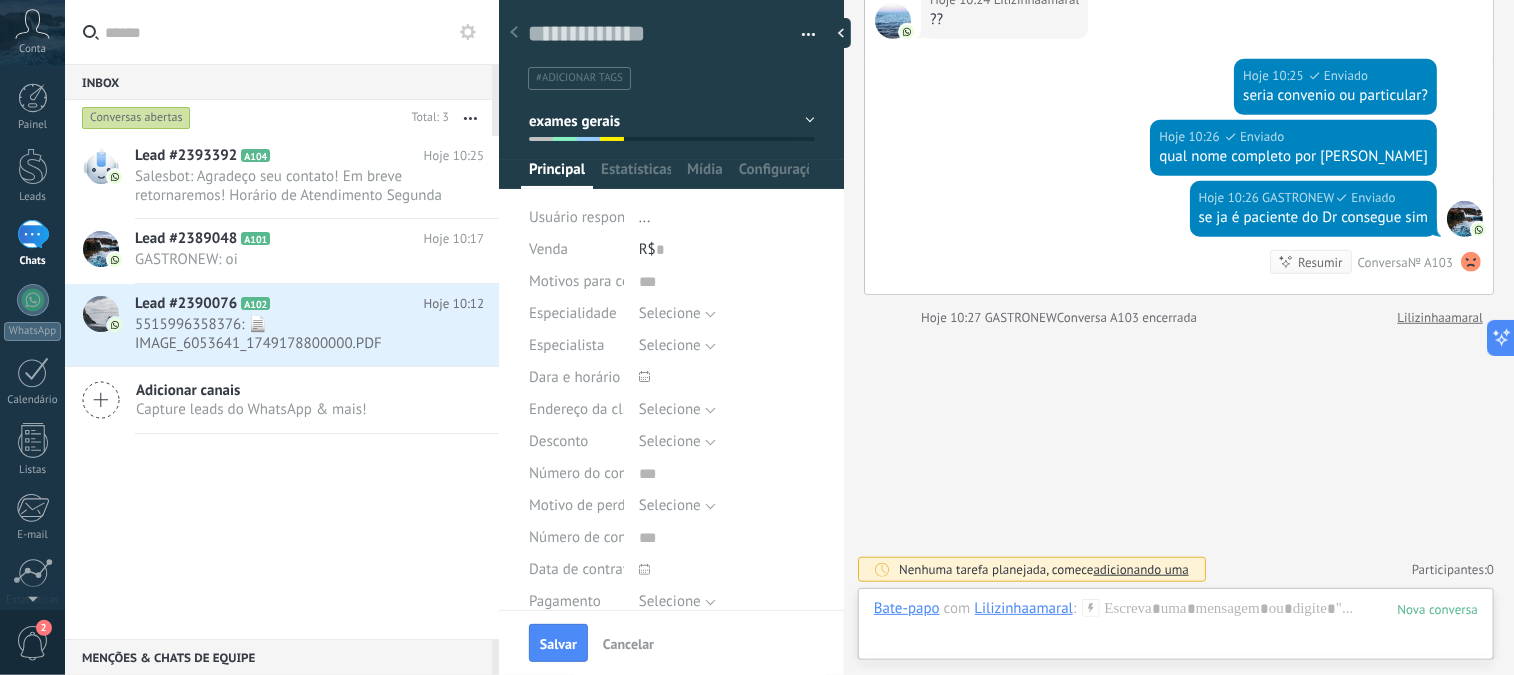 click on "Hoje 10:26 GASTRONEW  Enviado se ja é paciente do Dr consegue sim Resumir Resumir Conversa  № A103" at bounding box center (1179, 237) 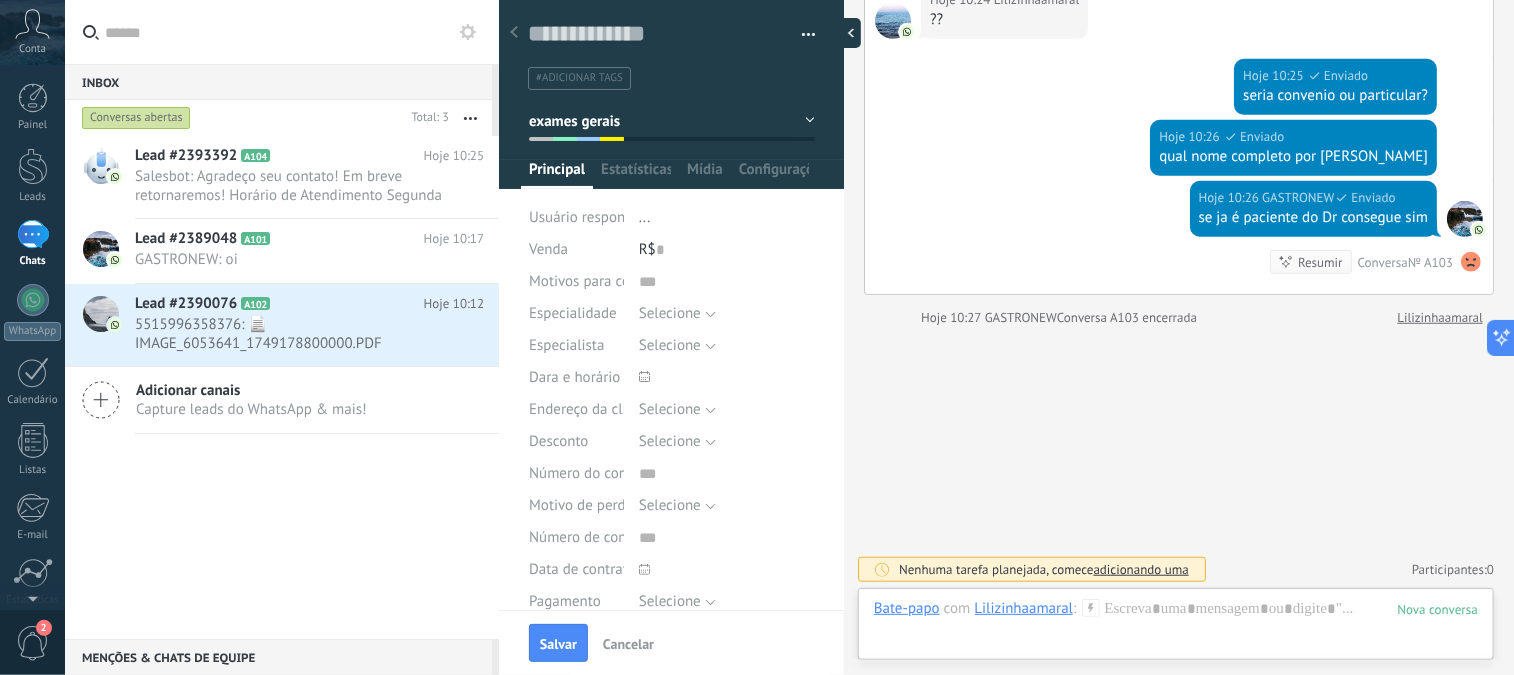 click at bounding box center (846, 33) 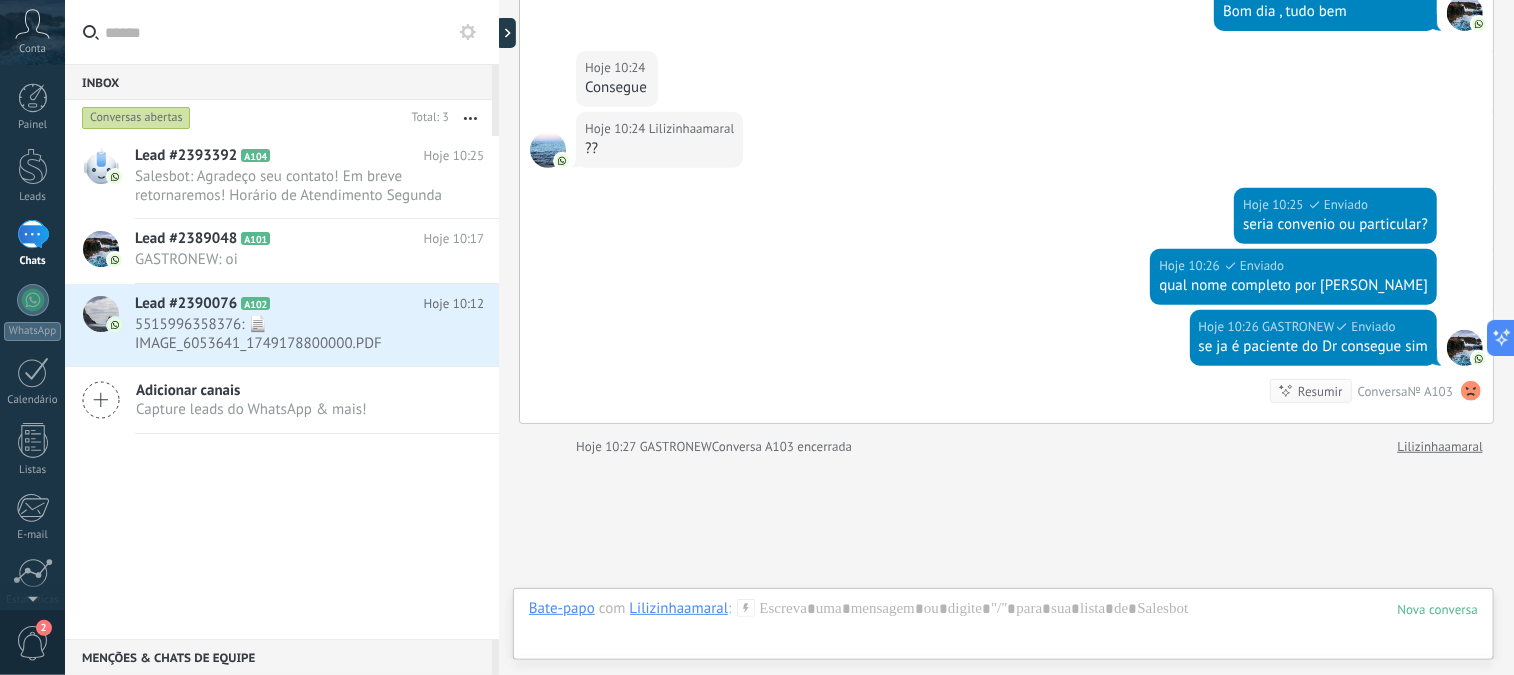 scroll, scrollTop: 518, scrollLeft: 0, axis: vertical 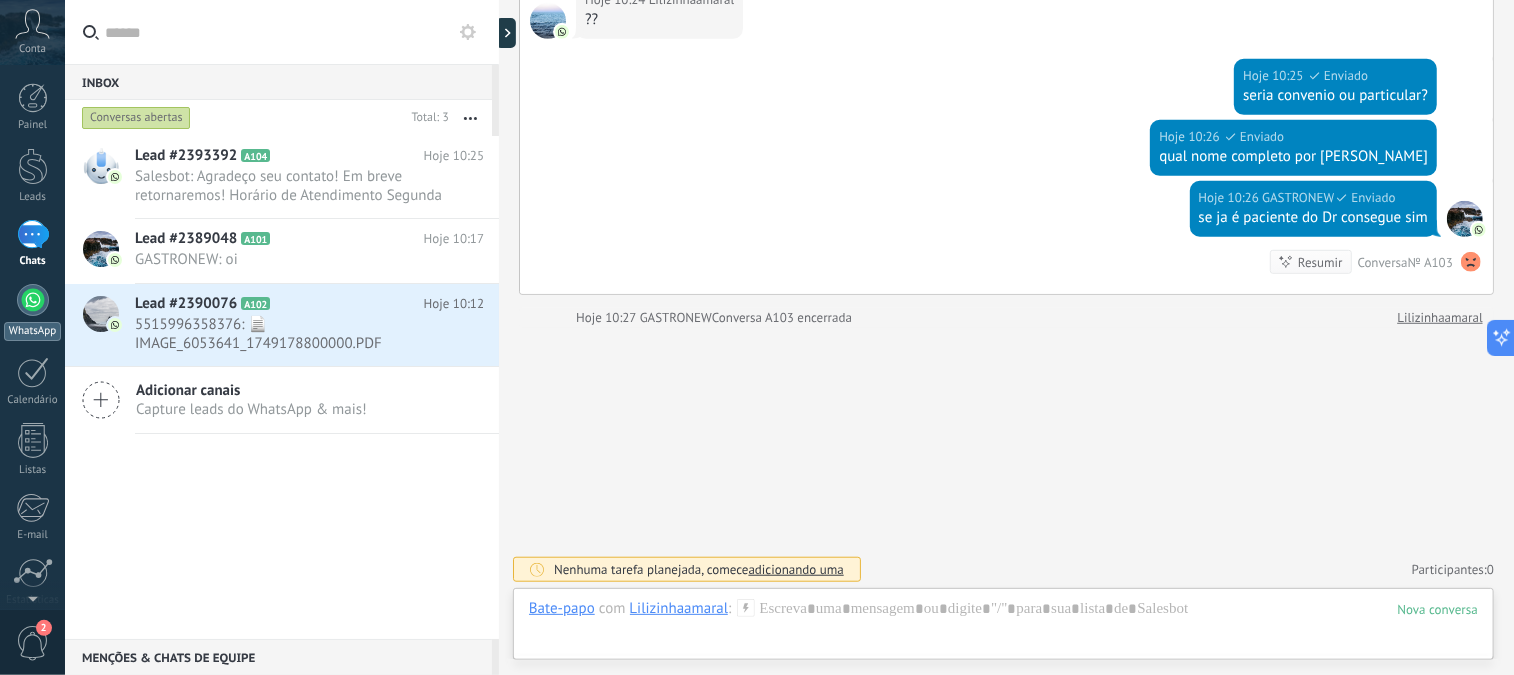 click at bounding box center [33, 300] 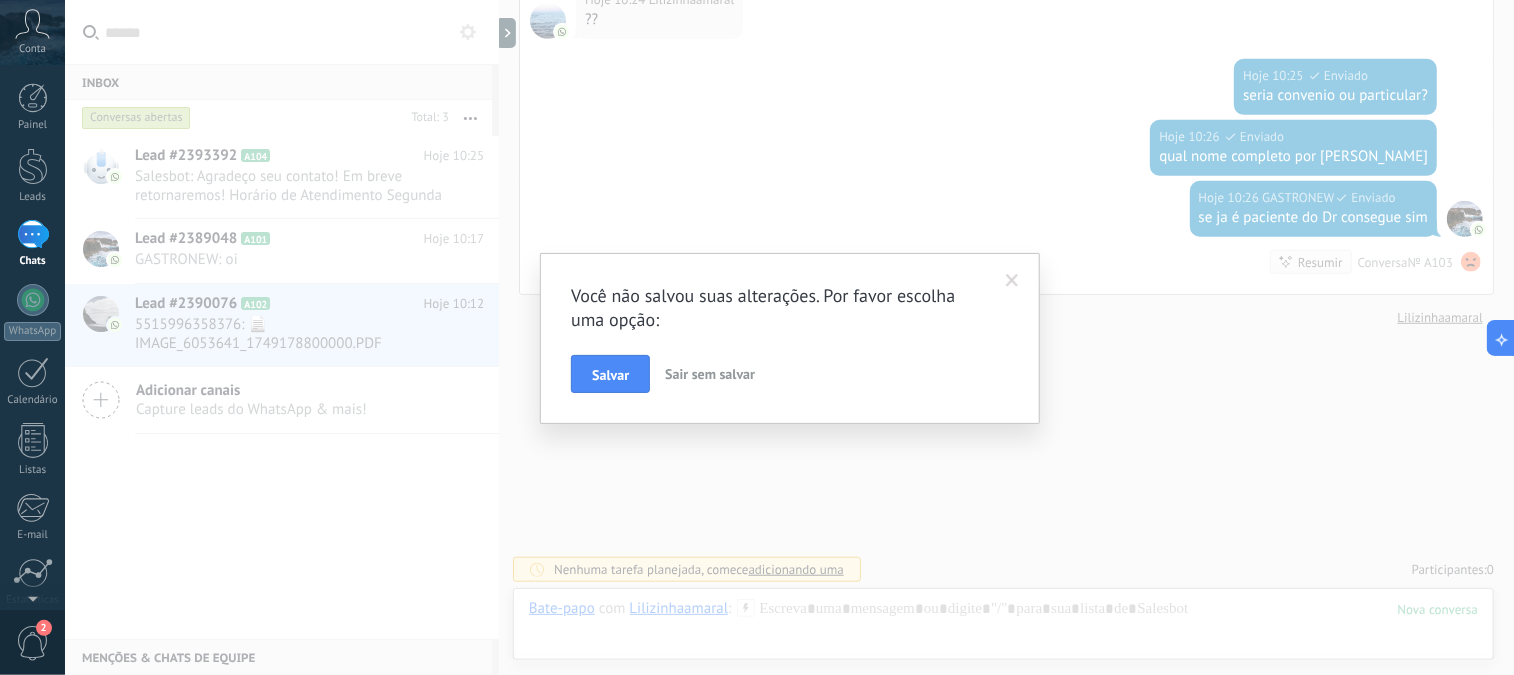 click on "1" at bounding box center [33, 234] 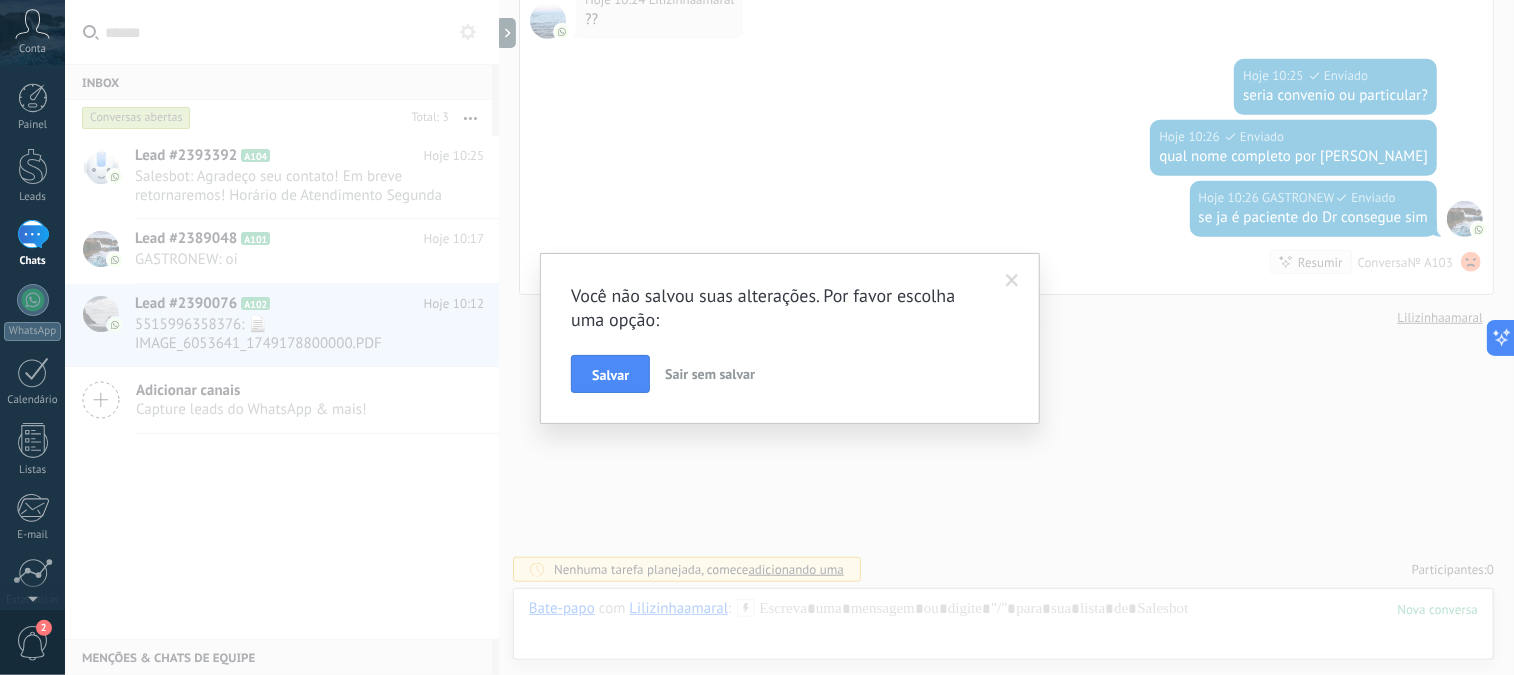 click on "1" at bounding box center (33, 234) 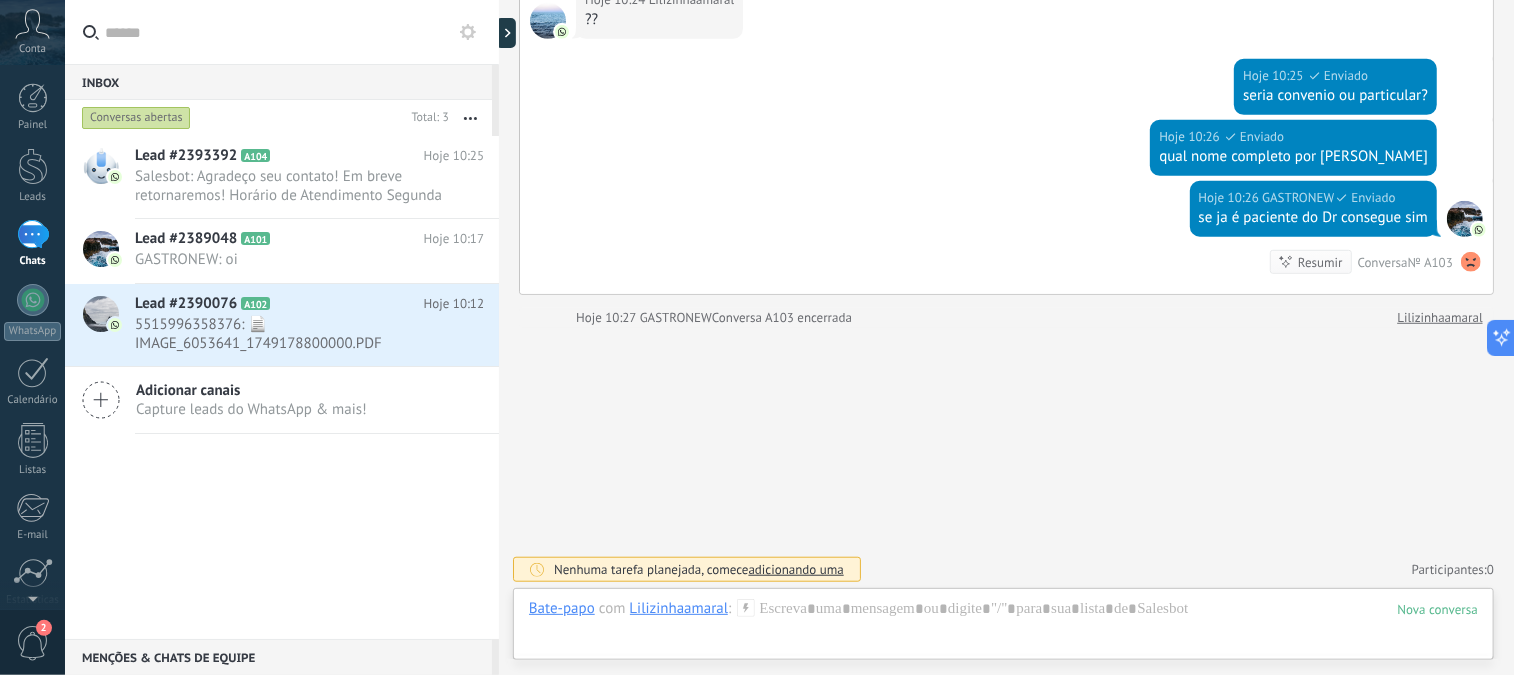 click on "1" at bounding box center (33, 234) 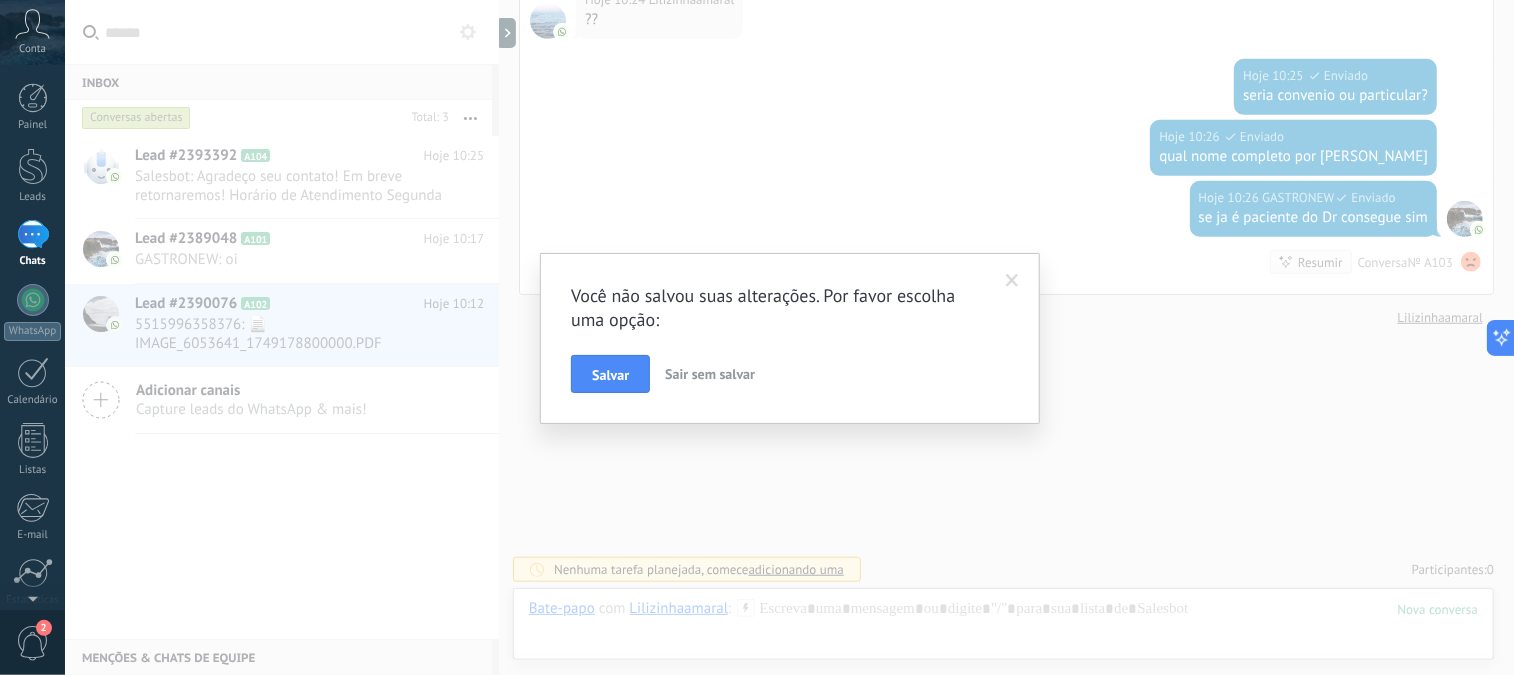 click at bounding box center [1012, 281] 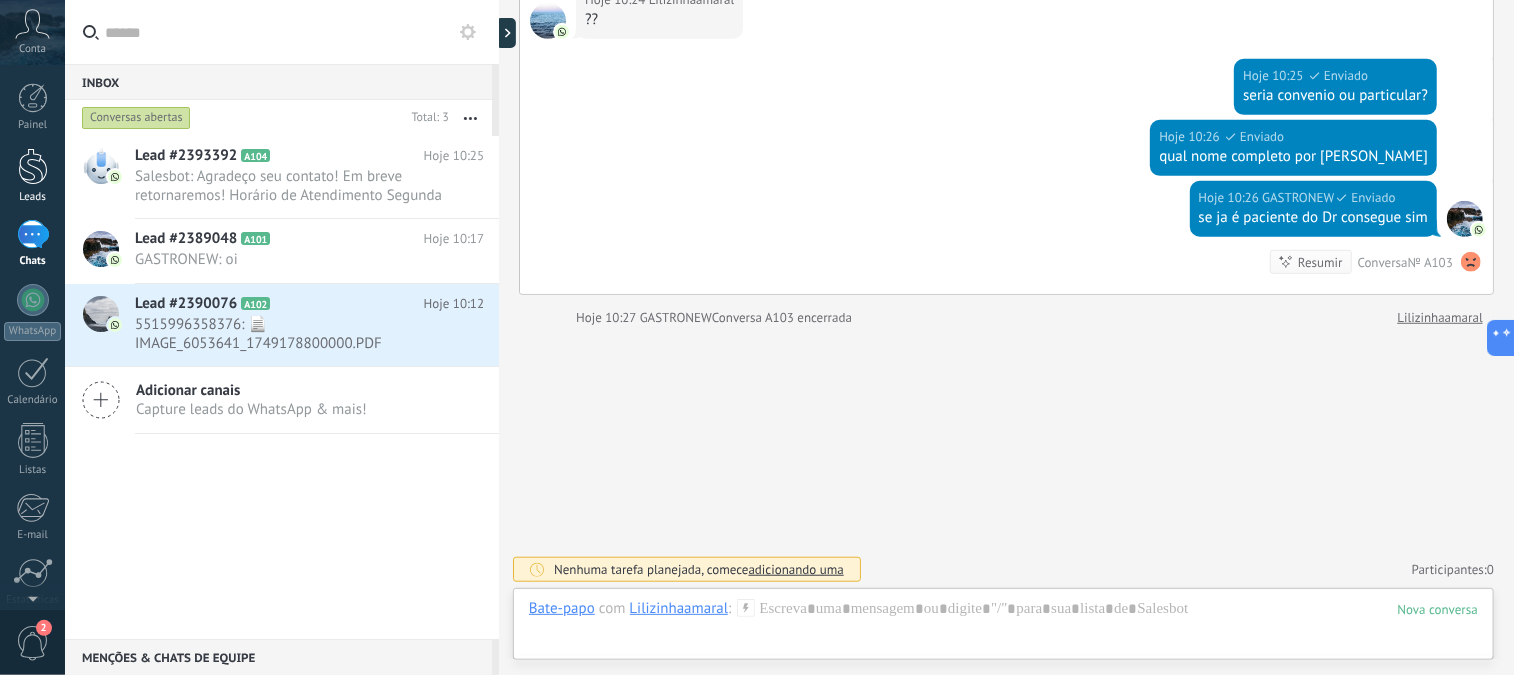 click at bounding box center (33, 166) 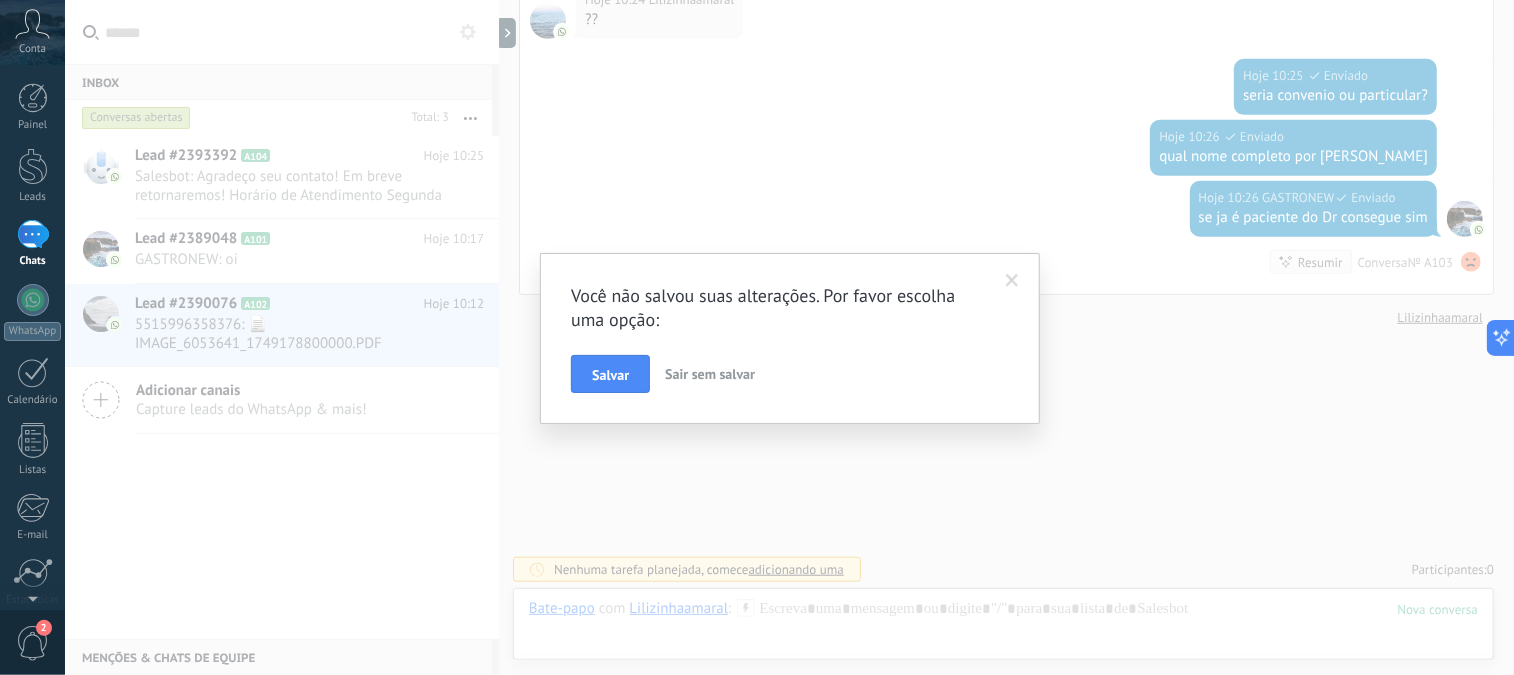 click at bounding box center (1012, 281) 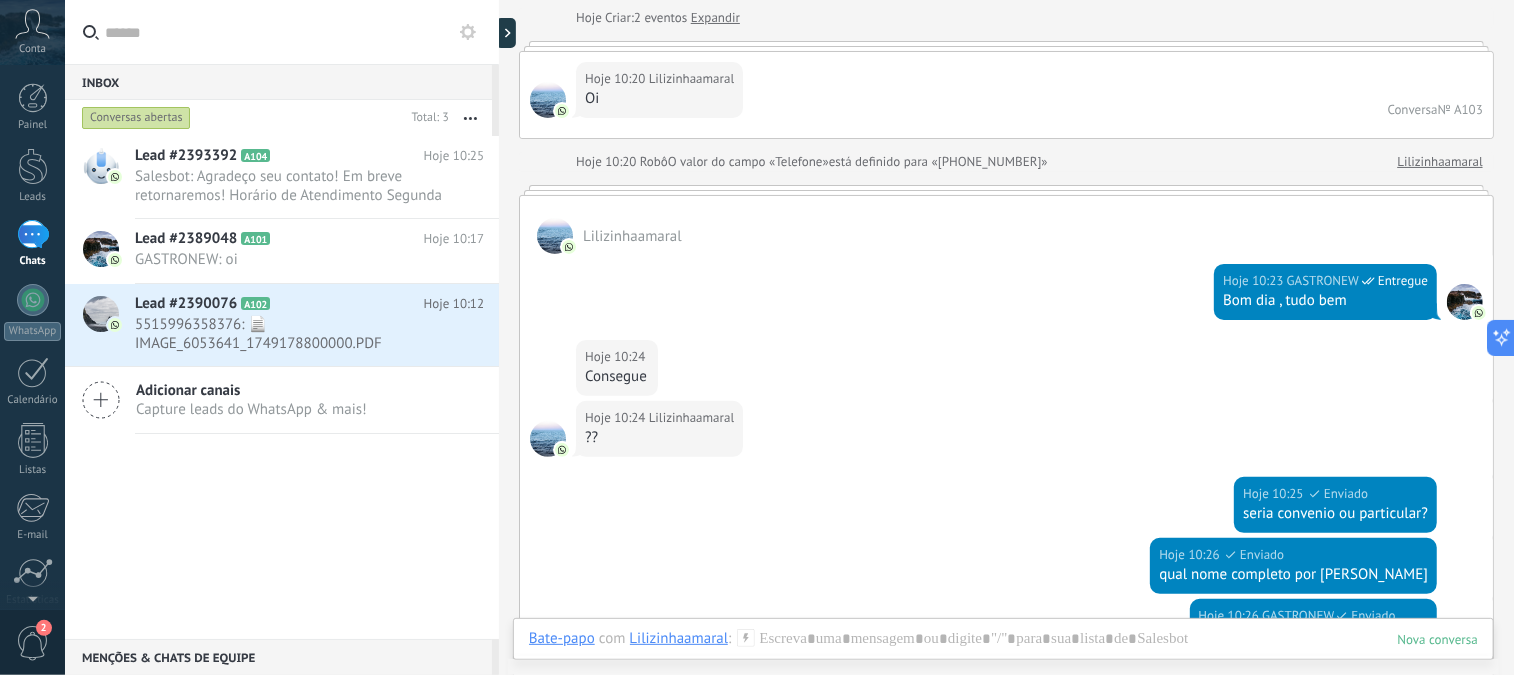 scroll, scrollTop: 0, scrollLeft: 0, axis: both 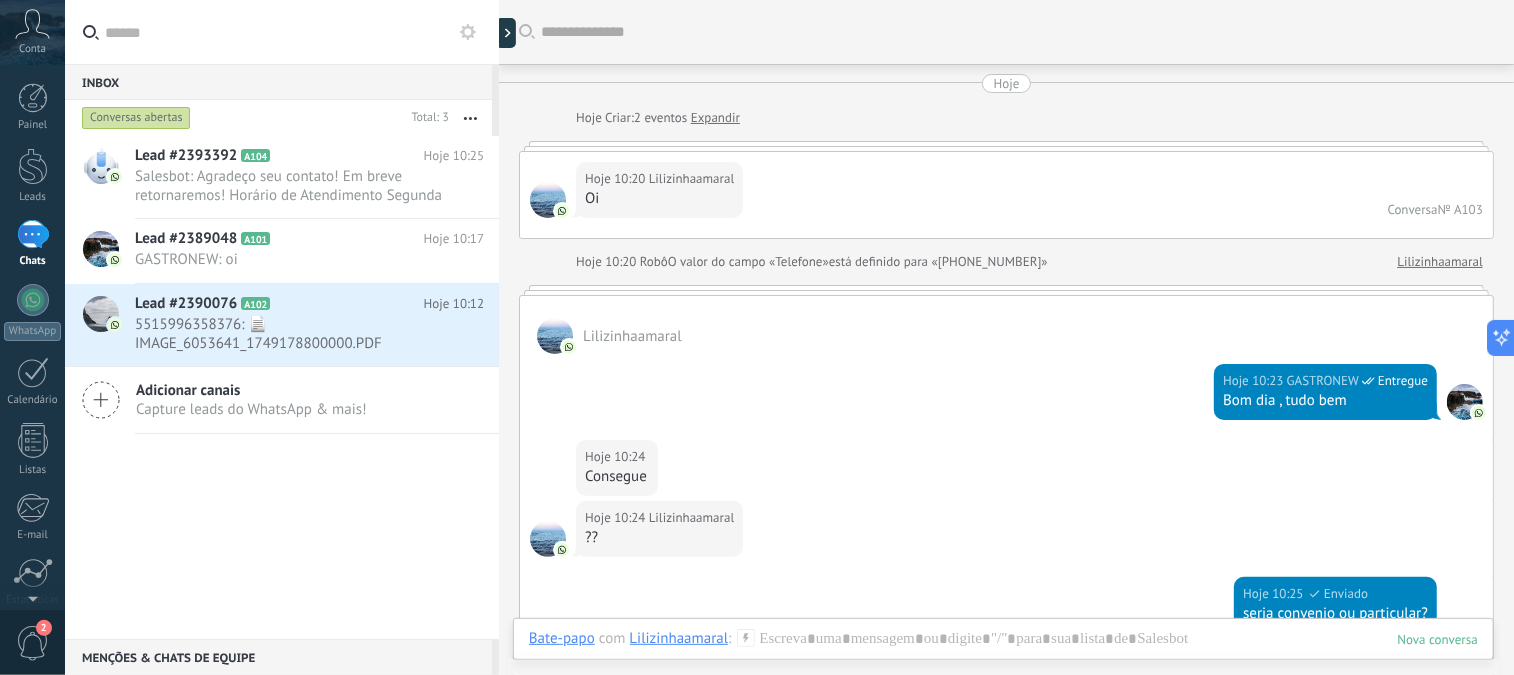 click at bounding box center [499, 337] 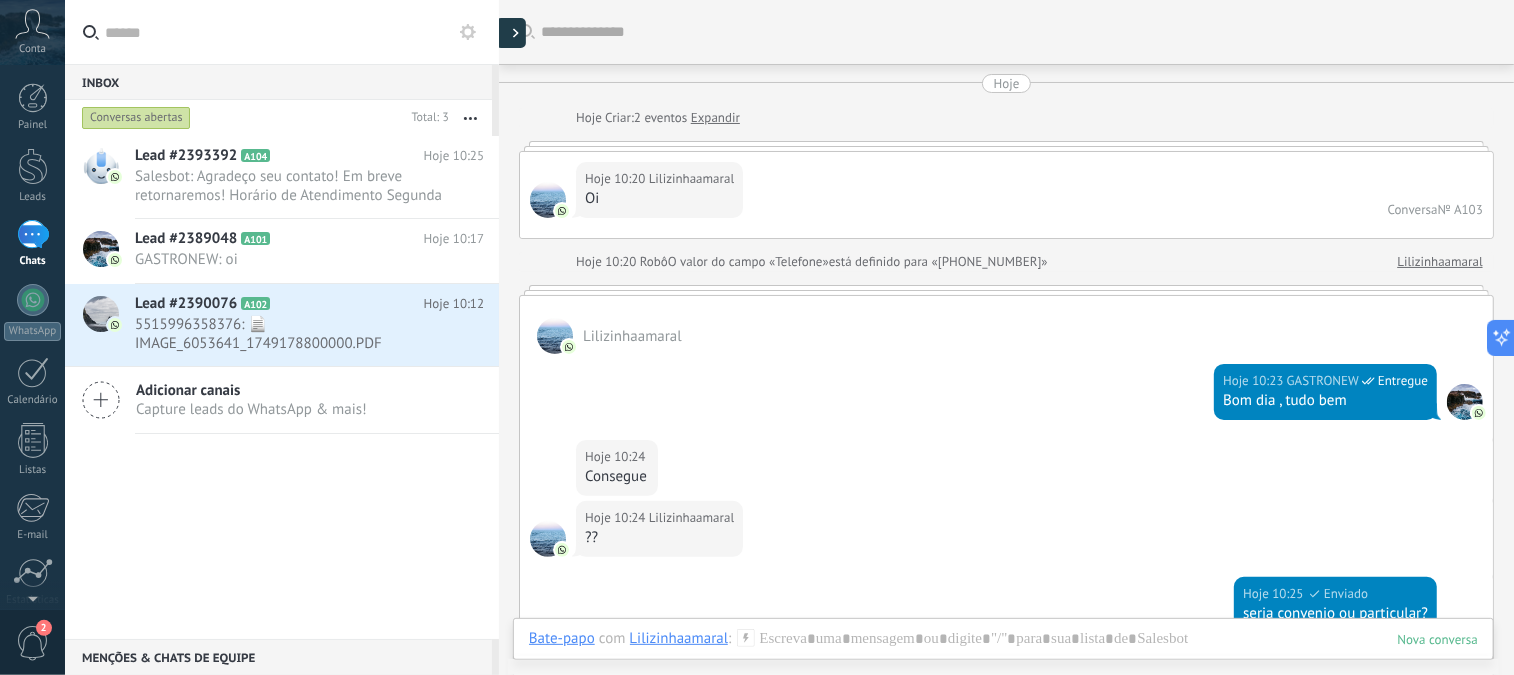 click at bounding box center [511, 33] 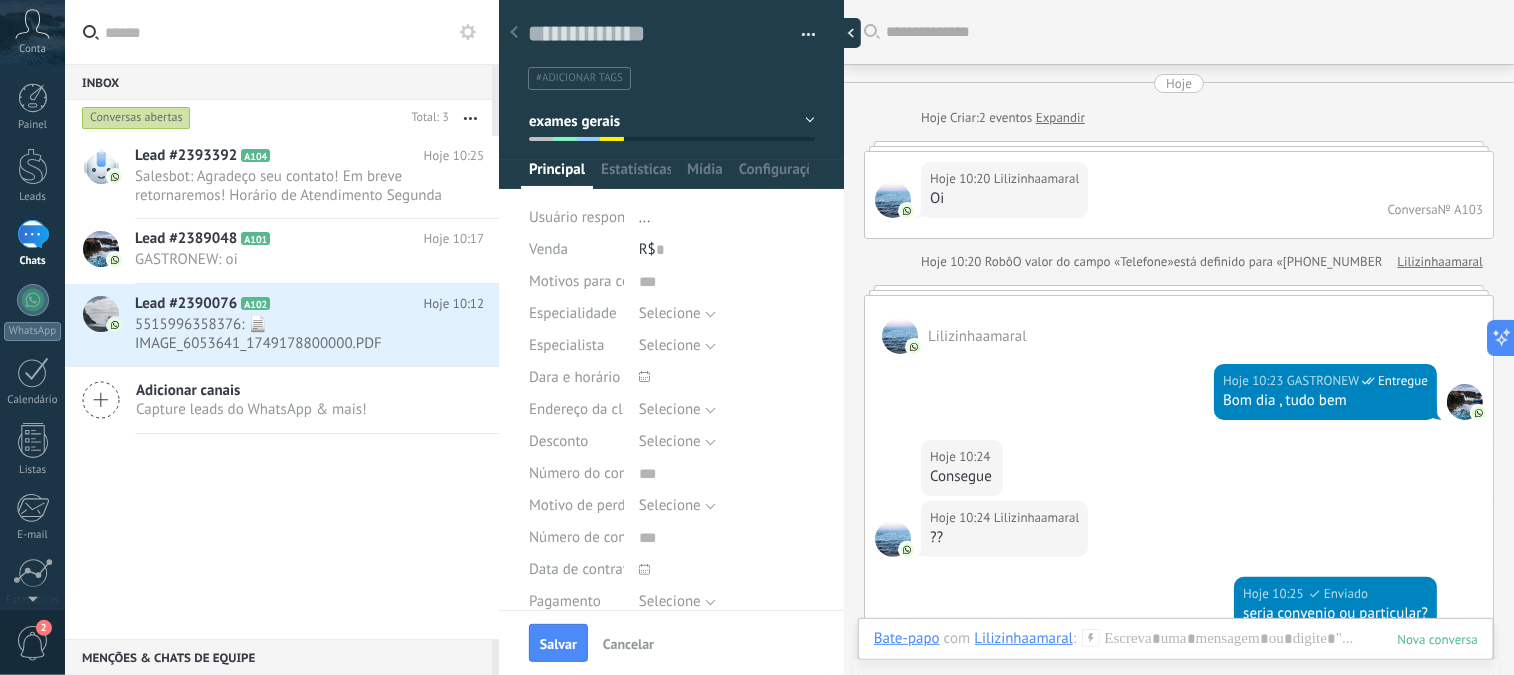 scroll, scrollTop: 29, scrollLeft: 0, axis: vertical 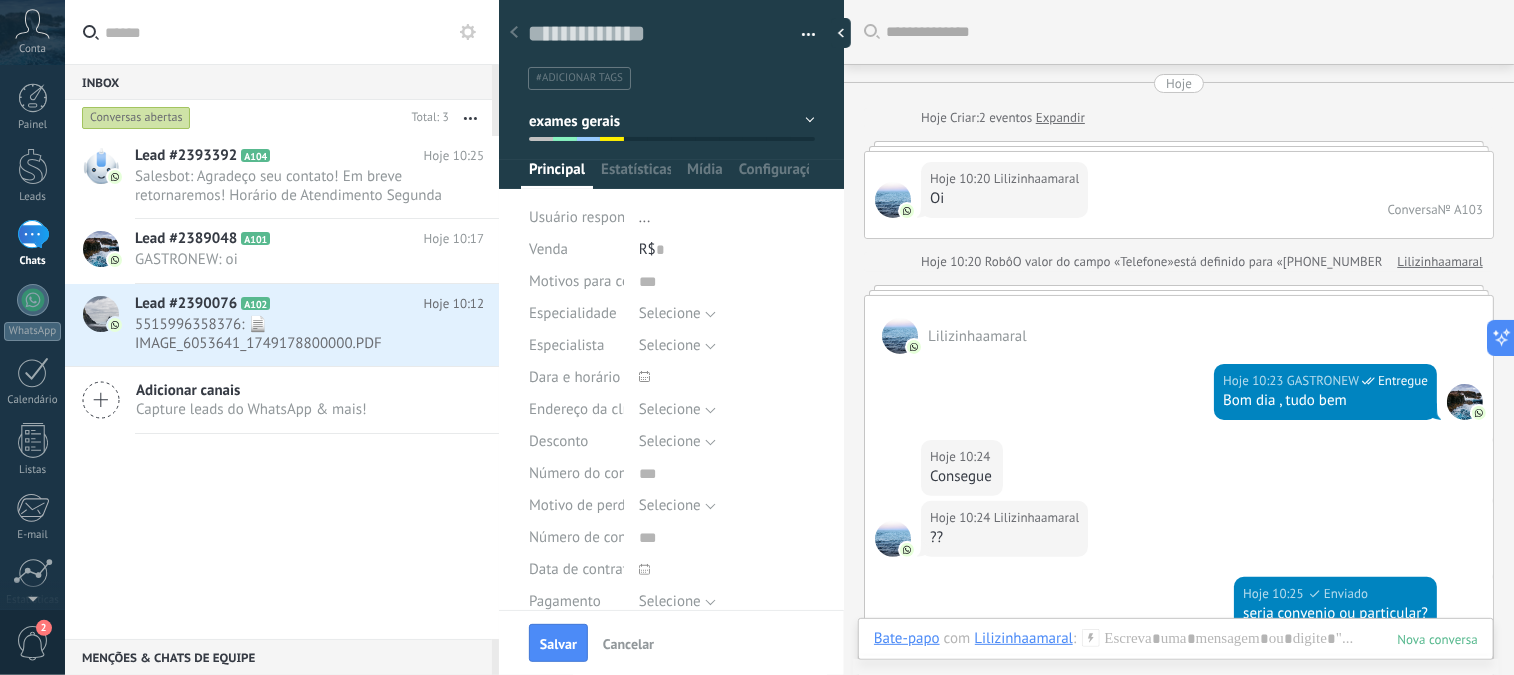 click on "exames gerais" at bounding box center [672, 121] 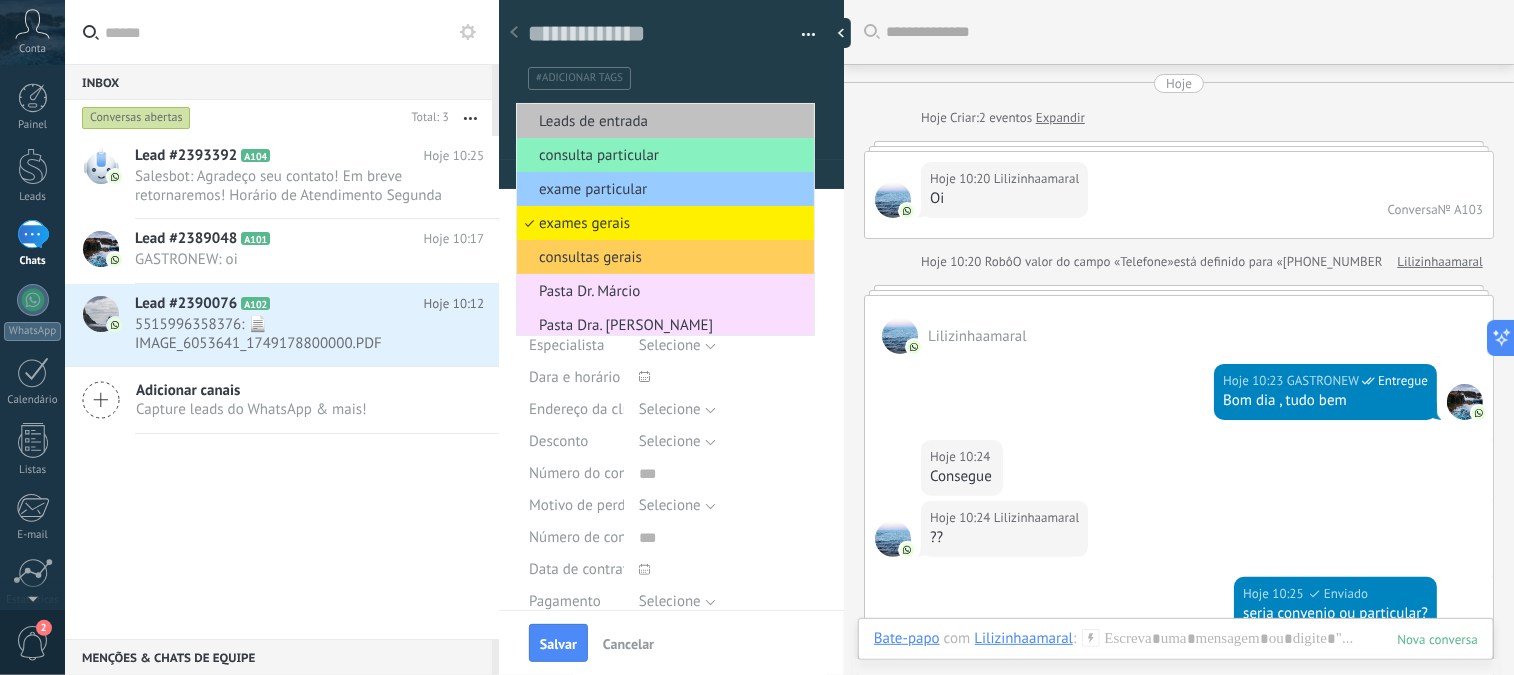 scroll, scrollTop: 5, scrollLeft: 0, axis: vertical 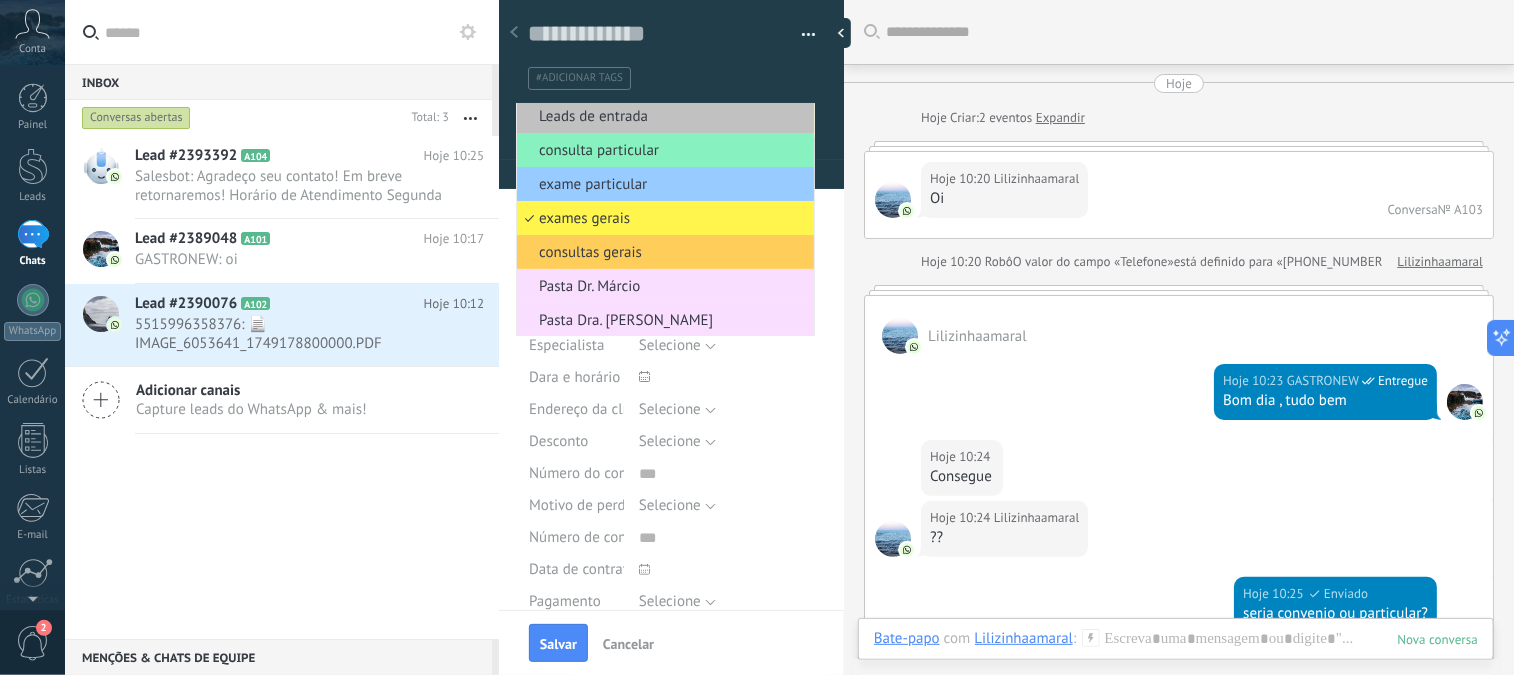 click on "exames gerais" at bounding box center [662, 218] 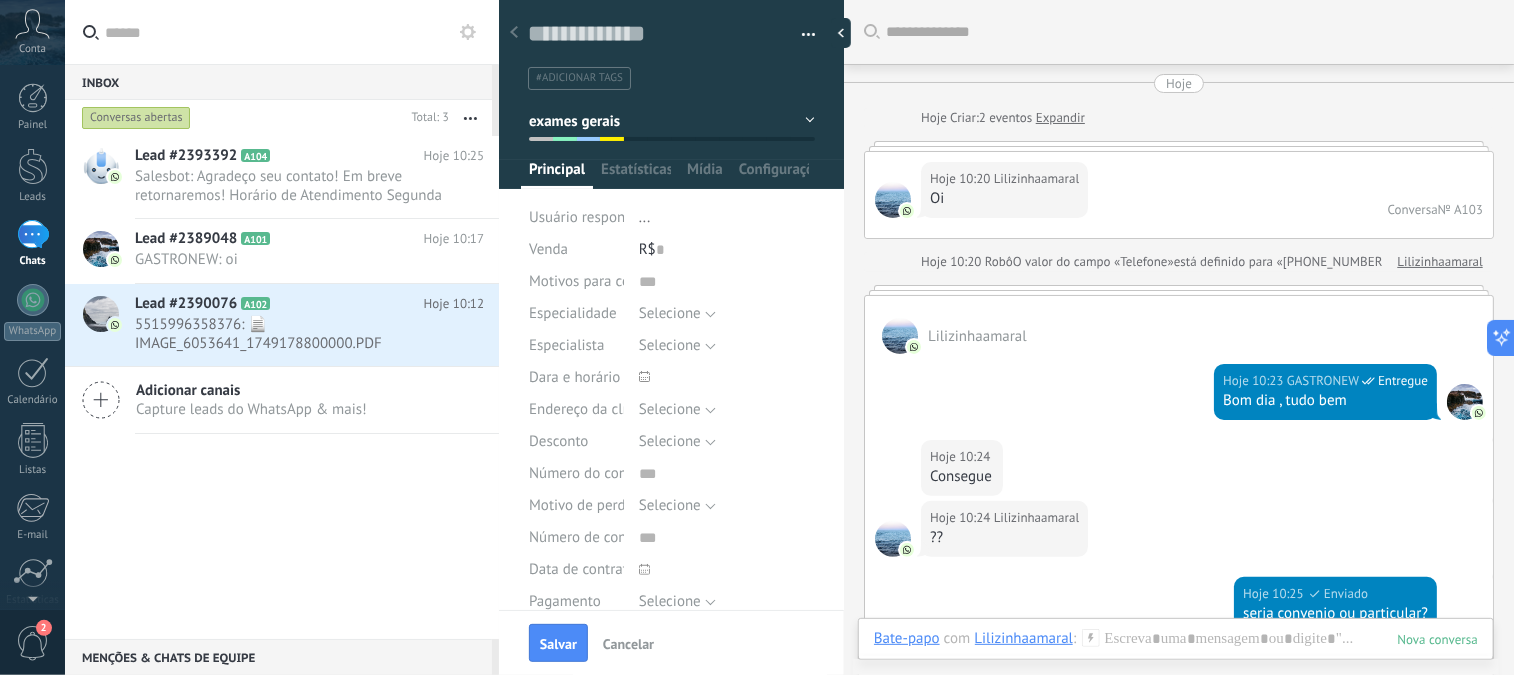 click at bounding box center [801, 35] 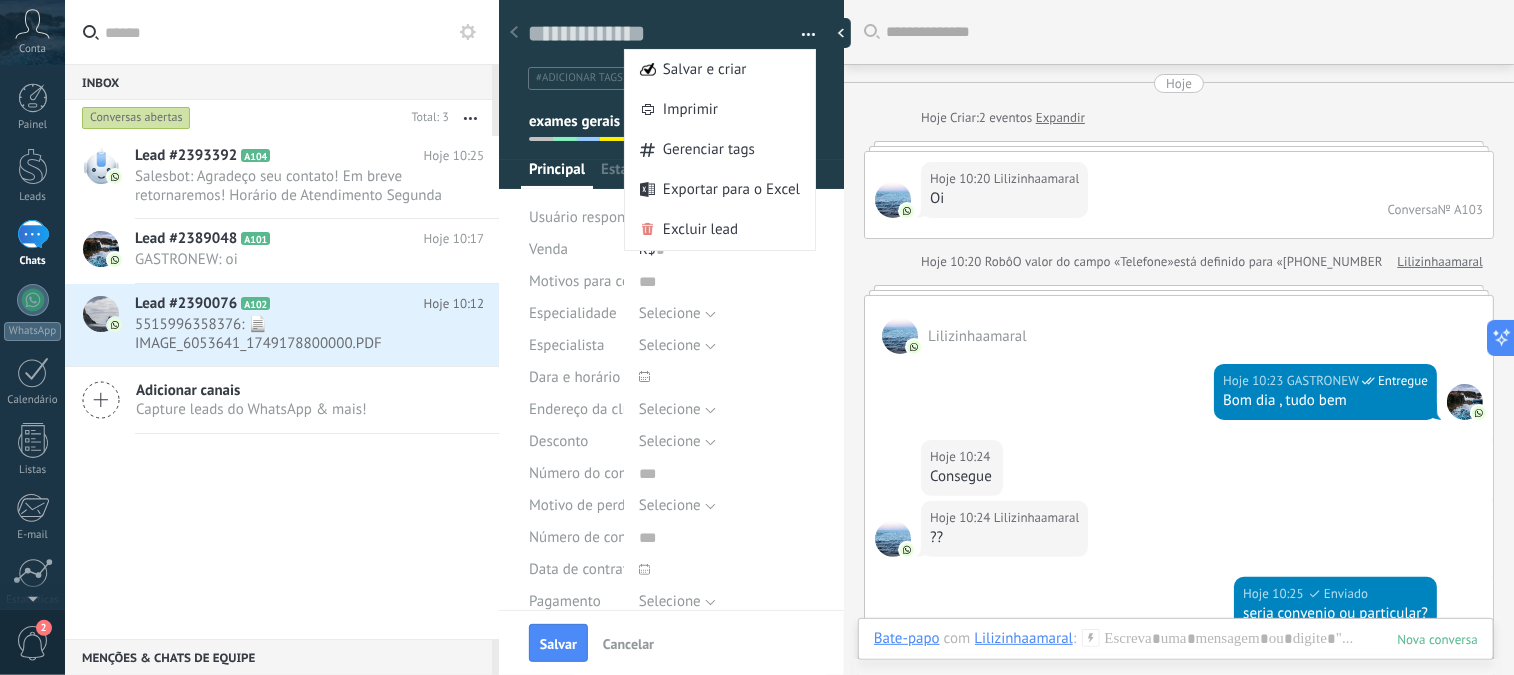 click at bounding box center [801, 35] 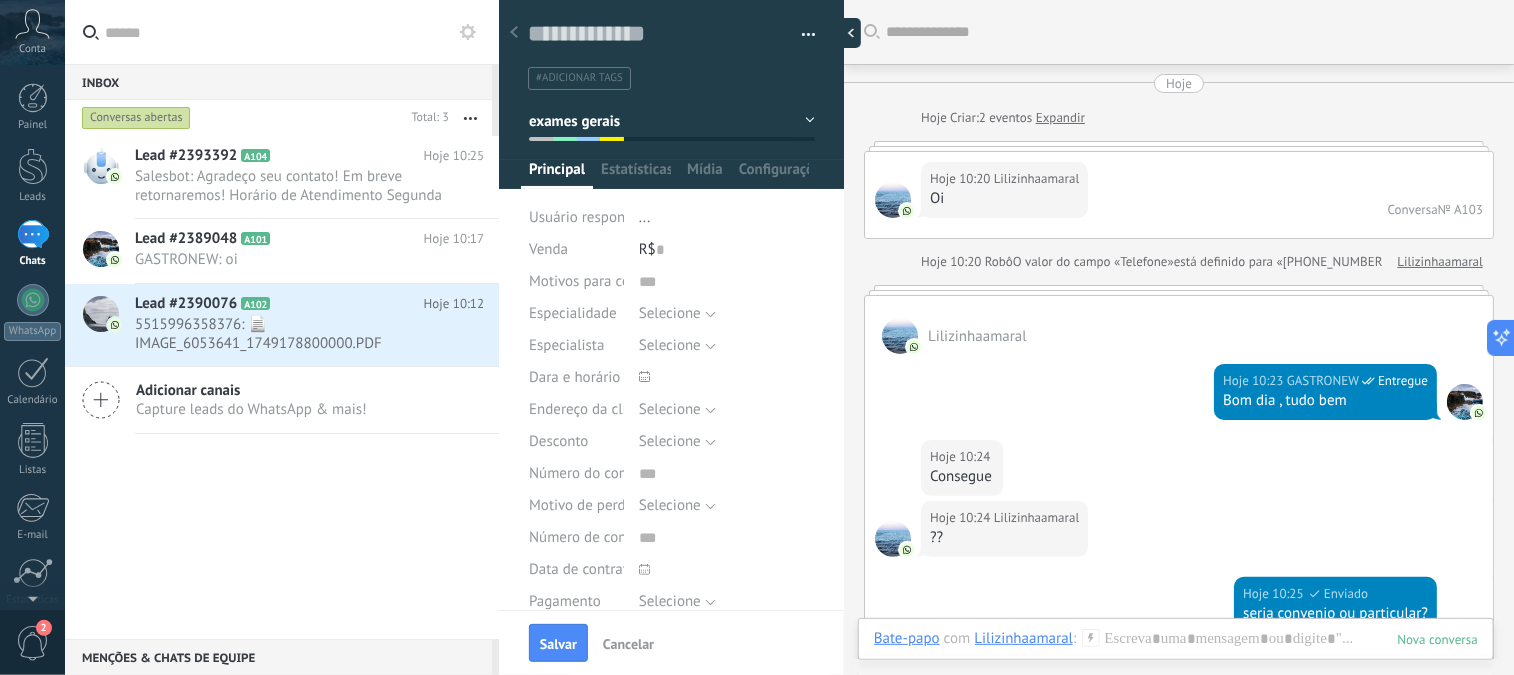 click at bounding box center [846, 33] 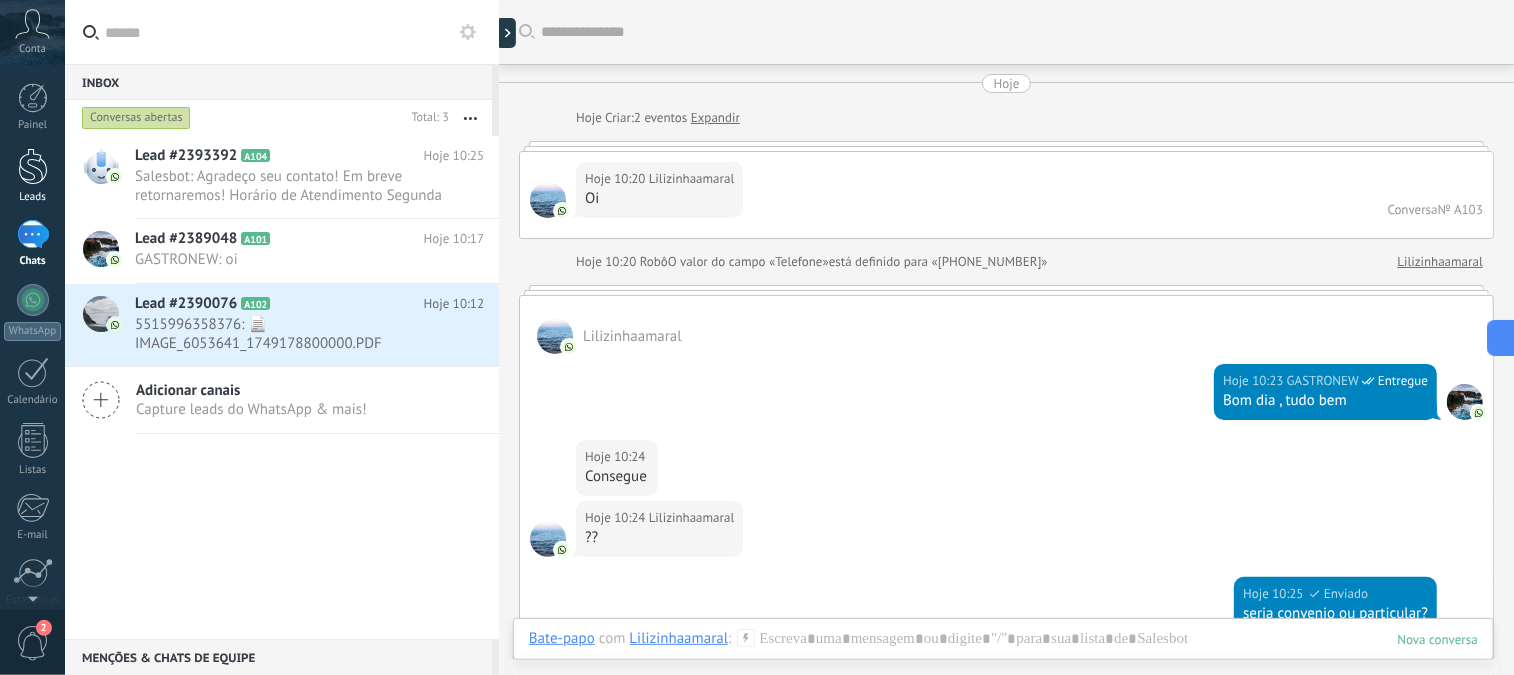 click on "Leads" at bounding box center (32, 176) 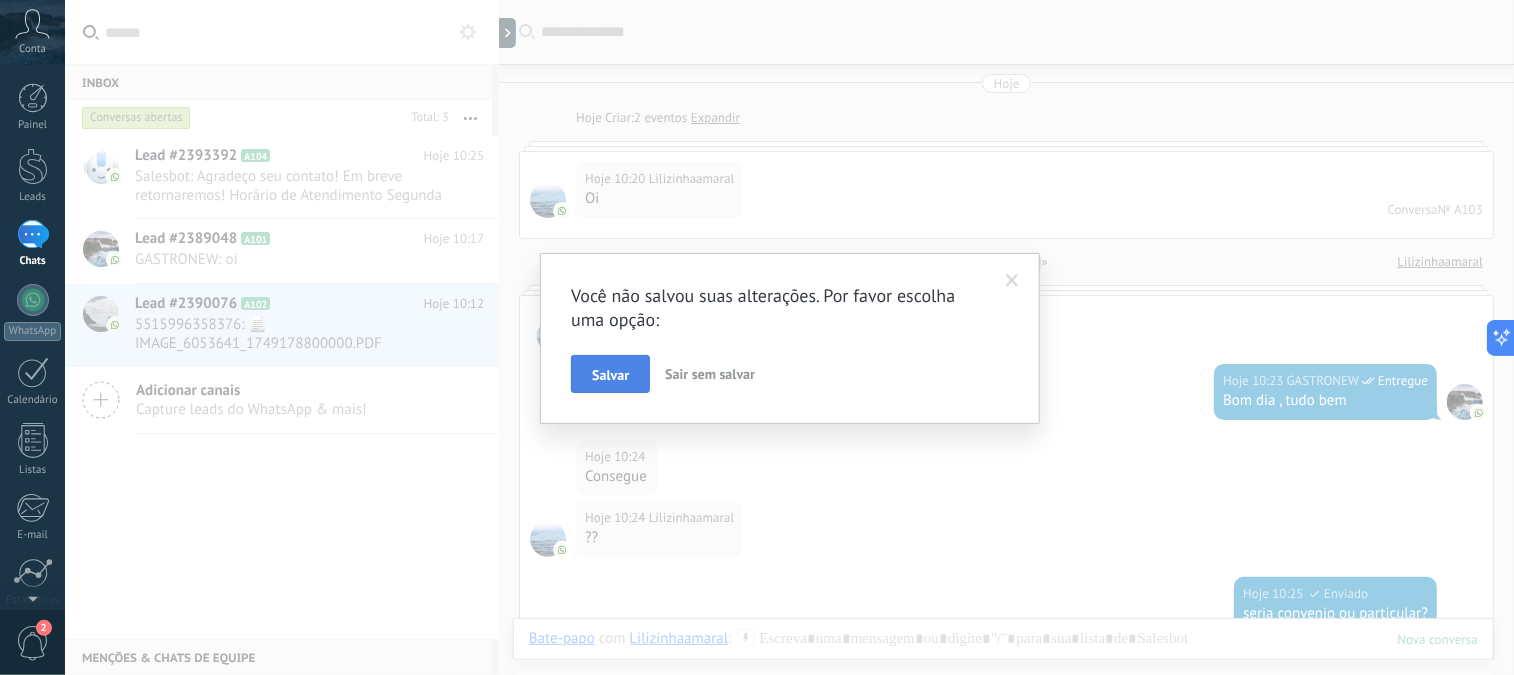 click on "Salvar" at bounding box center (610, 375) 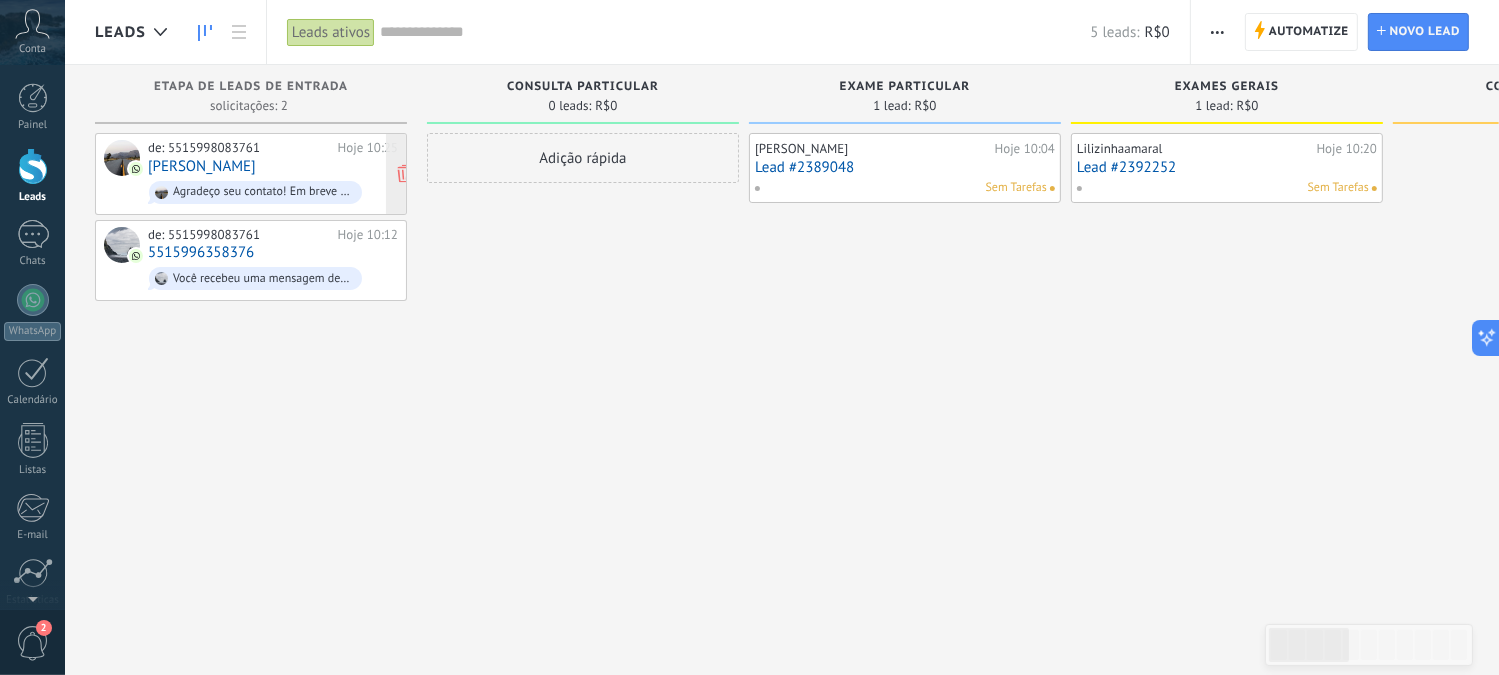 click on "Agradeço seu contato!
Em breve retornaremos!
Horário de Atendimento
Segunda à Quinta-feira
Das 08:00 às 18:00 h
Sexta-feira
Das 08:00 às 17:00 h
Clinica Gastronew Centro Médico
R. Cel. [PERSON_NAME][STREET_ADDRESS], 18200-355
☎️fixo [PHONE_NUMBER] e [PHONE_NUMBER]
WhatsApp 15 998..." at bounding box center [263, 192] 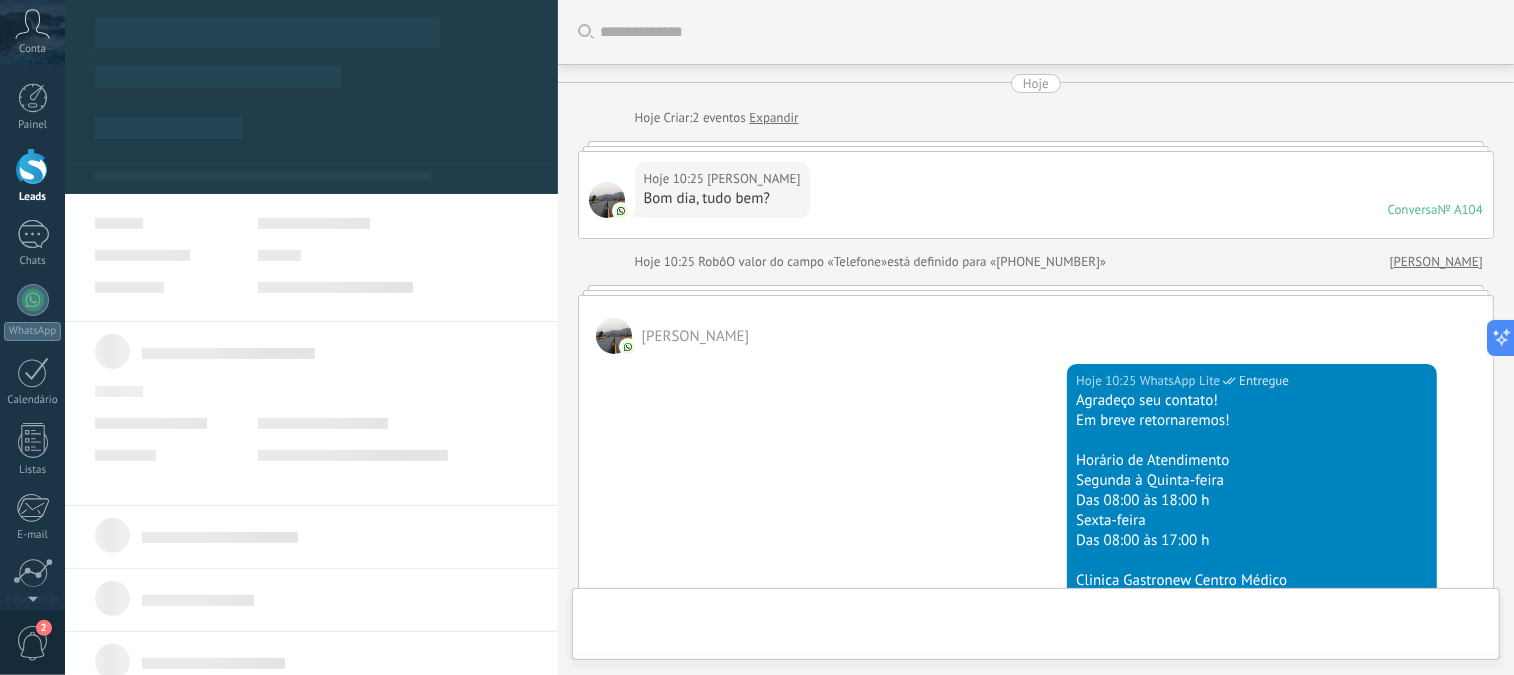 type on "**********" 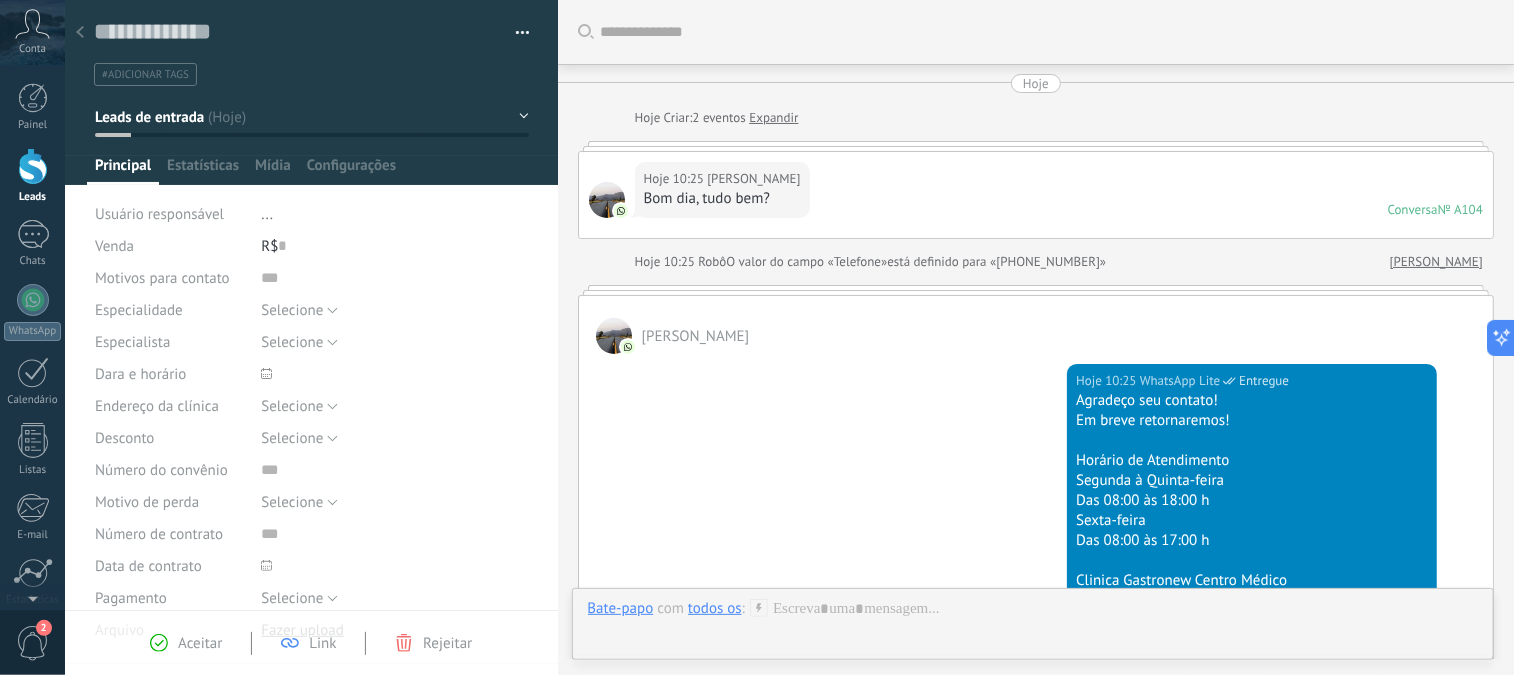 scroll, scrollTop: 390, scrollLeft: 0, axis: vertical 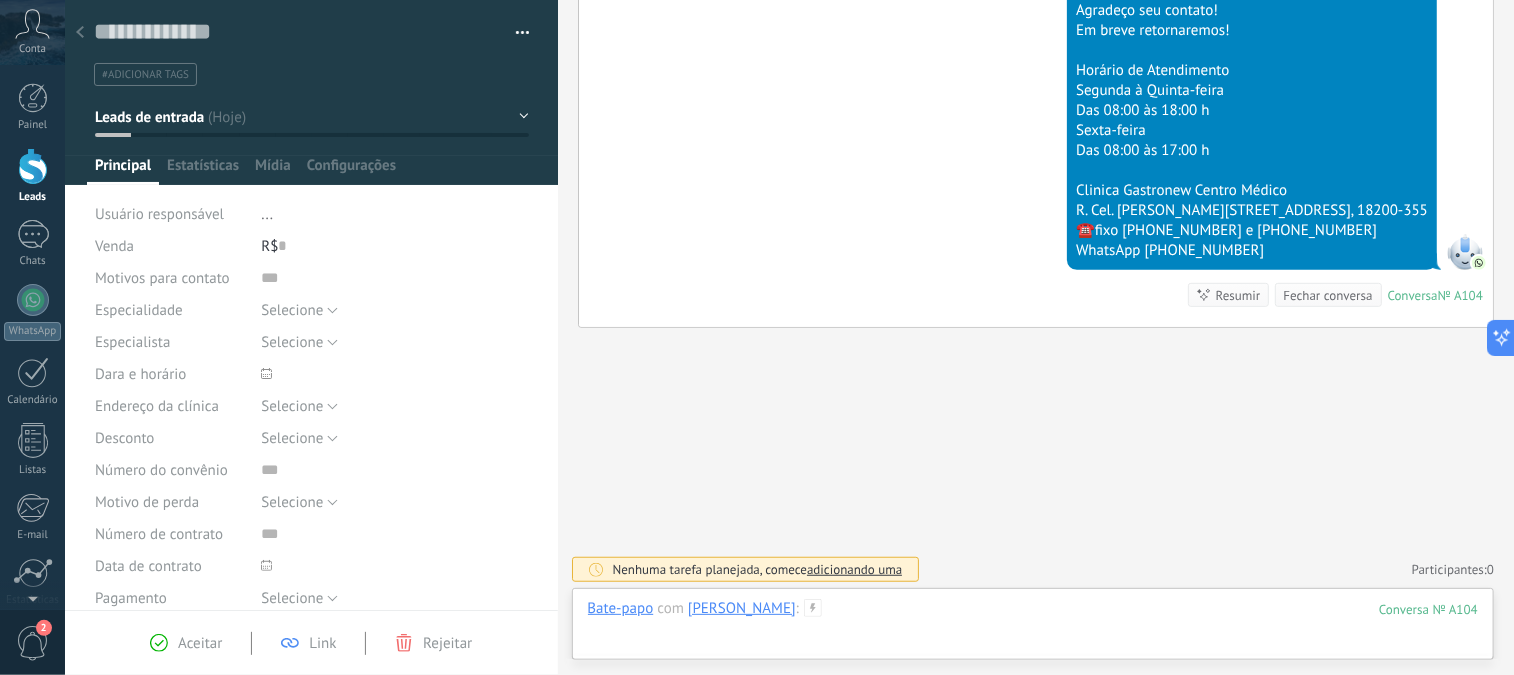click at bounding box center (1033, 629) 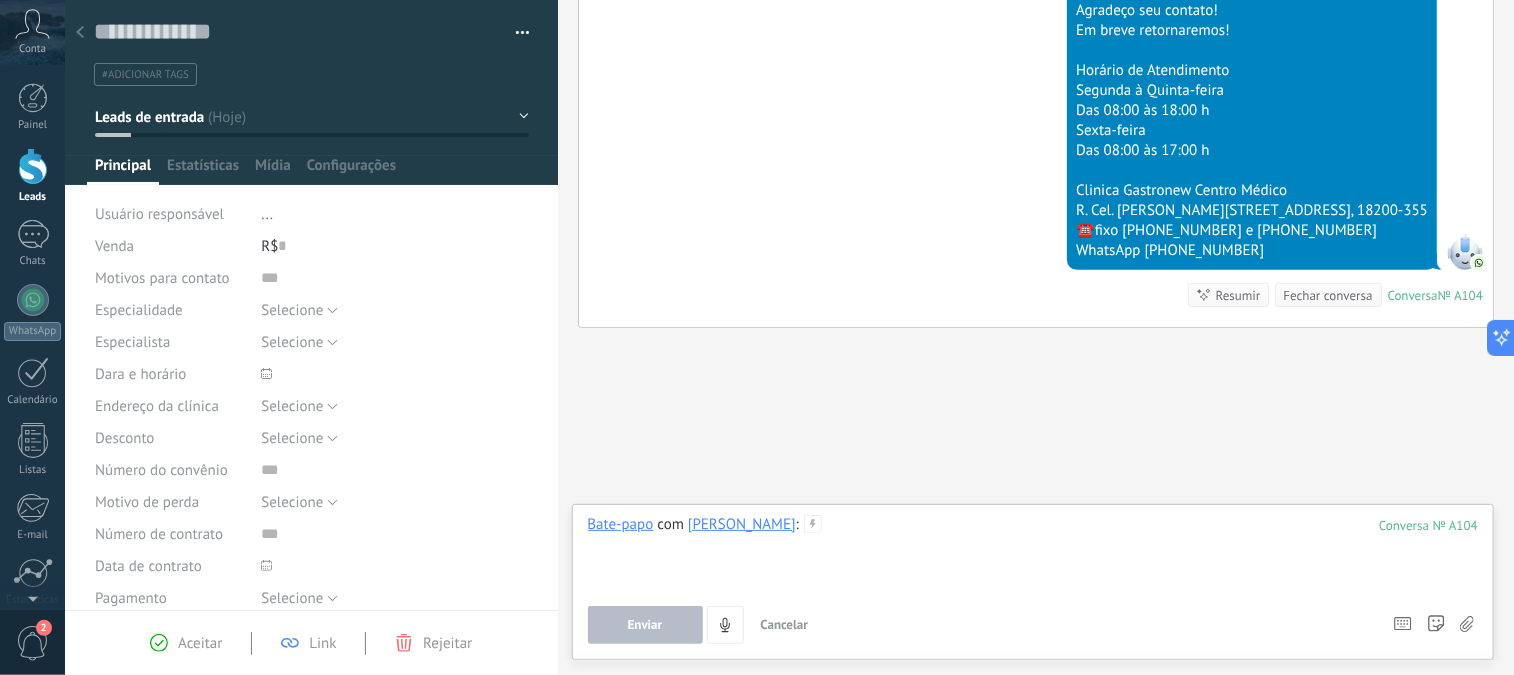 type 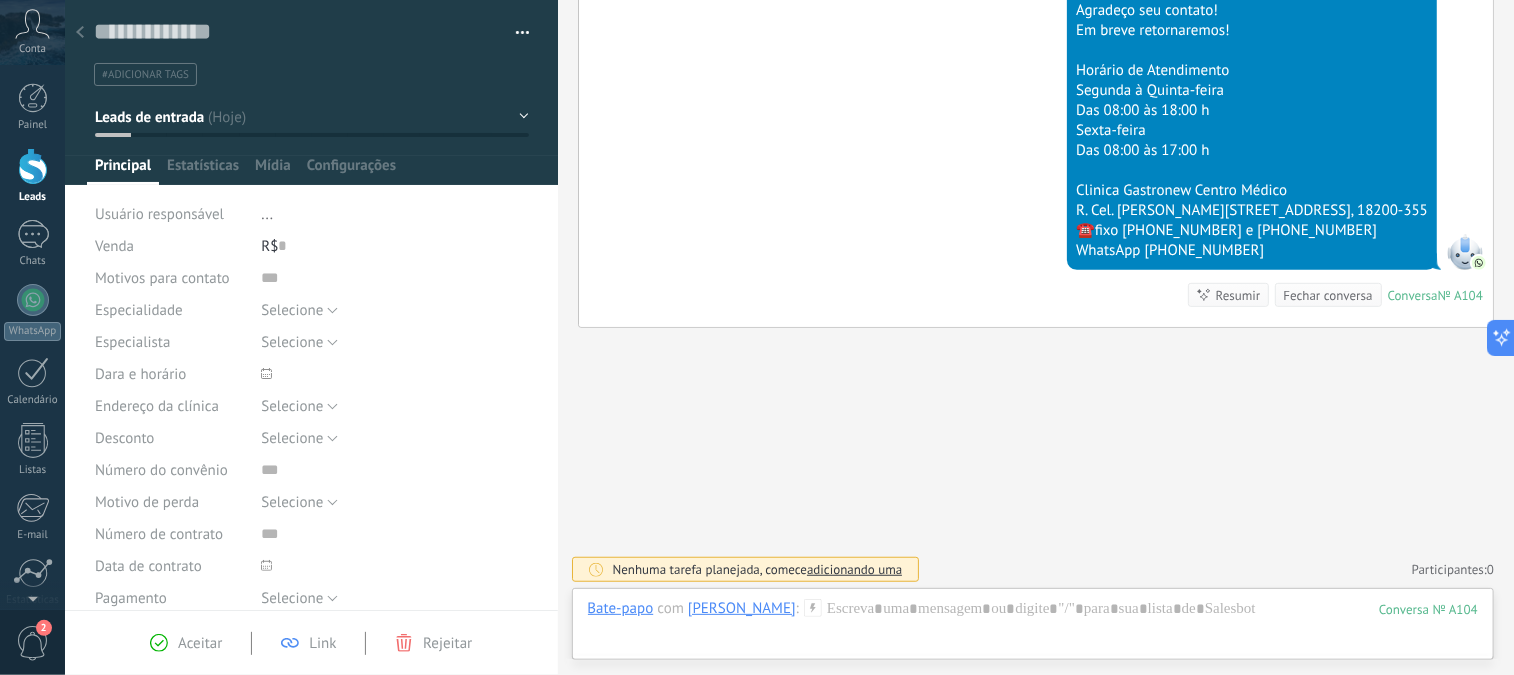 scroll, scrollTop: 466, scrollLeft: 0, axis: vertical 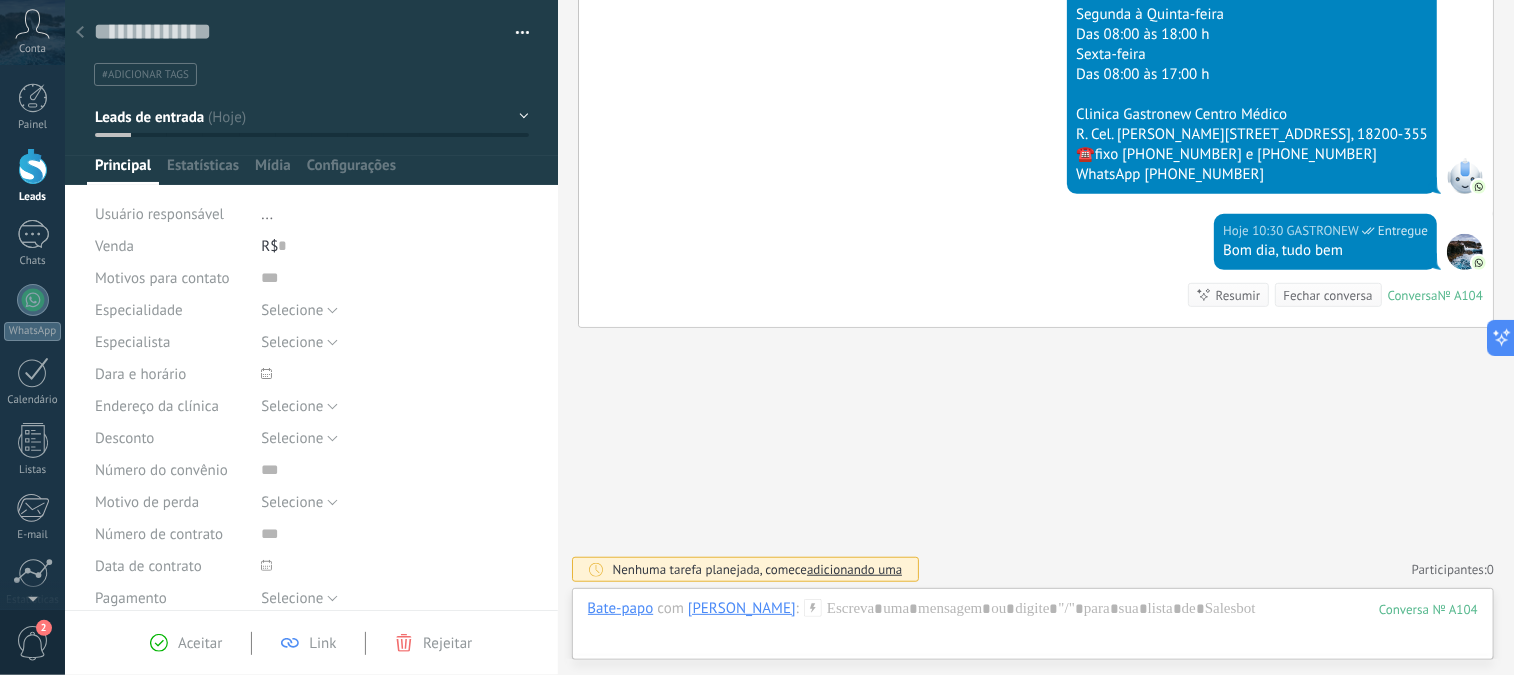 click at bounding box center (33, 166) 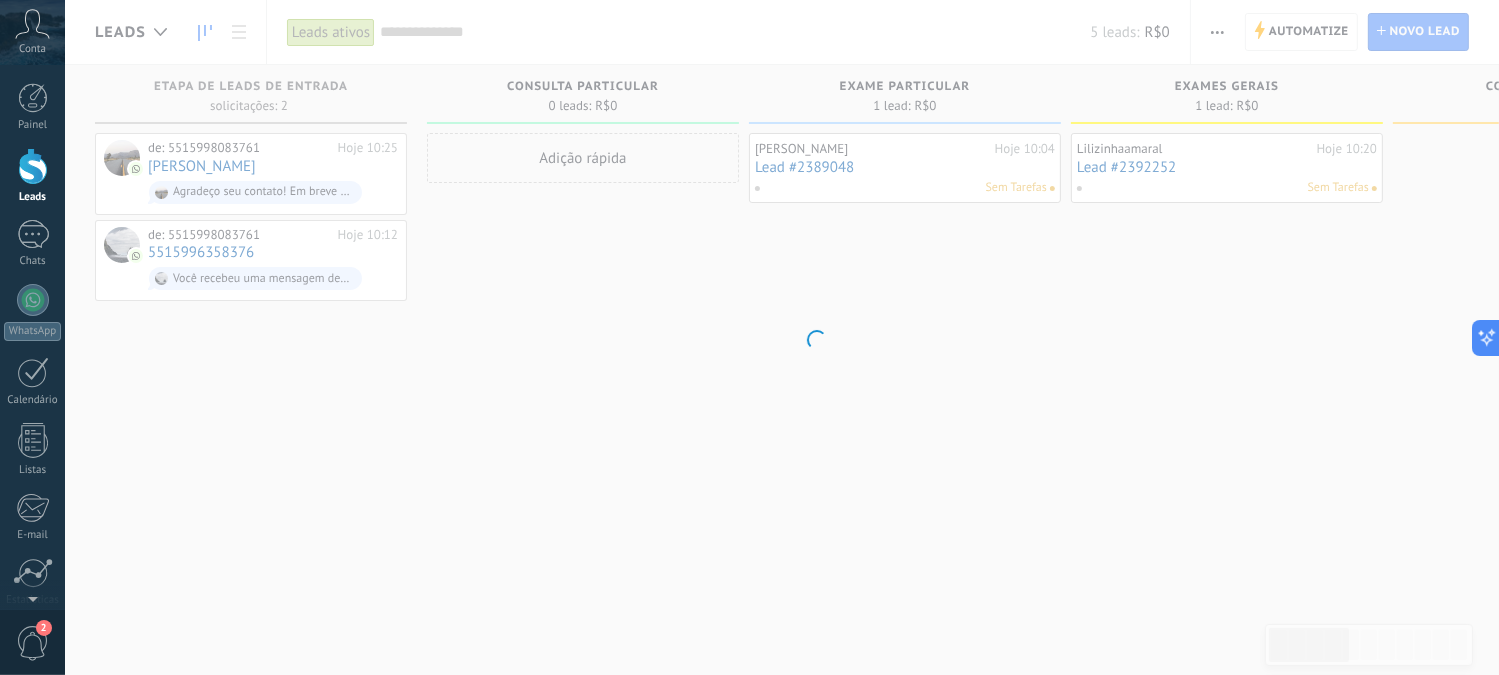 click at bounding box center (33, 166) 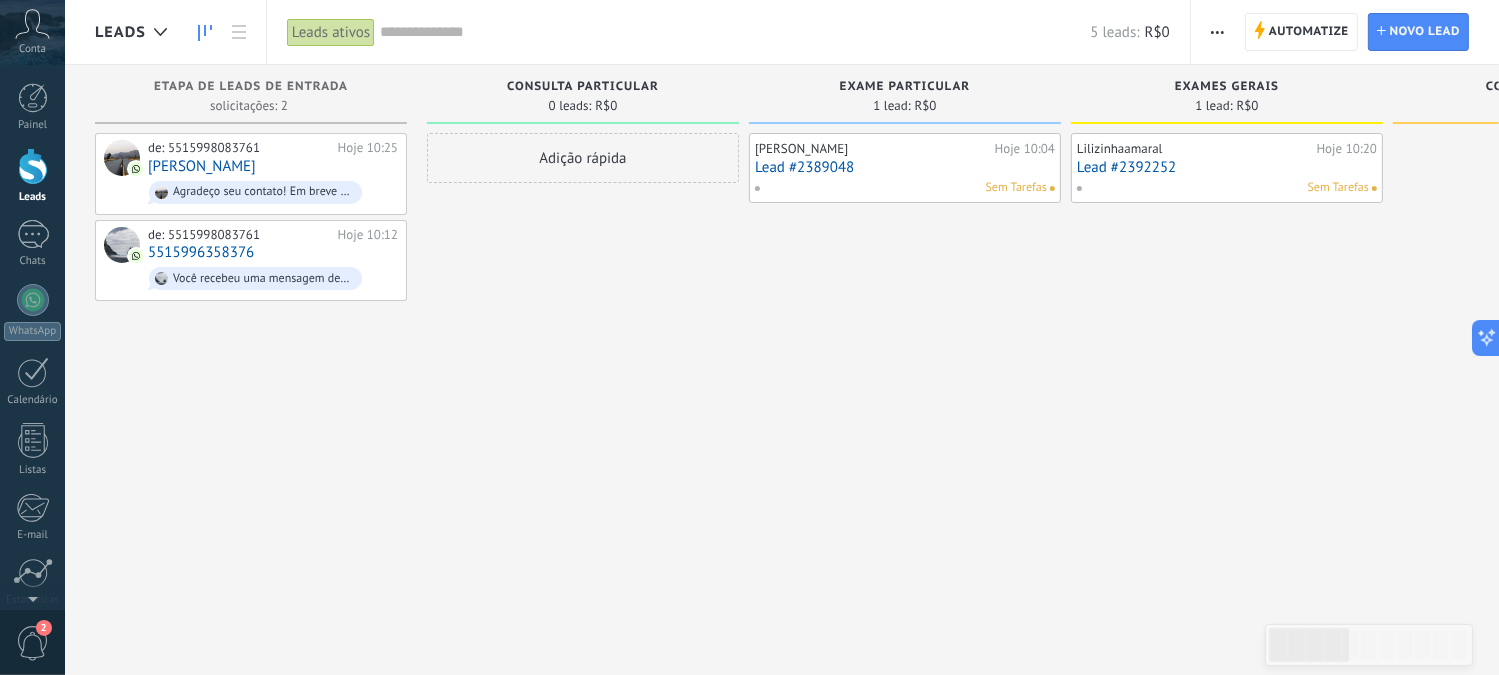 click on "Lead #2392252" at bounding box center [1227, 167] 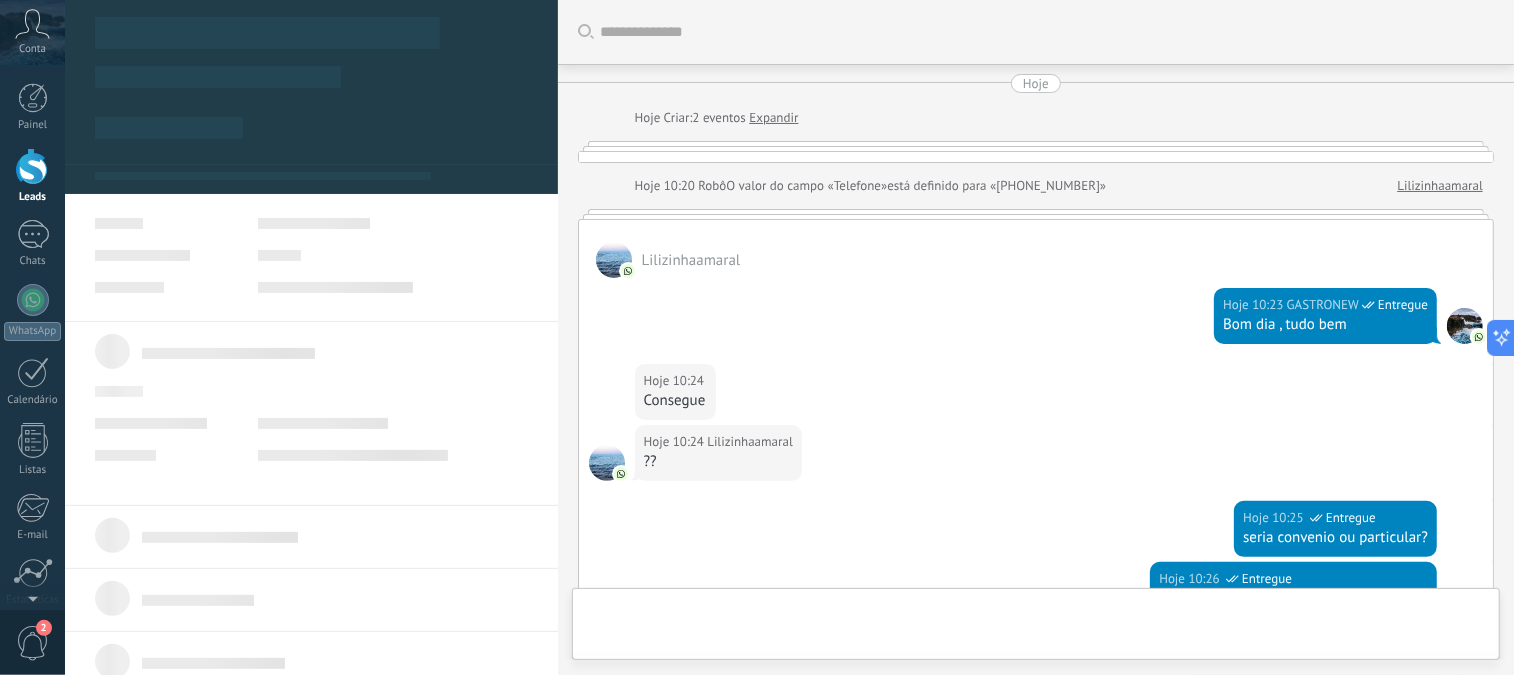 type on "**********" 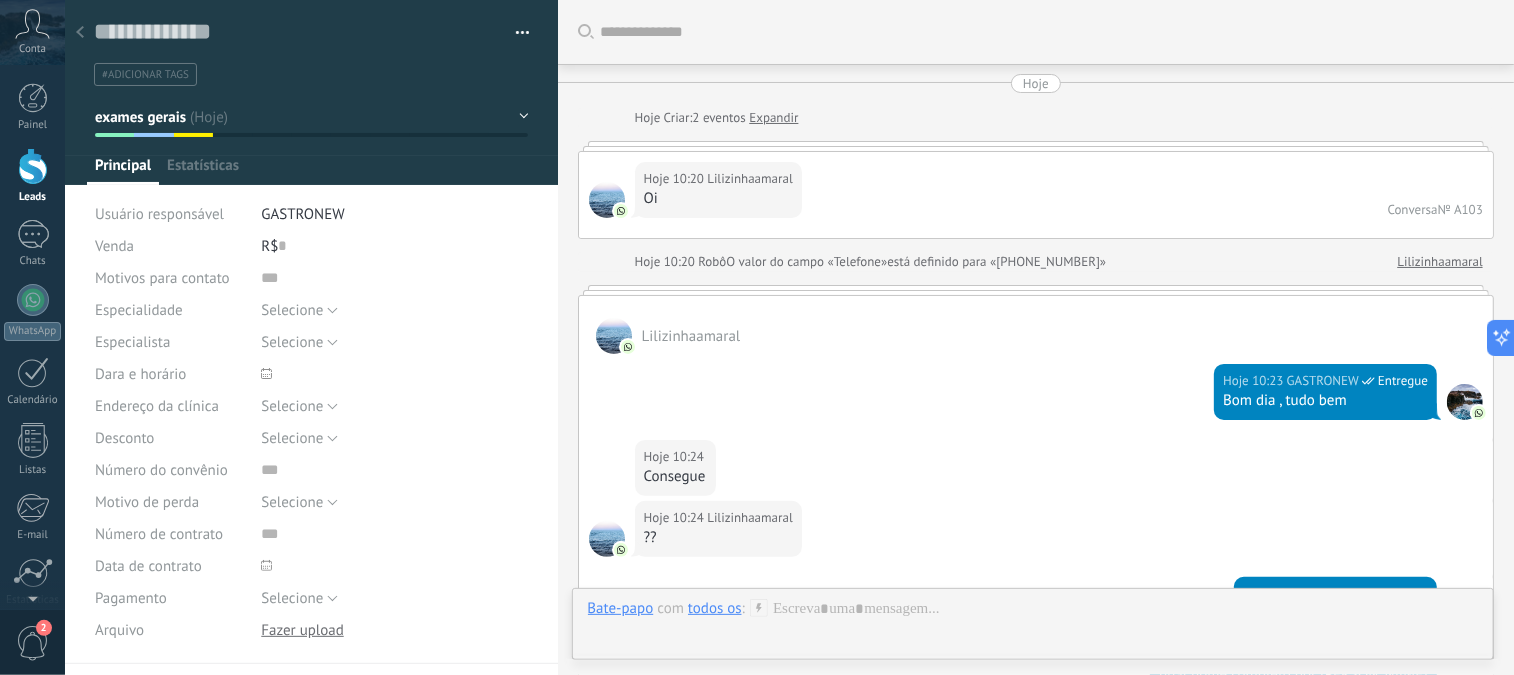 scroll, scrollTop: 1161, scrollLeft: 0, axis: vertical 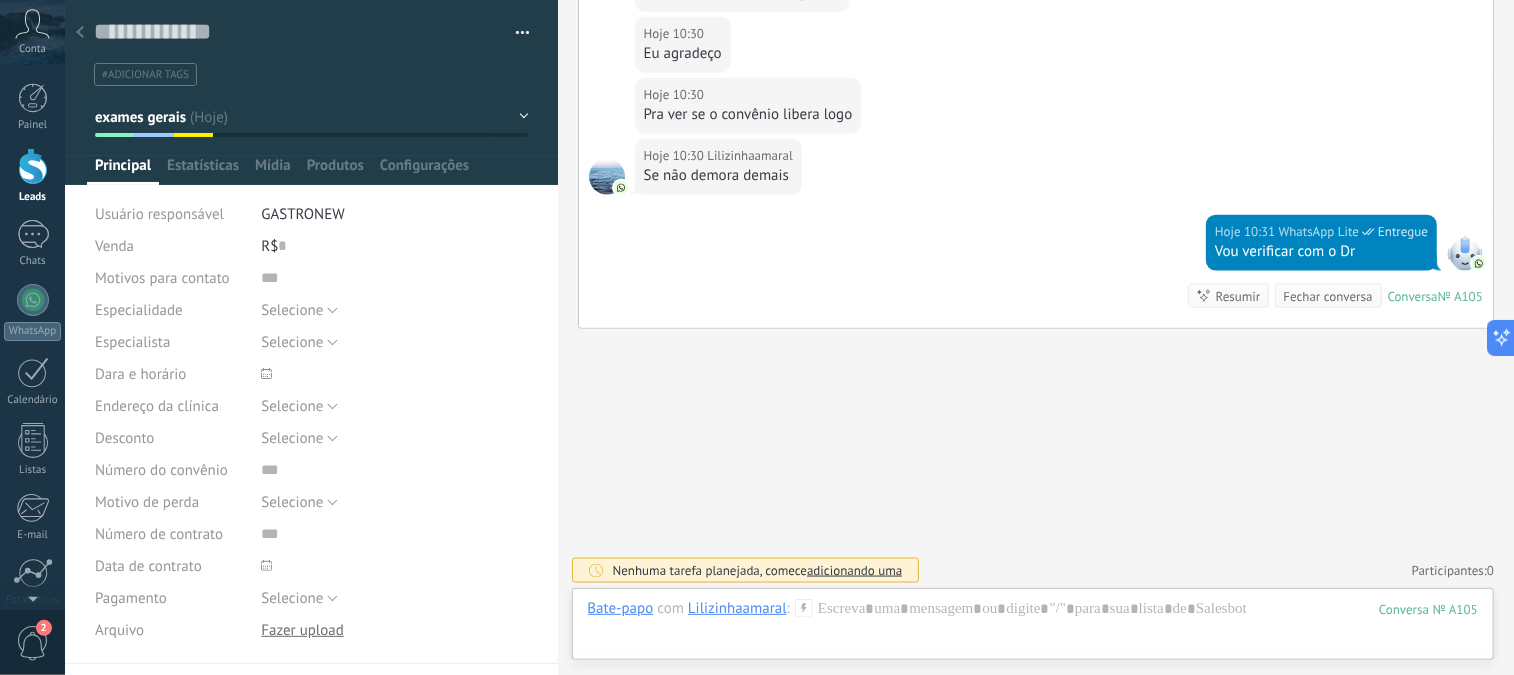 drag, startPoint x: 28, startPoint y: 167, endPoint x: 30, endPoint y: 184, distance: 17.117243 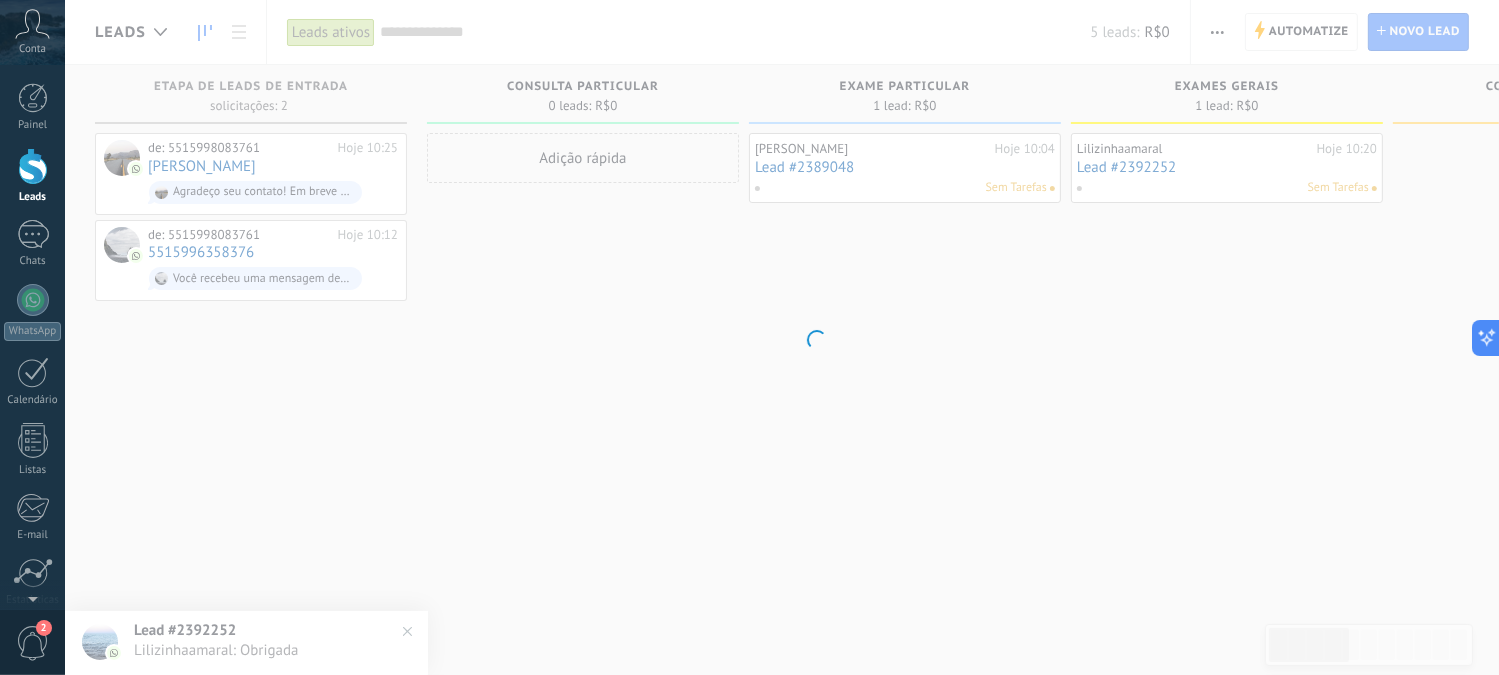 click on ".abccls-1,.abccls-2{fill-rule:evenodd}.abccls-2{fill:#fff} .abfcls-1{fill:none}.abfcls-2{fill:#fff} .abncls-1{isolation:isolate}.abncls-2{opacity:.06}.abncls-2,.abncls-3,.abncls-6{mix-blend-mode:multiply}.abncls-3{opacity:.15}.abncls-4,.abncls-8{fill:#fff}.abncls-5{fill:url(#abnlinear-gradient)}.abncls-6{opacity:.04}.abncls-7{fill:url(#abnlinear-gradient-2)}.abncls-8{fill-rule:evenodd} .abqst0{fill:#ffa200} .abwcls-1{fill:#252525} .cls-1{isolation:isolate} .acicls-1{fill:none} .aclcls-1{fill:#232323} .acnst0{display:none} .addcls-1,.addcls-2{fill:none;stroke-miterlimit:10}.addcls-1{stroke:#dfe0e5}.addcls-2{stroke:#a1a7ab} .adecls-1,.adecls-2{fill:none;stroke-miterlimit:10}.adecls-1{stroke:#dfe0e5}.adecls-2{stroke:#a1a7ab} .adqcls-1{fill:#8591a5;fill-rule:evenodd} .aeccls-1{fill:#5c9f37} .aeecls-1{fill:#f86161} .aejcls-1{fill:#8591a5;fill-rule:evenodd} .aekcls-1{fill-rule:evenodd} .aelcls-1{fill-rule:evenodd;fill:currentColor} .aemcls-1{fill-rule:evenodd;fill:currentColor} .aencls-2{fill:#f86161;opacity:.3}" at bounding box center (749, 337) 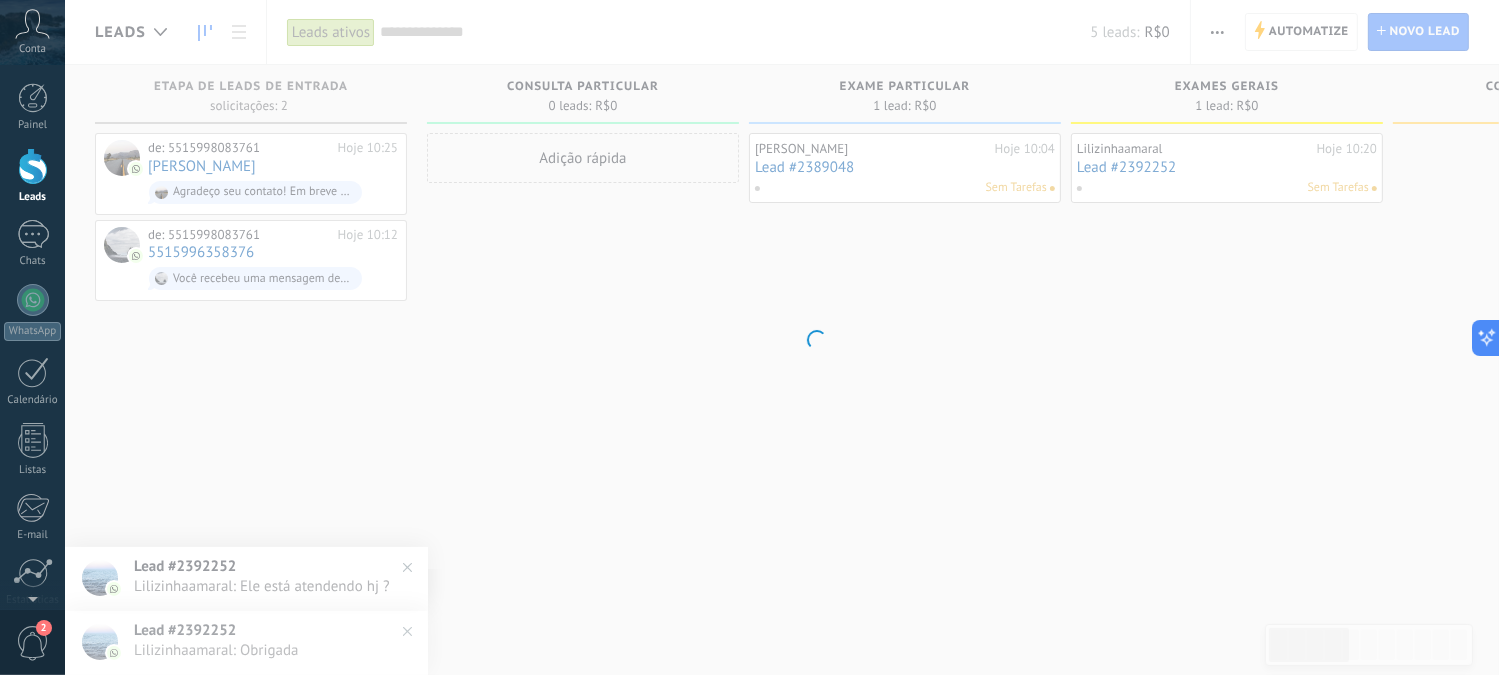 click on ".abccls-1,.abccls-2{fill-rule:evenodd}.abccls-2{fill:#fff} .abfcls-1{fill:none}.abfcls-2{fill:#fff} .abncls-1{isolation:isolate}.abncls-2{opacity:.06}.abncls-2,.abncls-3,.abncls-6{mix-blend-mode:multiply}.abncls-3{opacity:.15}.abncls-4,.abncls-8{fill:#fff}.abncls-5{fill:url(#abnlinear-gradient)}.abncls-6{opacity:.04}.abncls-7{fill:url(#abnlinear-gradient-2)}.abncls-8{fill-rule:evenodd} .abqst0{fill:#ffa200} .abwcls-1{fill:#252525} .cls-1{isolation:isolate} .acicls-1{fill:none} .aclcls-1{fill:#232323} .acnst0{display:none} .addcls-1,.addcls-2{fill:none;stroke-miterlimit:10}.addcls-1{stroke:#dfe0e5}.addcls-2{stroke:#a1a7ab} .adecls-1,.adecls-2{fill:none;stroke-miterlimit:10}.adecls-1{stroke:#dfe0e5}.adecls-2{stroke:#a1a7ab} .adqcls-1{fill:#8591a5;fill-rule:evenodd} .aeccls-1{fill:#5c9f37} .aeecls-1{fill:#f86161} .aejcls-1{fill:#8591a5;fill-rule:evenodd} .aekcls-1{fill-rule:evenodd} .aelcls-1{fill-rule:evenodd;fill:currentColor} .aemcls-1{fill-rule:evenodd;fill:currentColor} .aencls-2{fill:#f86161;opacity:.3}" at bounding box center [749, 337] 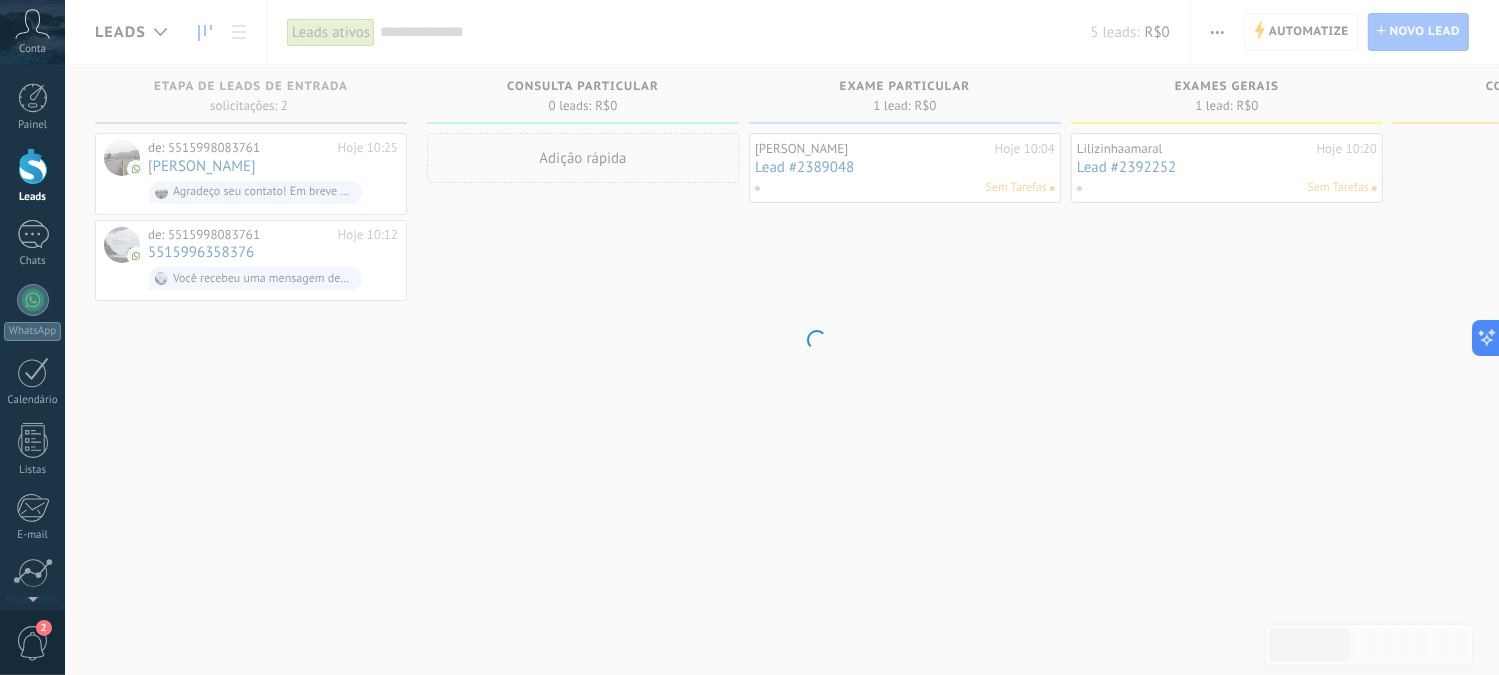 click on ".abccls-1,.abccls-2{fill-rule:evenodd}.abccls-2{fill:#fff} .abfcls-1{fill:none}.abfcls-2{fill:#fff} .abncls-1{isolation:isolate}.abncls-2{opacity:.06}.abncls-2,.abncls-3,.abncls-6{mix-blend-mode:multiply}.abncls-3{opacity:.15}.abncls-4,.abncls-8{fill:#fff}.abncls-5{fill:url(#abnlinear-gradient)}.abncls-6{opacity:.04}.abncls-7{fill:url(#abnlinear-gradient-2)}.abncls-8{fill-rule:evenodd} .abqst0{fill:#ffa200} .abwcls-1{fill:#252525} .cls-1{isolation:isolate} .acicls-1{fill:none} .aclcls-1{fill:#232323} .acnst0{display:none} .addcls-1,.addcls-2{fill:none;stroke-miterlimit:10}.addcls-1{stroke:#dfe0e5}.addcls-2{stroke:#a1a7ab} .adecls-1,.adecls-2{fill:none;stroke-miterlimit:10}.adecls-1{stroke:#dfe0e5}.adecls-2{stroke:#a1a7ab} .adqcls-1{fill:#8591a5;fill-rule:evenodd} .aeccls-1{fill:#5c9f37} .aeecls-1{fill:#f86161} .aejcls-1{fill:#8591a5;fill-rule:evenodd} .aekcls-1{fill-rule:evenodd} .aelcls-1{fill-rule:evenodd;fill:currentColor} .aemcls-1{fill-rule:evenodd;fill:currentColor} .aencls-2{fill:#f86161;opacity:.3}" at bounding box center (749, 337) 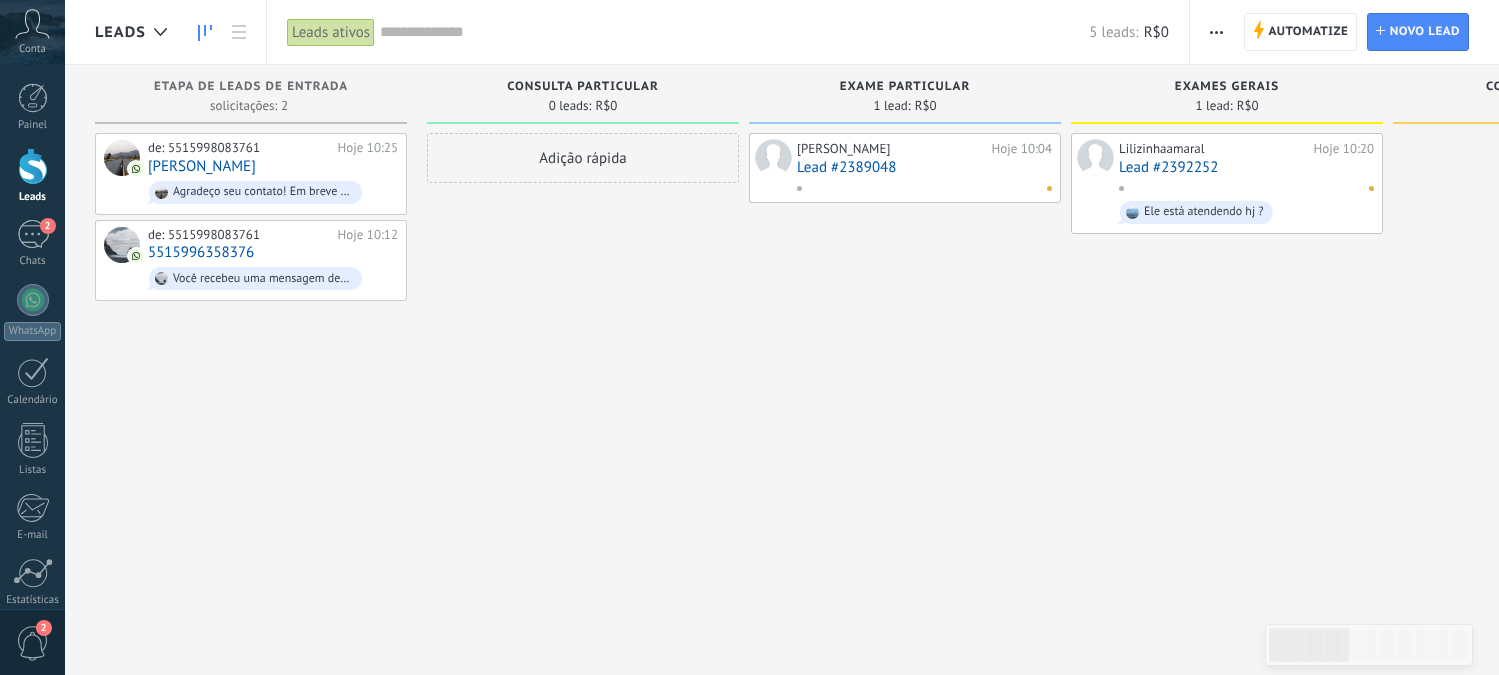 scroll, scrollTop: 0, scrollLeft: 0, axis: both 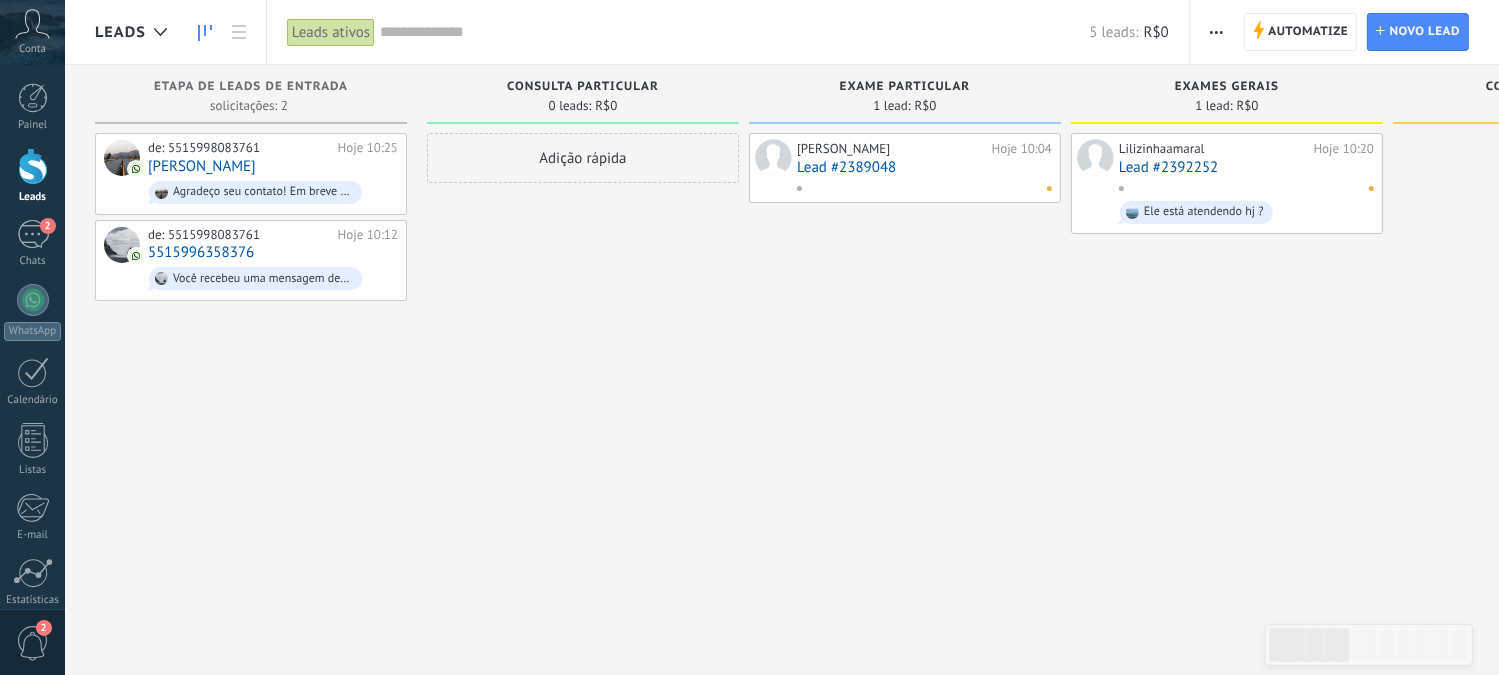 click on "Lilizinhaamaral
Hoje 10:20
Lead #2392252
Ele está atendendo hj ?" at bounding box center [1246, 183] 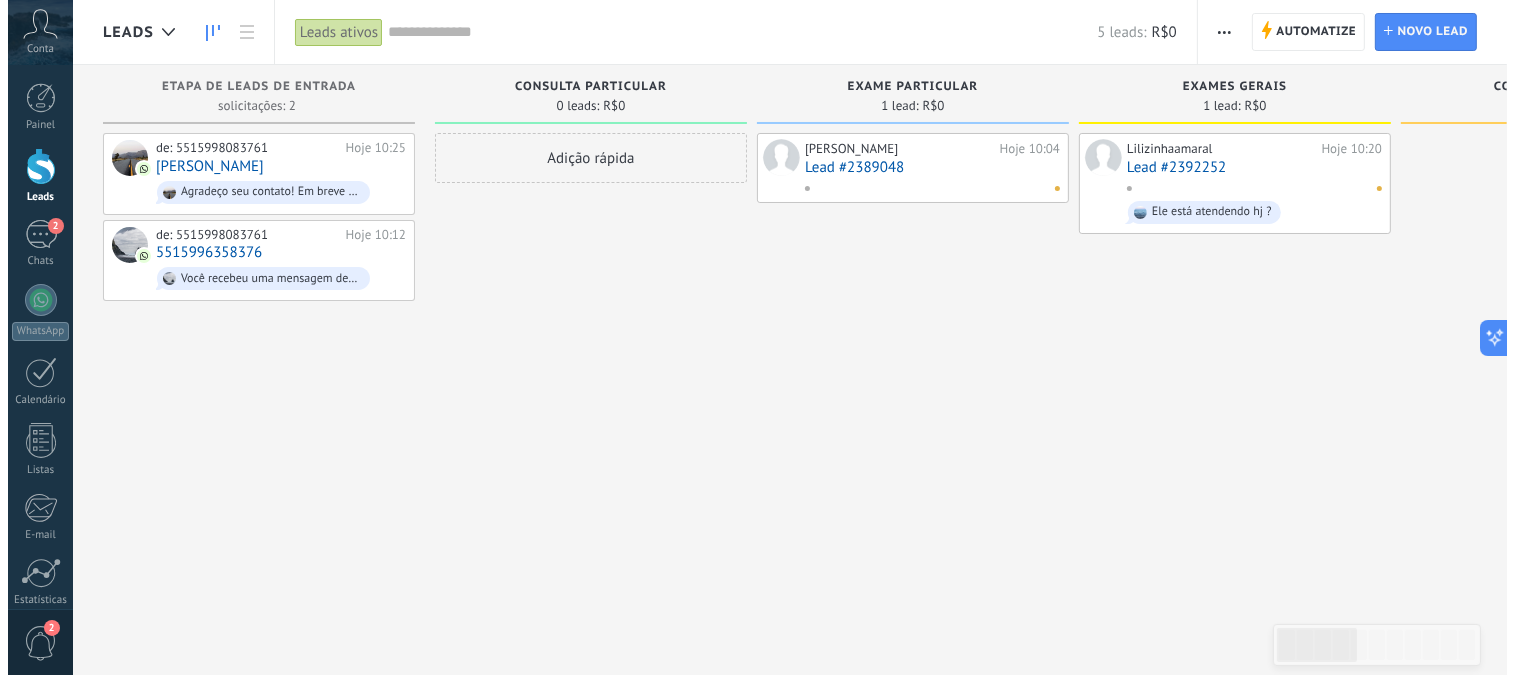 scroll, scrollTop: 0, scrollLeft: 0, axis: both 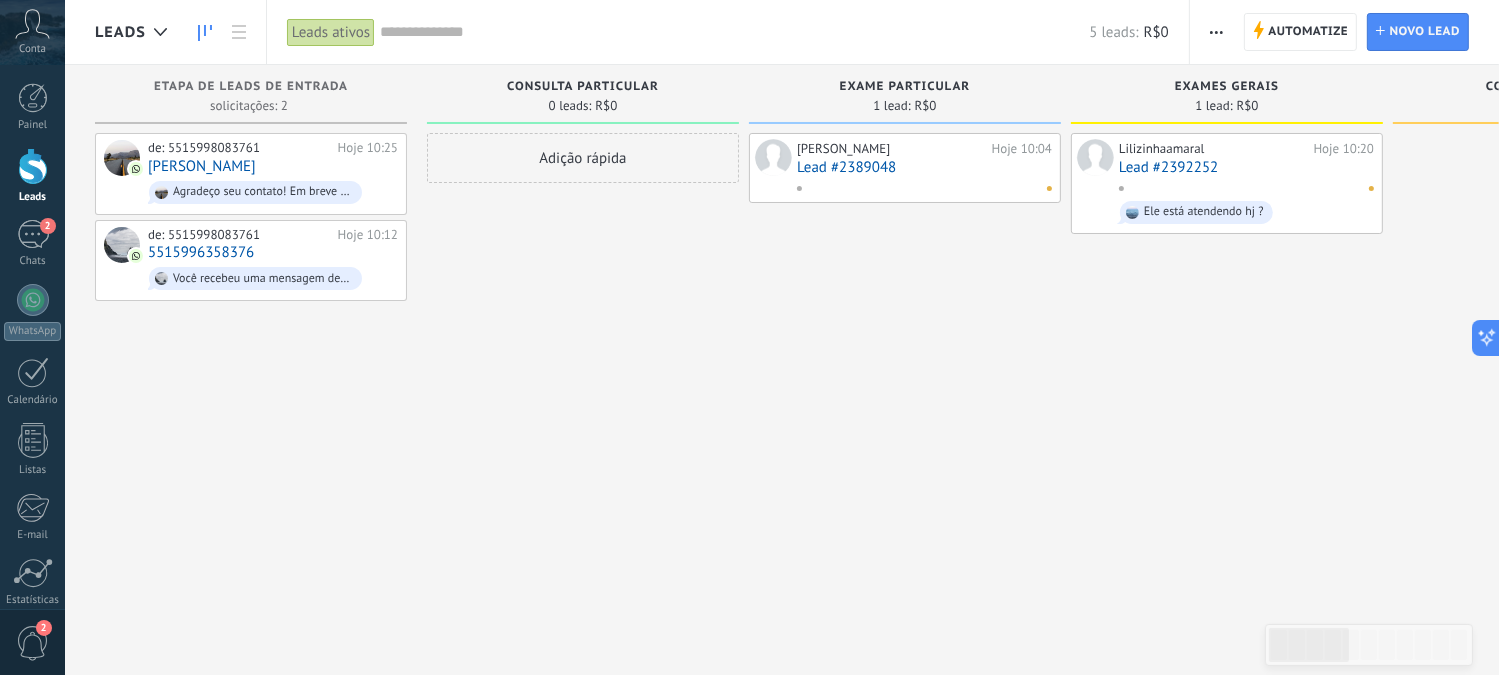 drag, startPoint x: 1348, startPoint y: 176, endPoint x: 1047, endPoint y: 207, distance: 302.59213 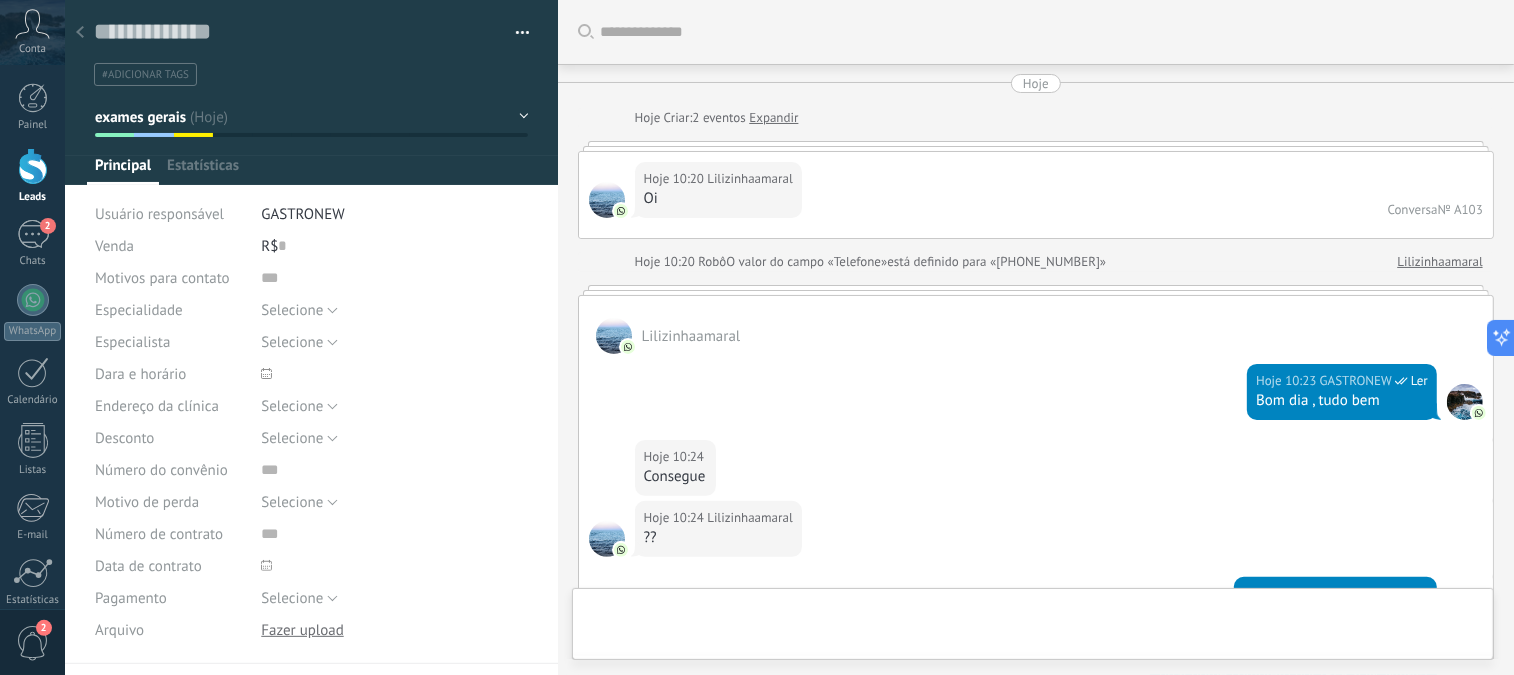 scroll, scrollTop: 1261, scrollLeft: 0, axis: vertical 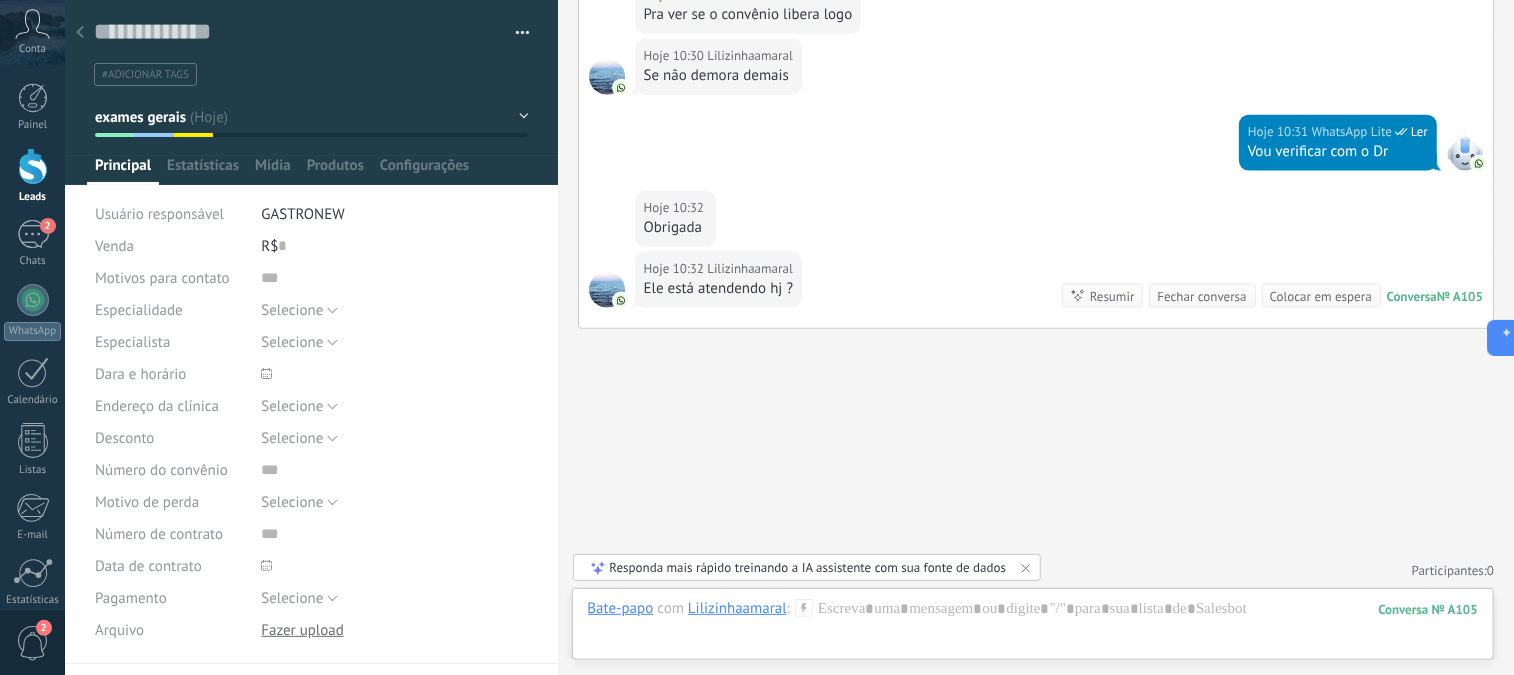 click at bounding box center [515, 33] 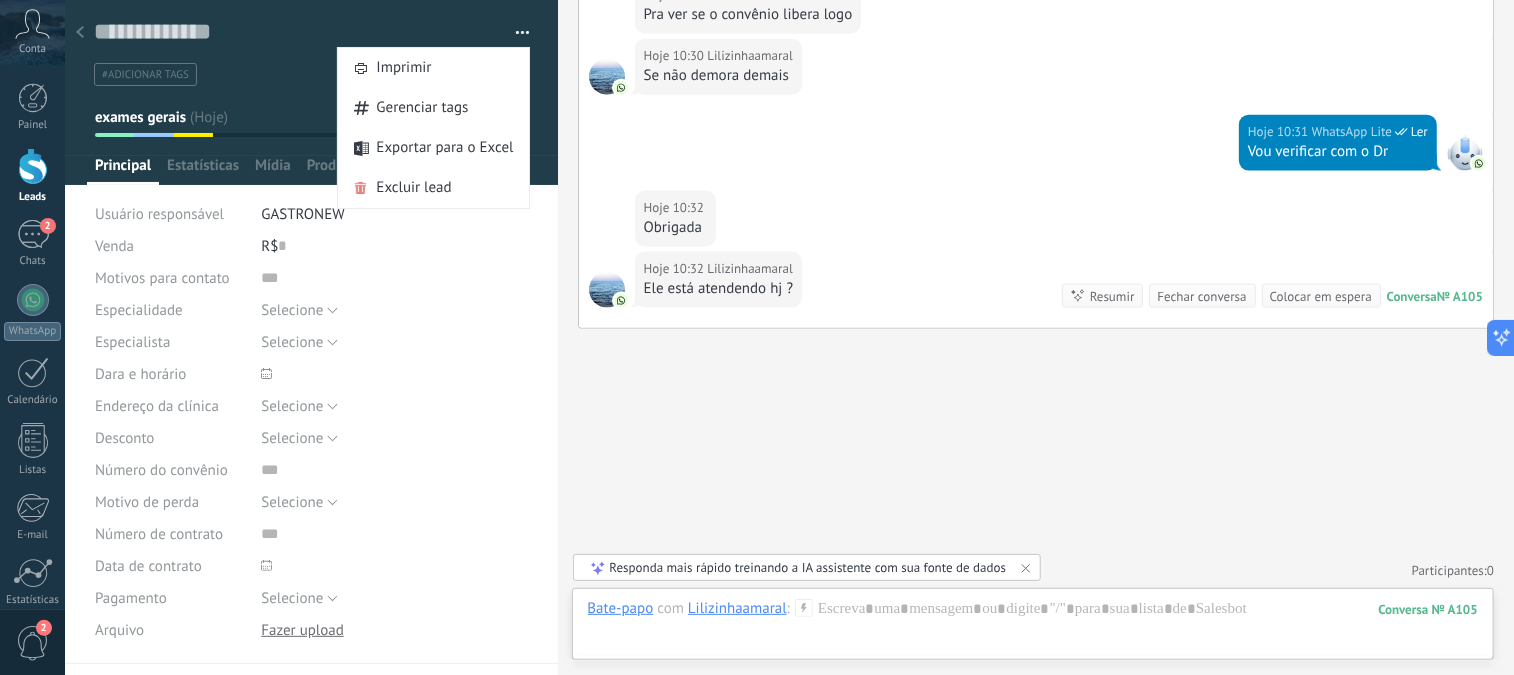 click at bounding box center [515, 33] 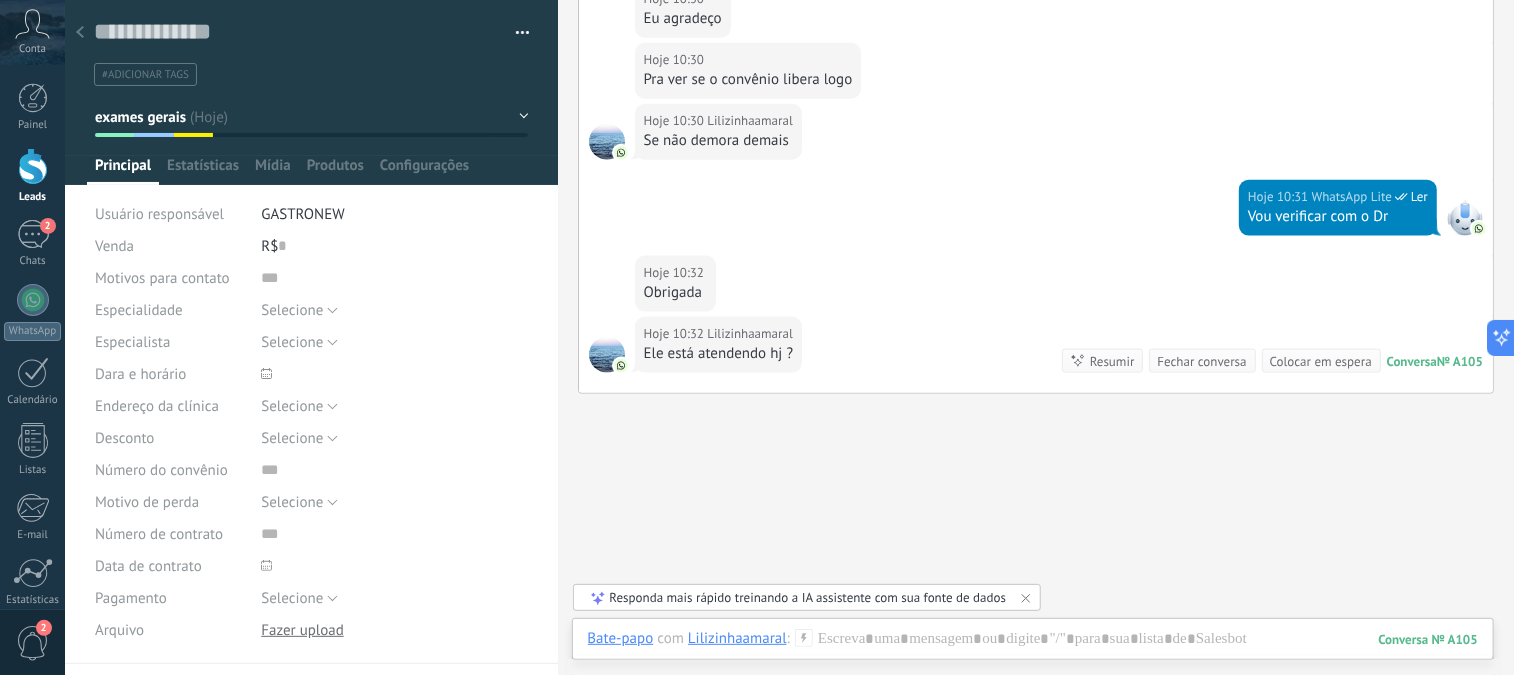 scroll, scrollTop: 1161, scrollLeft: 0, axis: vertical 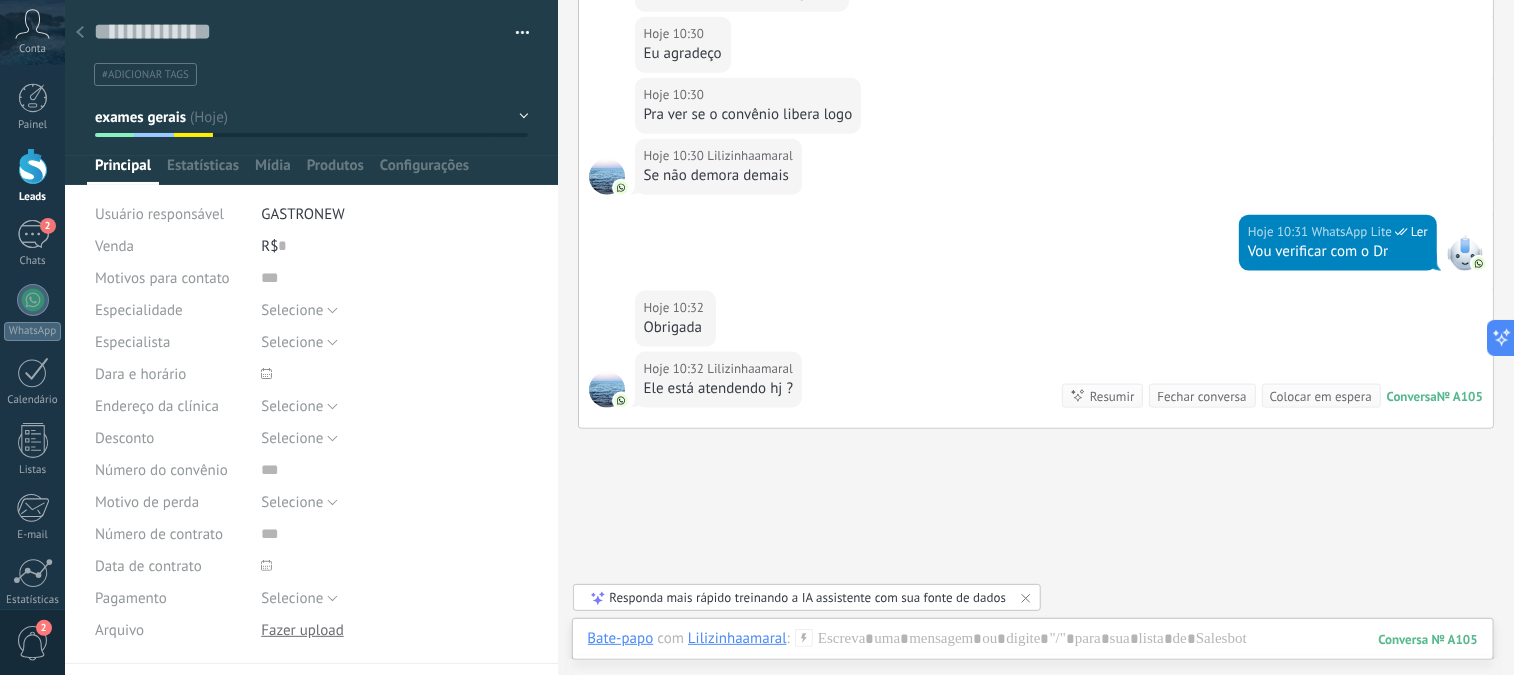 click on "exames gerais" at bounding box center (312, 117) 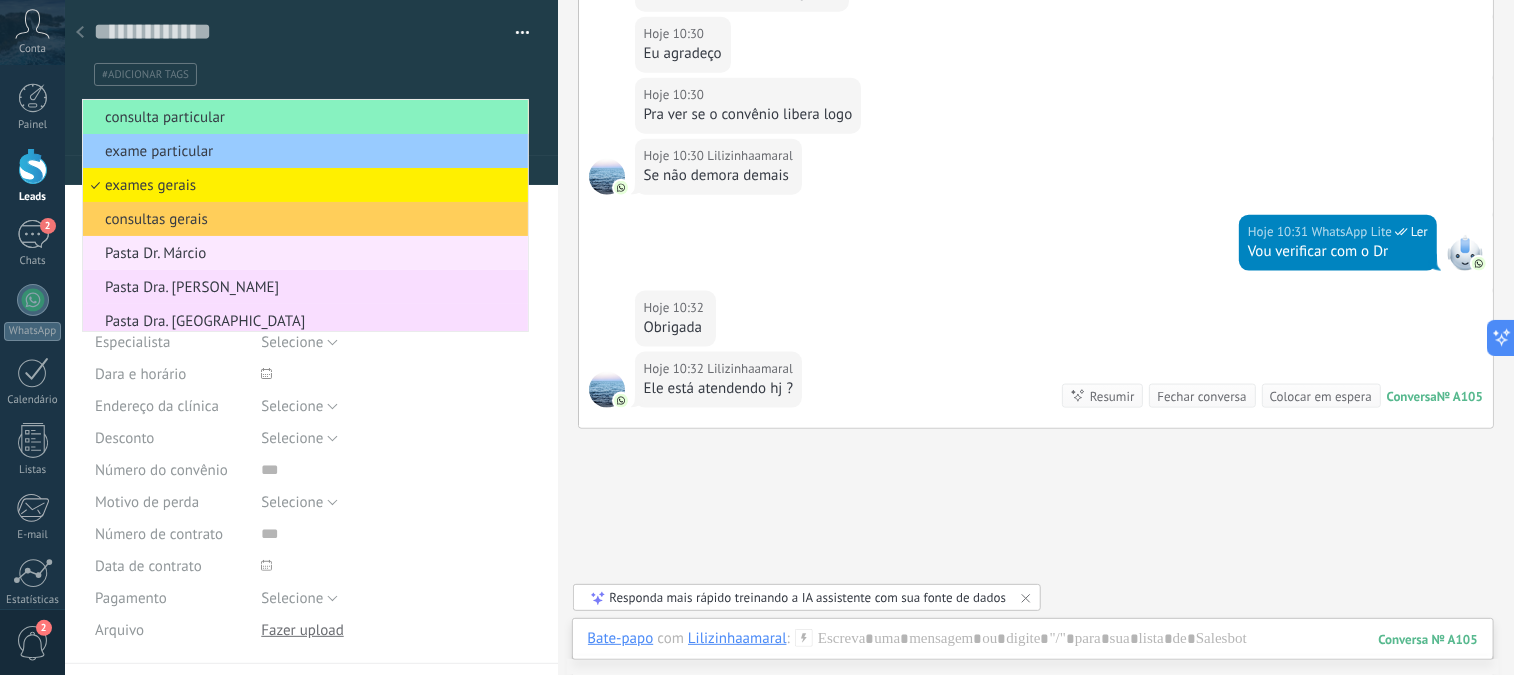 click on "Pasta Dr. Márcio" at bounding box center [302, 253] 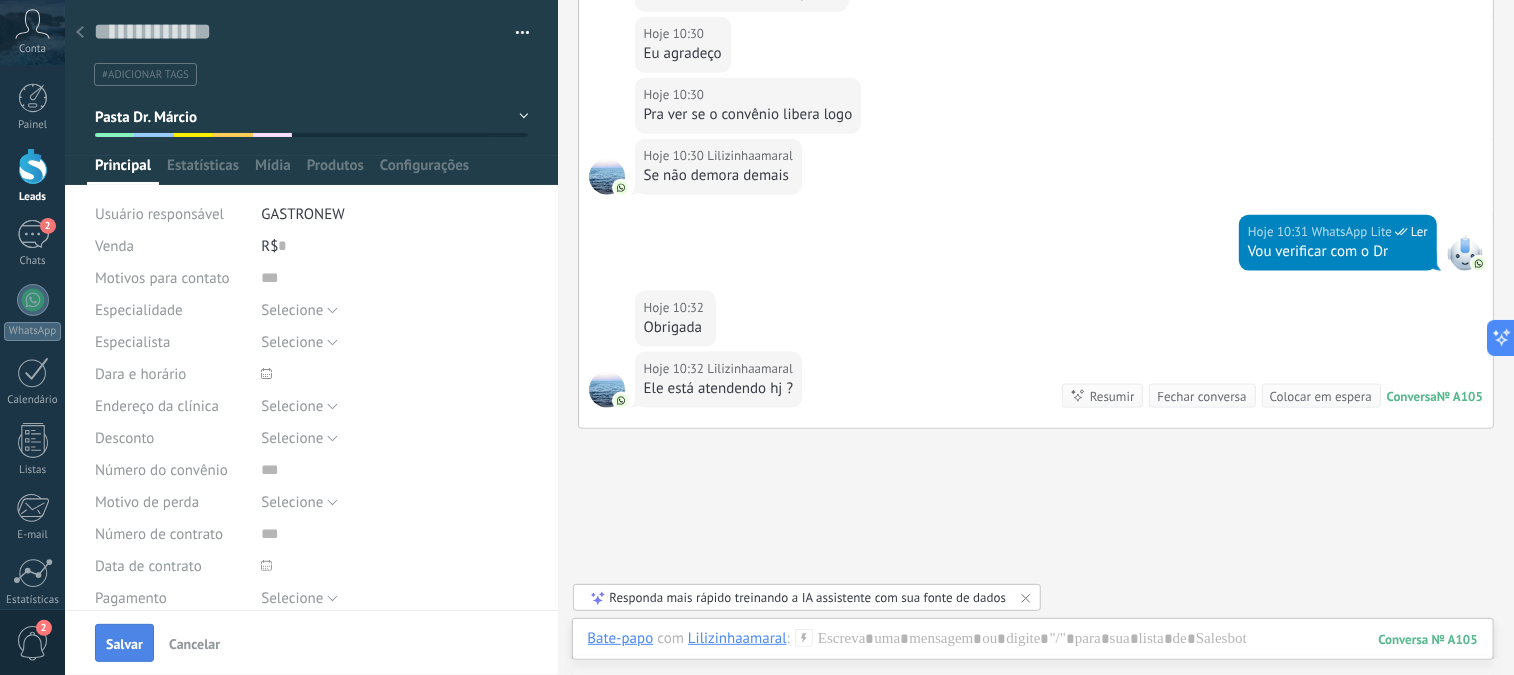 click on "Salvar" at bounding box center [124, 643] 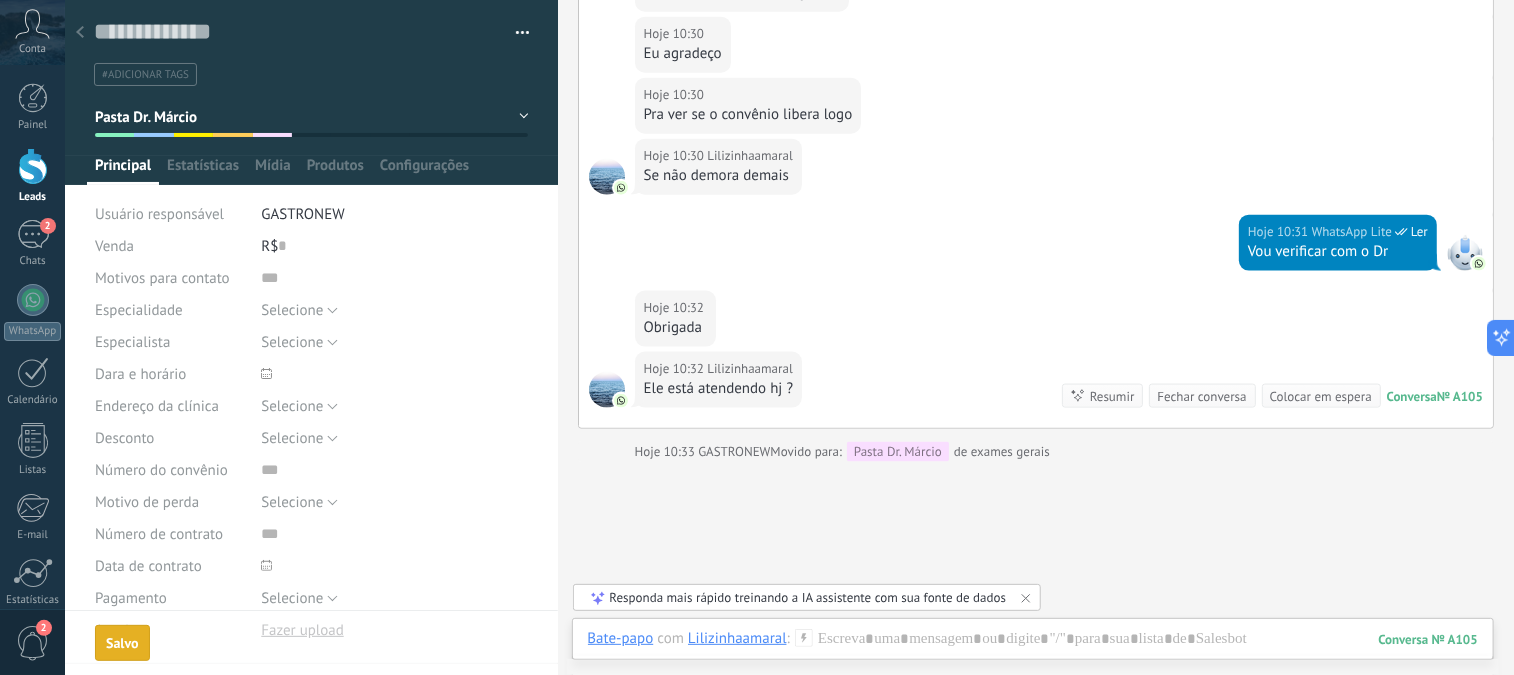 scroll, scrollTop: 1195, scrollLeft: 0, axis: vertical 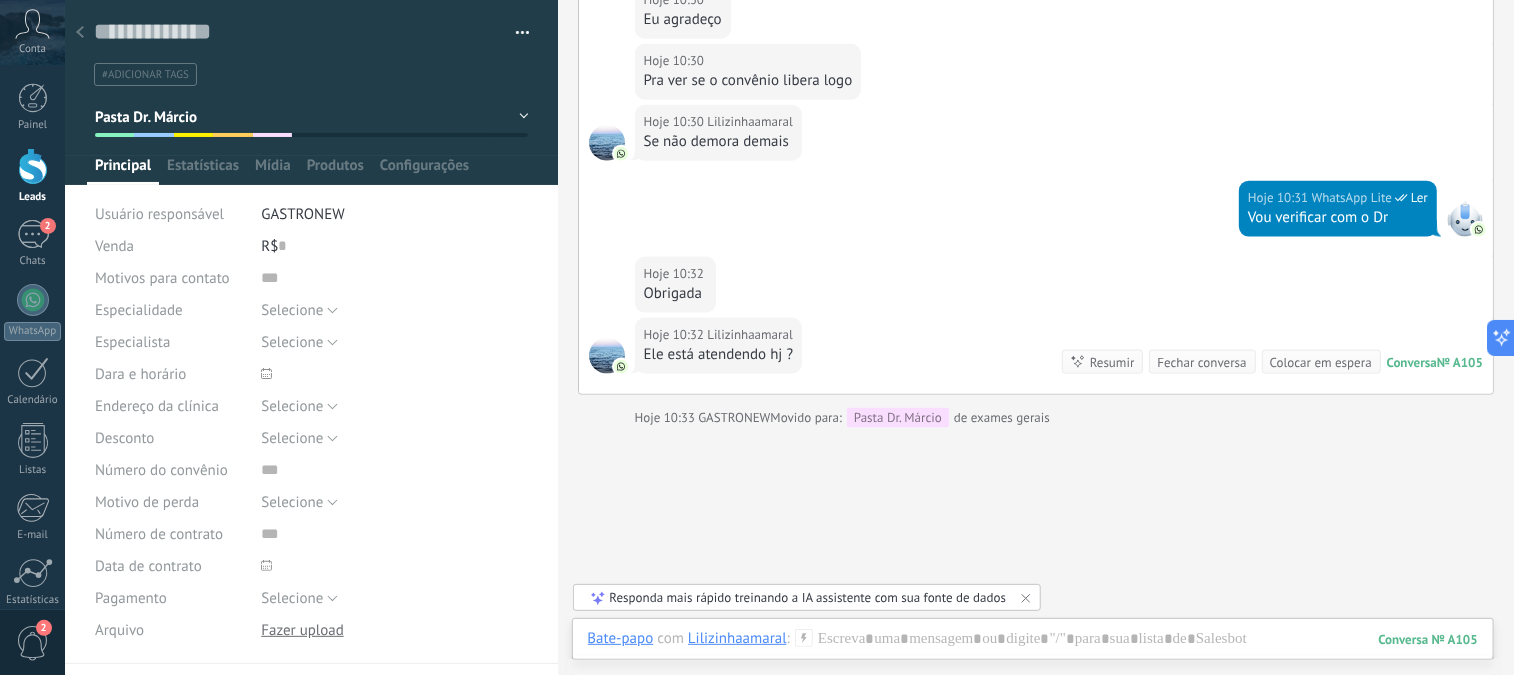 click on "Buscar Carregar mais Hoje Hoje Criar:  2  eventos   Expandir Hoje 10:20 Lilizinhaamaral  Oi Conversa  № A103 Hoje 10:20 Robô  O valor do campo «Telefone»  está definido para «+5515991176861» Lilizinhaamaral Lilizinhaamaral  Hoje 10:23 GASTRONEW  Ler Bom dia , tudo bem Hoje 10:24 Lilizinhaamaral  Consegue Hoje 10:24 Lilizinhaamaral  ?? Hoje 10:25 GASTRONEW  Ler seria convenio ou particular? Hoje 10:26 GASTRONEW  Ler qual nome completo por gentileza Hoje 10:26 GASTRONEW  Ler se ja é paciente do Dr consegue sim Resumir Resumir Conversa  № A103 Hoje 10:27 GASTRONEW  Conversa A103 encerrada Lilizinhaamaral Hoje Usuário responsável foi alterado:  2  eventos   Expandir Hoje 10:29 GASTRONEW  Movido para: exames gerais de Leads de entrada Hoje 10:30 Lilizinhaamaral  Alexandre Ribeiro da Silva Hoje 10:30 Lilizinhaamaral  Foi particular Hoje 10:30 Lilizinhaamaral  Passou na quinta feira passada Hoje 10:30 Lilizinhaamaral  Se puder colocar com urgência Hoje 10:30 Lilizinhaamaral  Ler" at bounding box center [1036, -209] 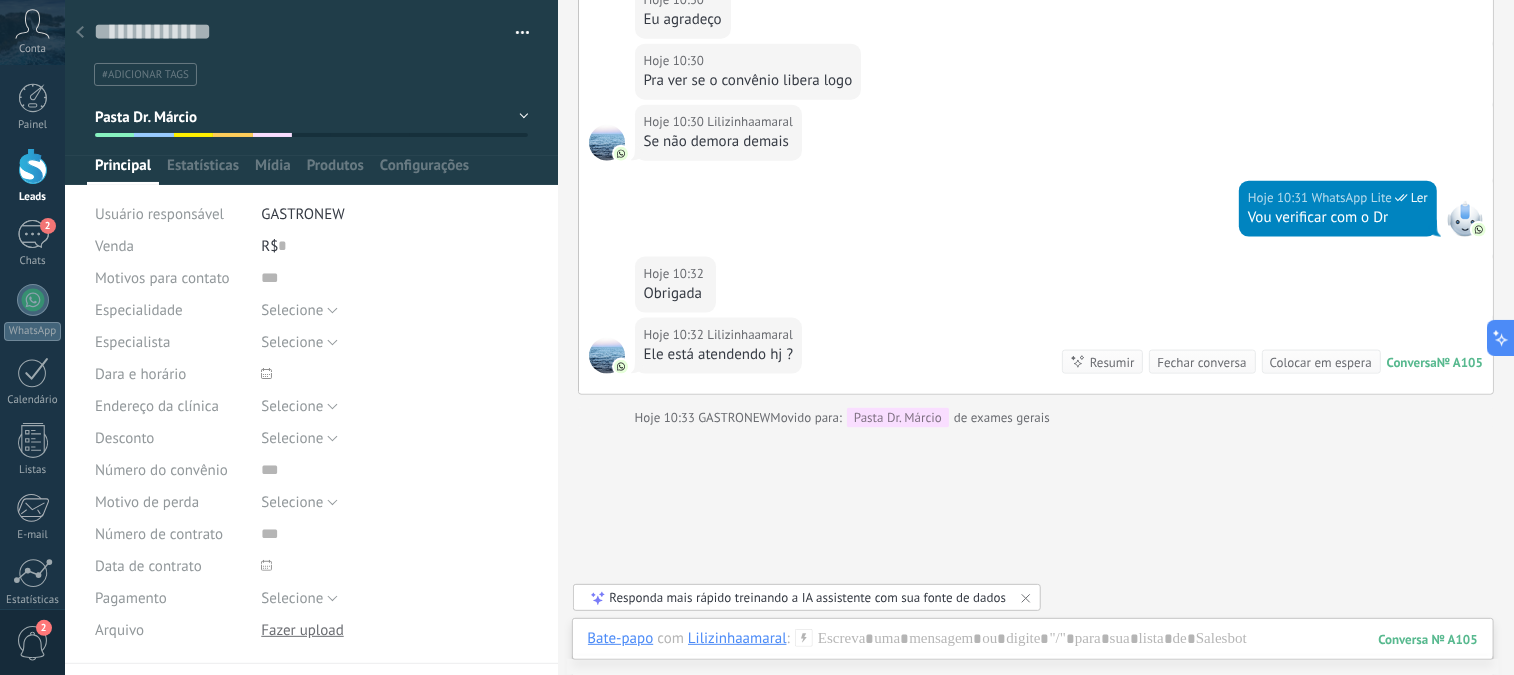 click on "Buscar Carregar mais Hoje Hoje Criar:  2  eventos   Expandir Hoje 10:20 Lilizinhaamaral  Oi Conversa  № A103 Hoje 10:20 Robô  O valor do campo «Telefone»  está definido para «+5515991176861» Lilizinhaamaral Lilizinhaamaral  Hoje 10:23 GASTRONEW  Ler Bom dia , tudo bem Hoje 10:24 Lilizinhaamaral  Consegue Hoje 10:24 Lilizinhaamaral  ?? Hoje 10:25 GASTRONEW  Ler seria convenio ou particular? Hoje 10:26 GASTRONEW  Ler qual nome completo por gentileza Hoje 10:26 GASTRONEW  Ler se ja é paciente do Dr consegue sim Resumir Resumir Conversa  № A103 Hoje 10:27 GASTRONEW  Conversa A103 encerrada Lilizinhaamaral Hoje Usuário responsável foi alterado:  2  eventos   Expandir Hoje 10:29 GASTRONEW  Movido para: exames gerais de Leads de entrada Hoje 10:30 Lilizinhaamaral  Alexandre Ribeiro da Silva Hoje 10:30 Lilizinhaamaral  Foi particular Hoje 10:30 Lilizinhaamaral  Passou na quinta feira passada Hoje 10:30 Lilizinhaamaral  Se puder colocar com urgência Hoje 10:30 Lilizinhaamaral  Ler" at bounding box center [1036, -209] 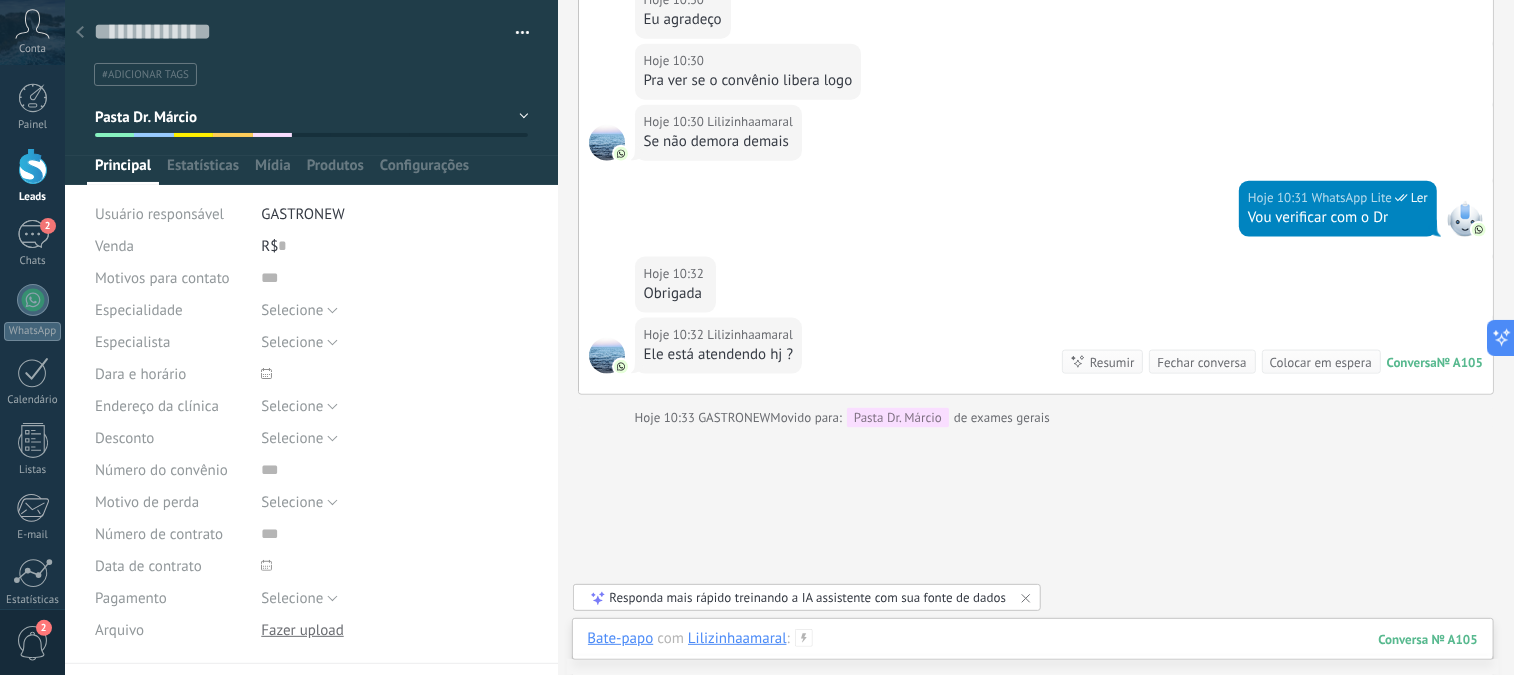 click at bounding box center [1033, 659] 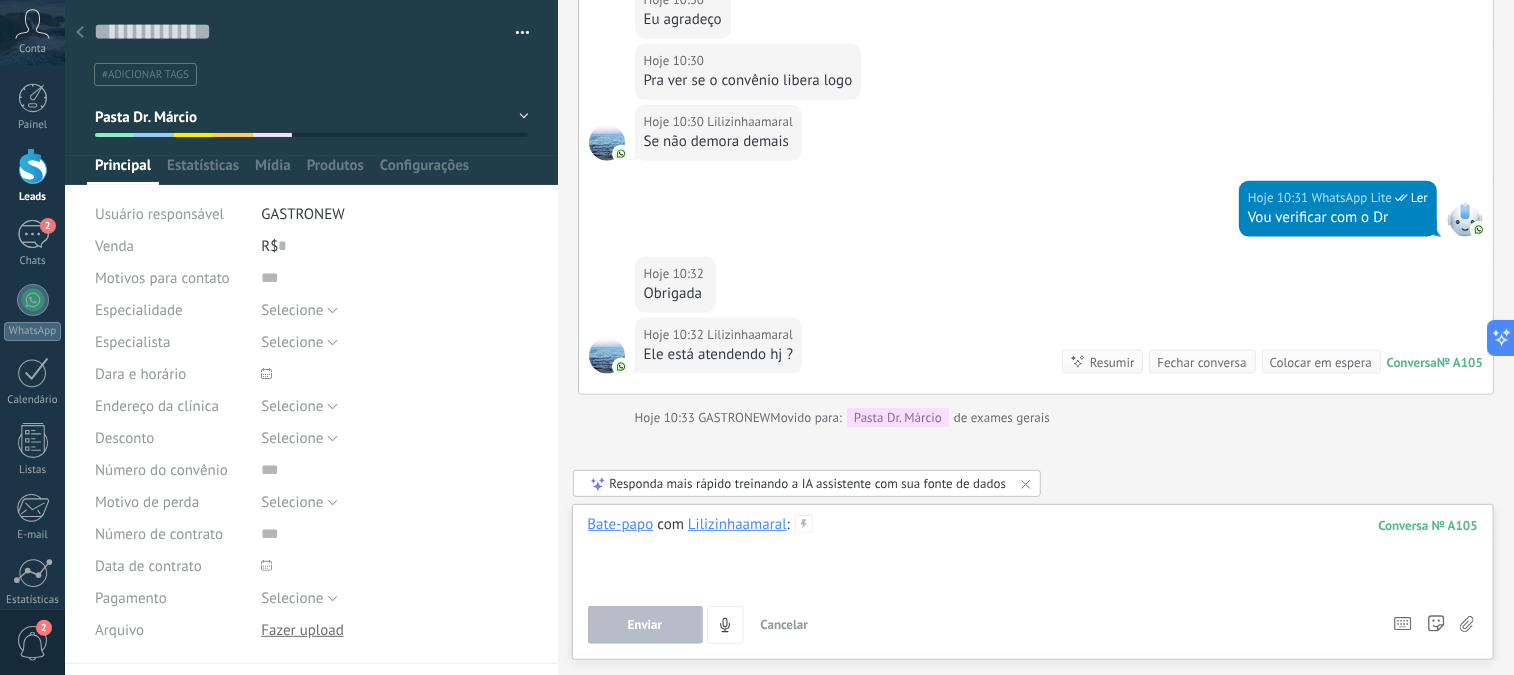 type 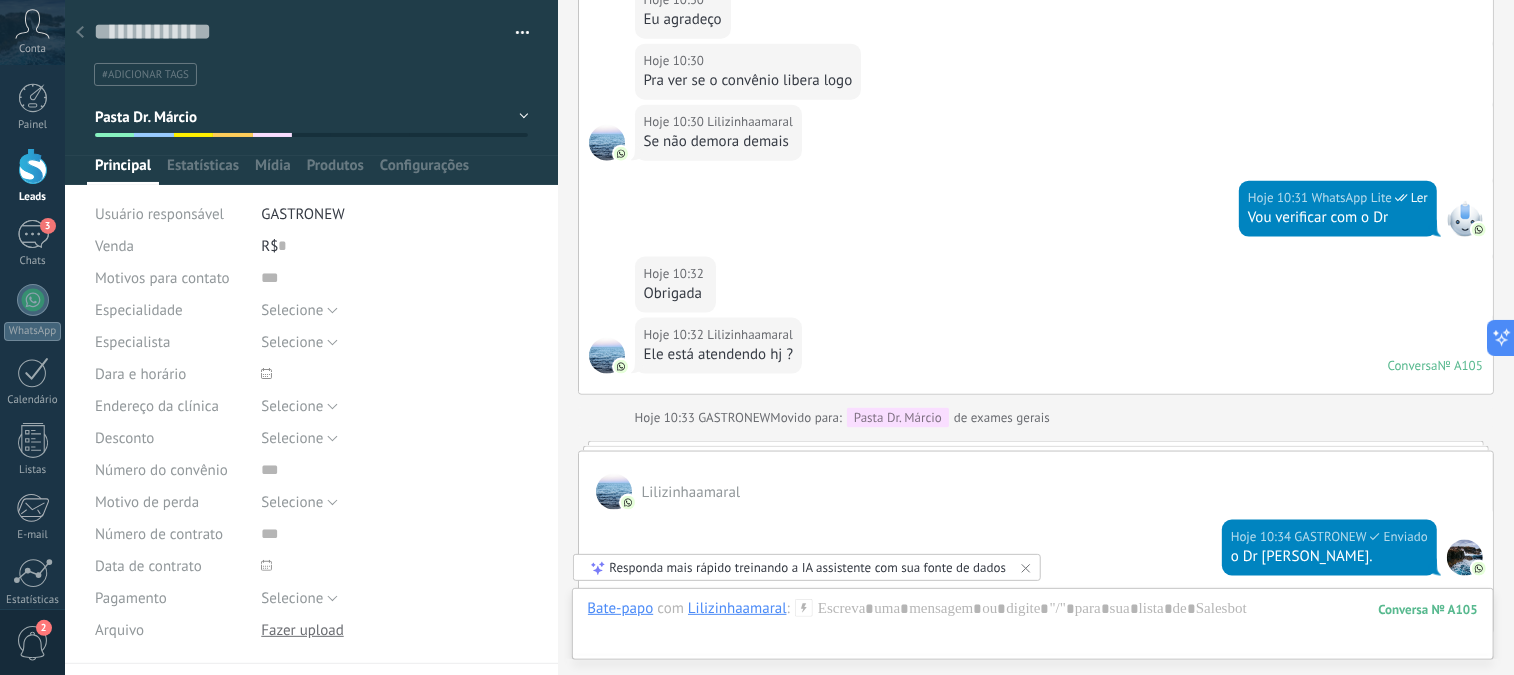 scroll, scrollTop: 1281, scrollLeft: 0, axis: vertical 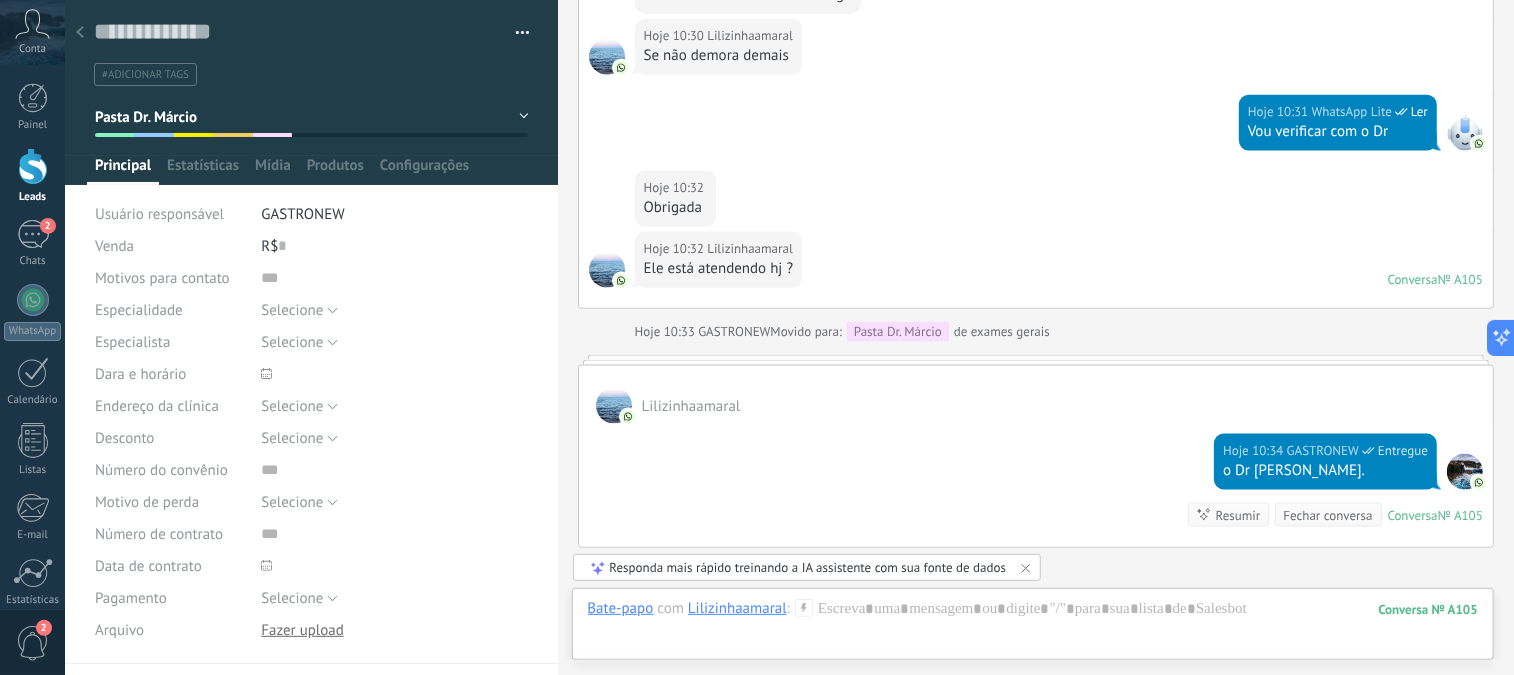 click on "Pasta Dr. Márcio" at bounding box center (312, 117) 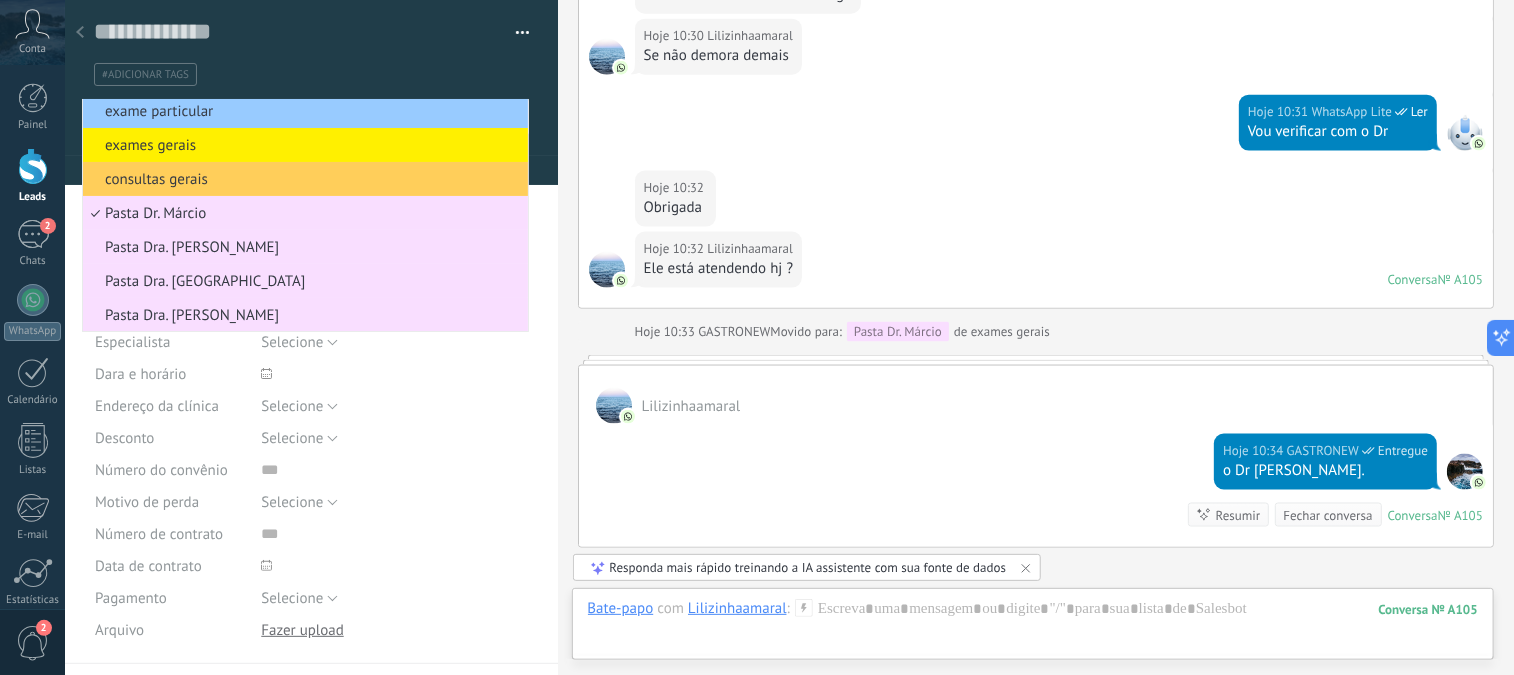 click on "Salvar e criar
Imprimir
Gerenciar tags
Exportar para o Excel" at bounding box center (312, 32) 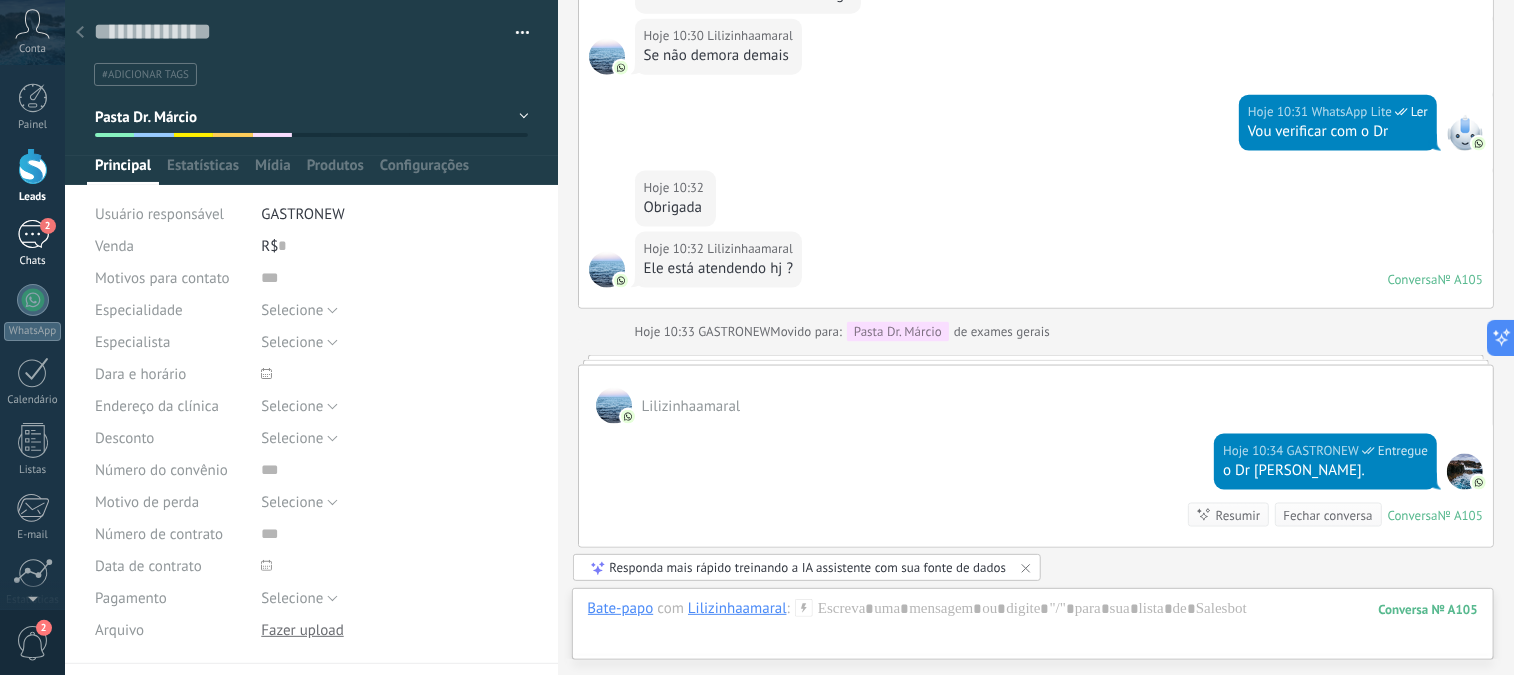 click on "2" at bounding box center (33, 234) 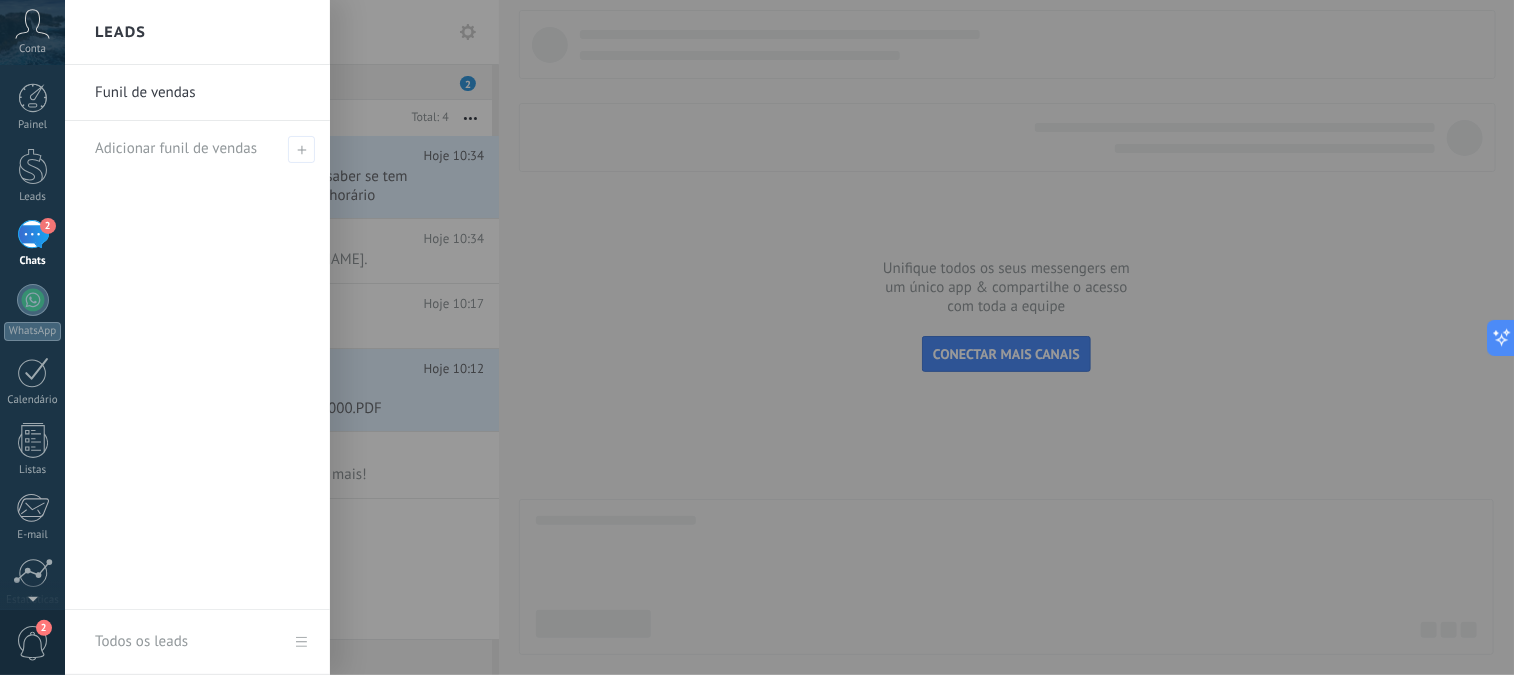 click at bounding box center (822, 337) 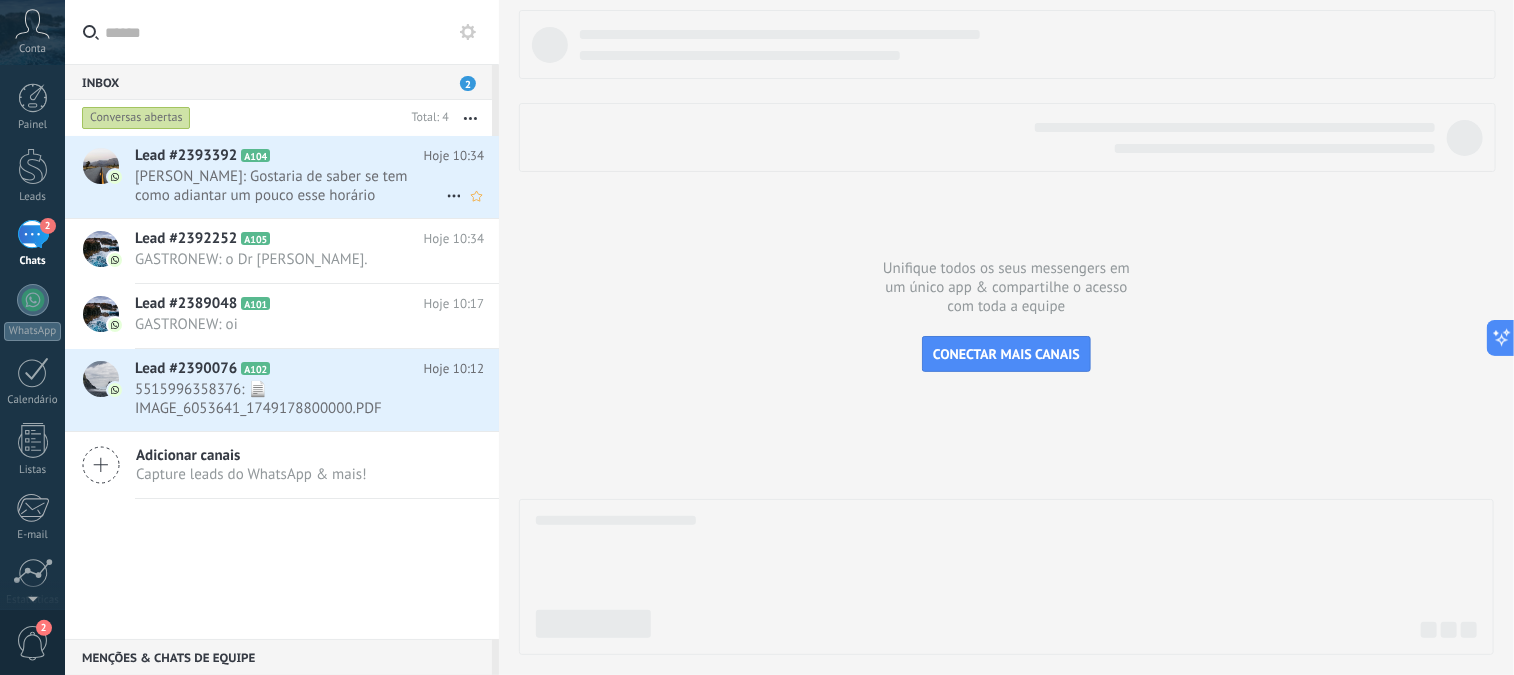 click on "Paula: Gostaria de saber se tem como adiantar um pouco esse horário" at bounding box center (290, 186) 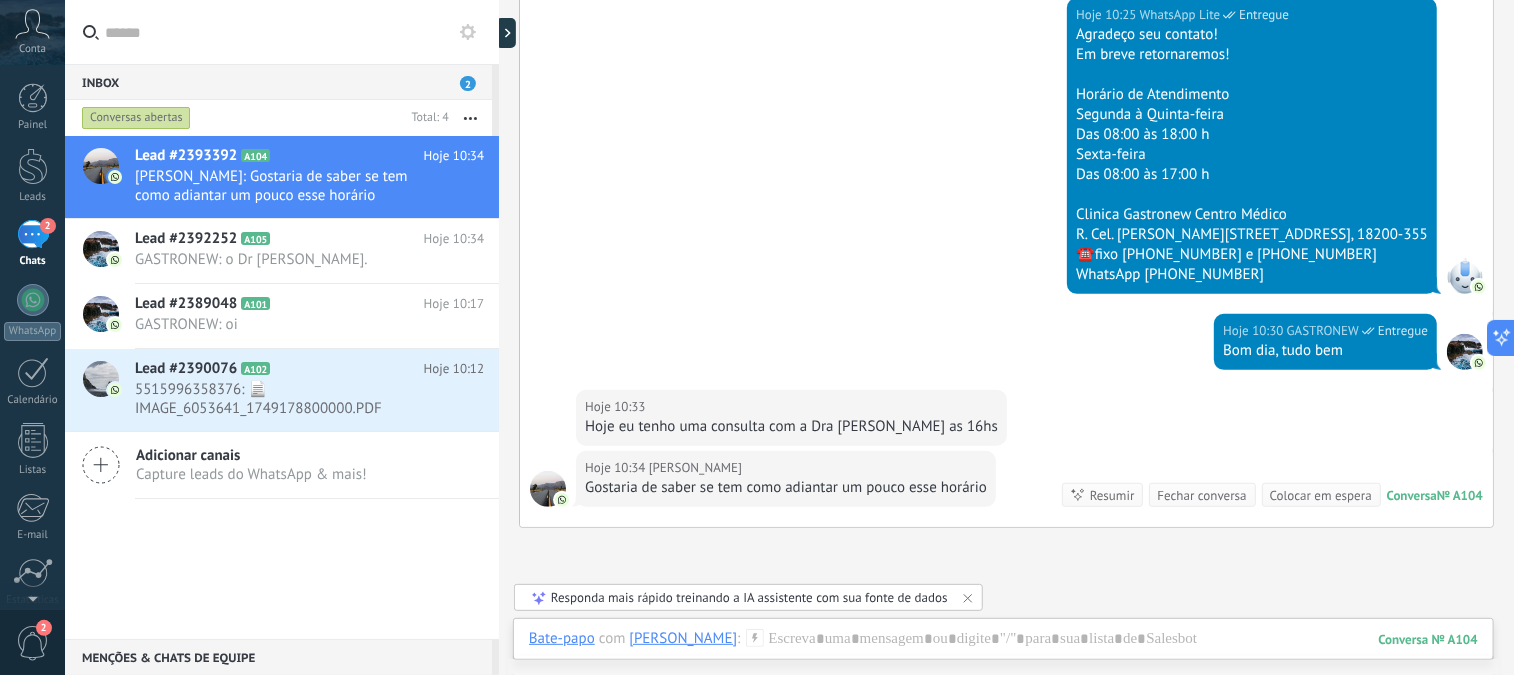 scroll, scrollTop: 566, scrollLeft: 0, axis: vertical 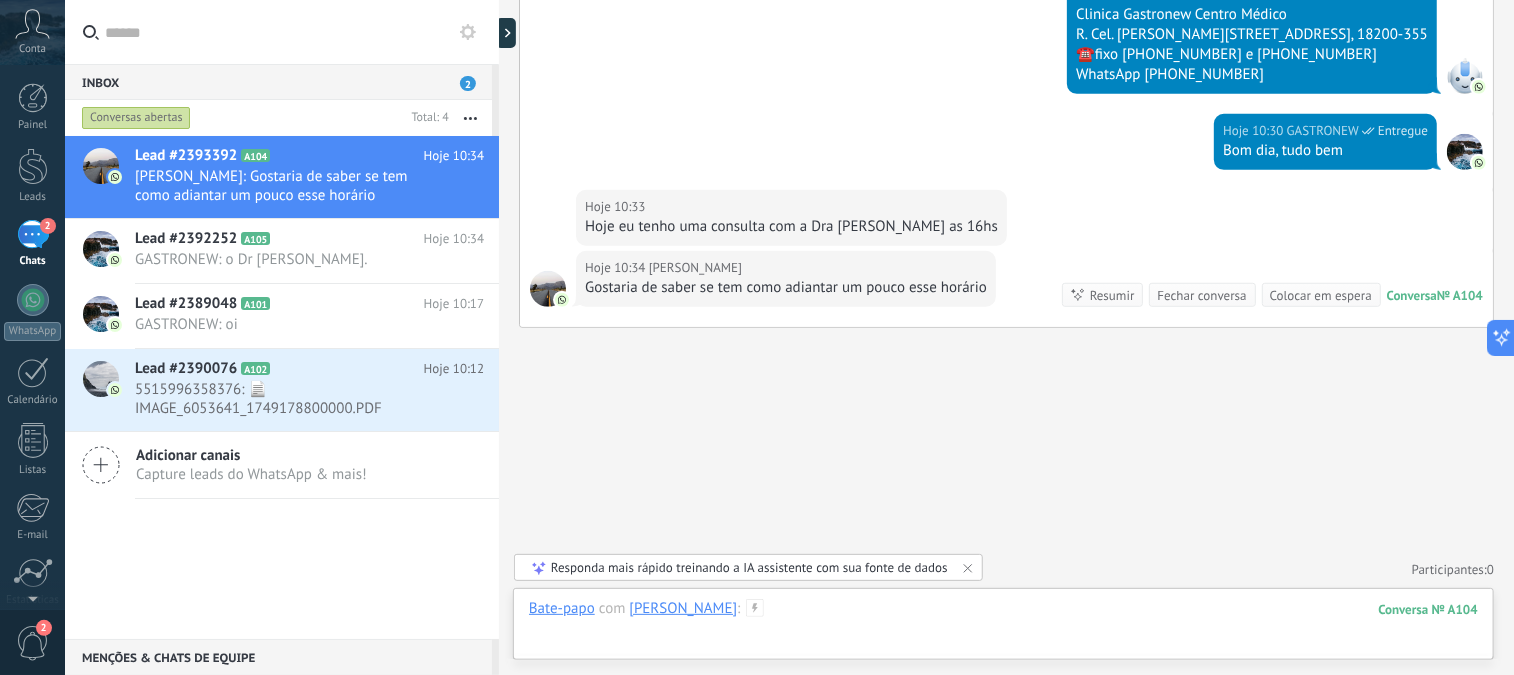 click at bounding box center [1003, 629] 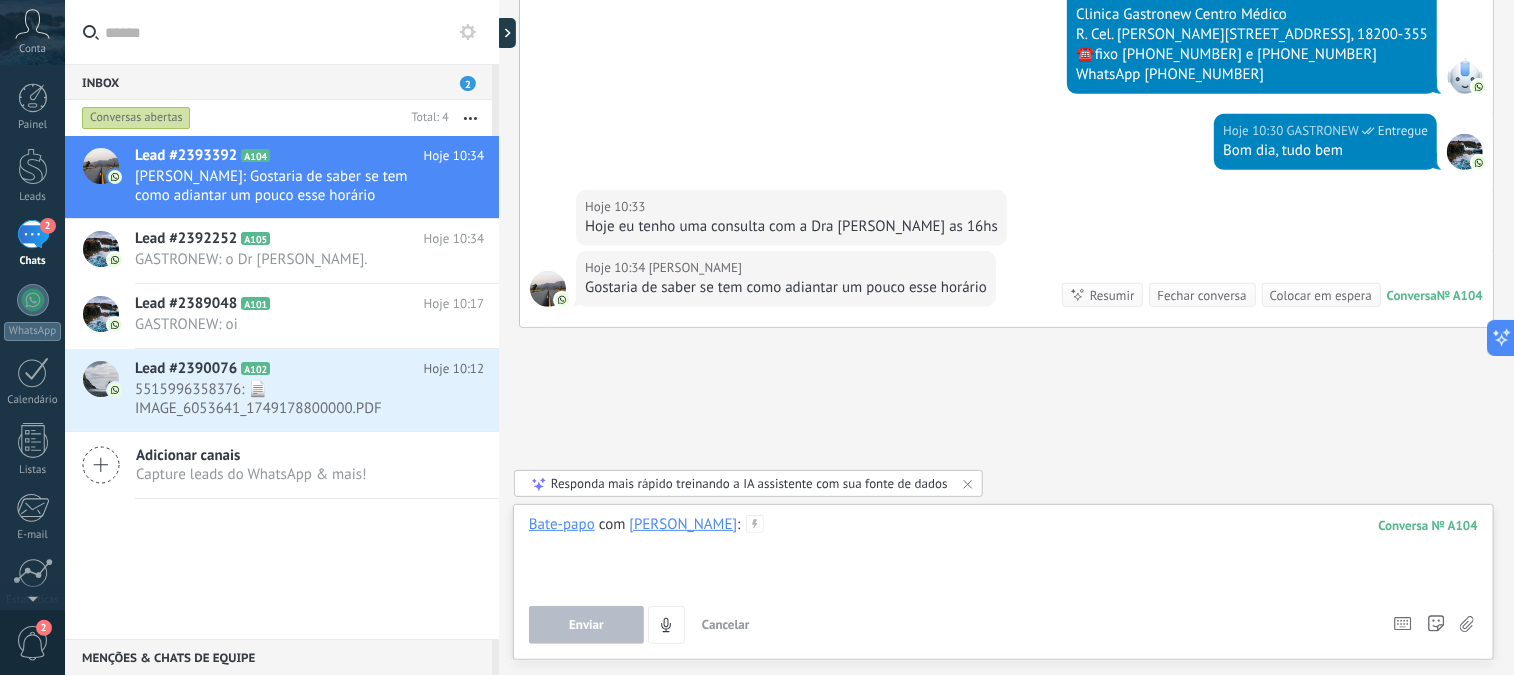 type 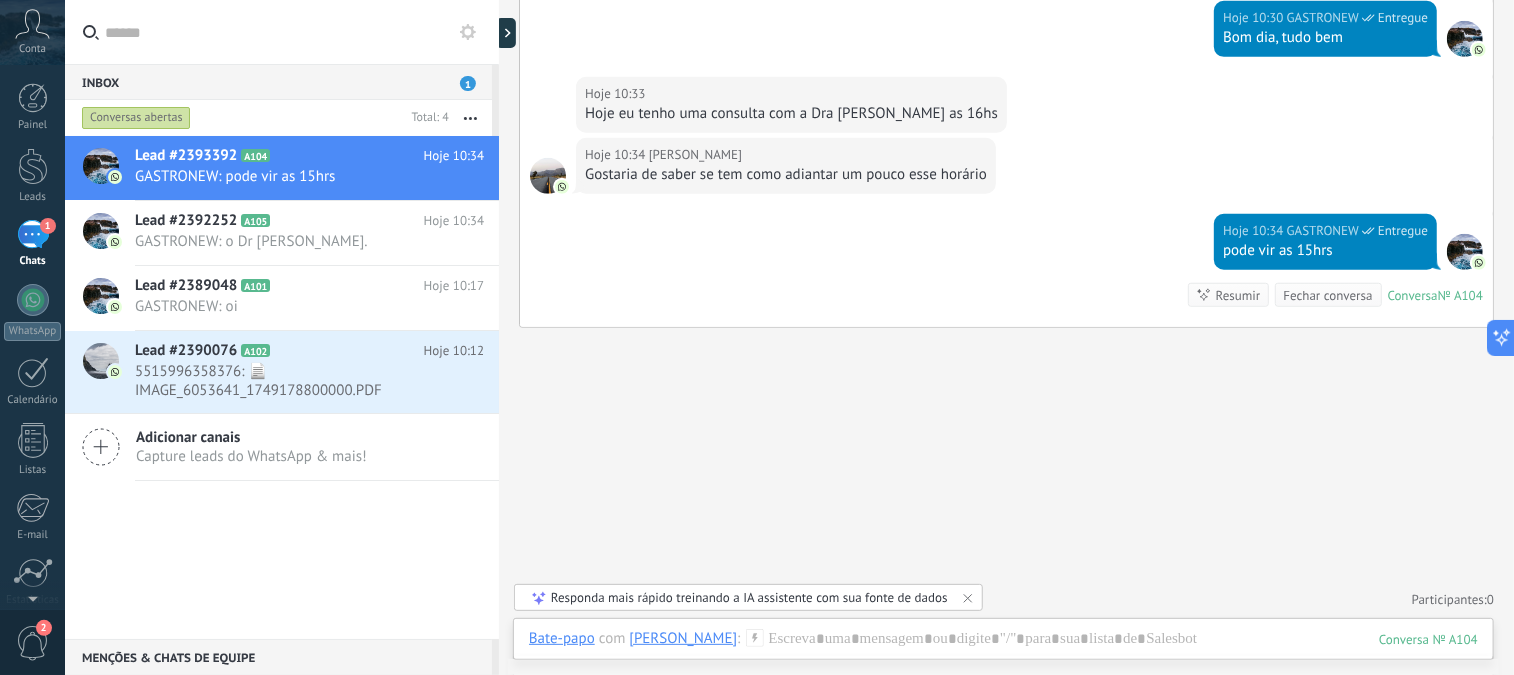 scroll, scrollTop: 579, scrollLeft: 0, axis: vertical 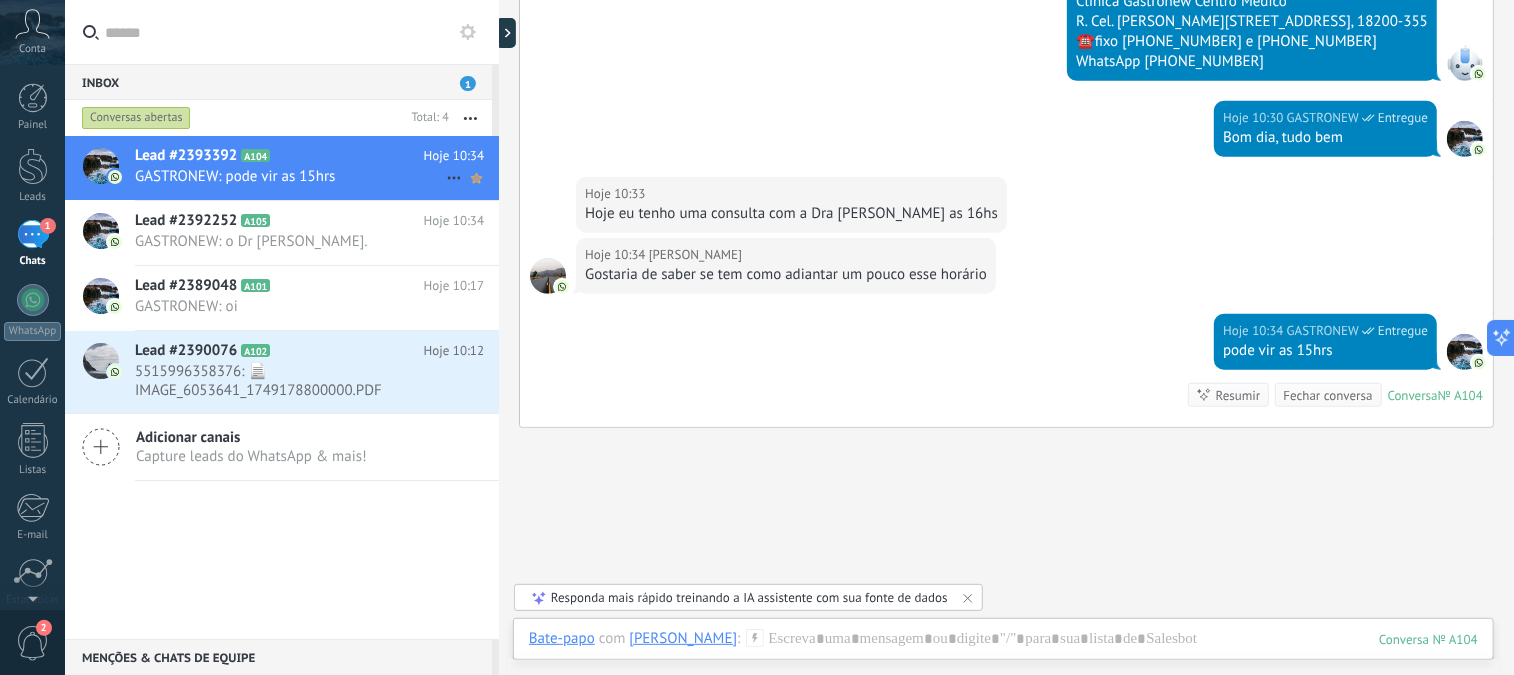 click 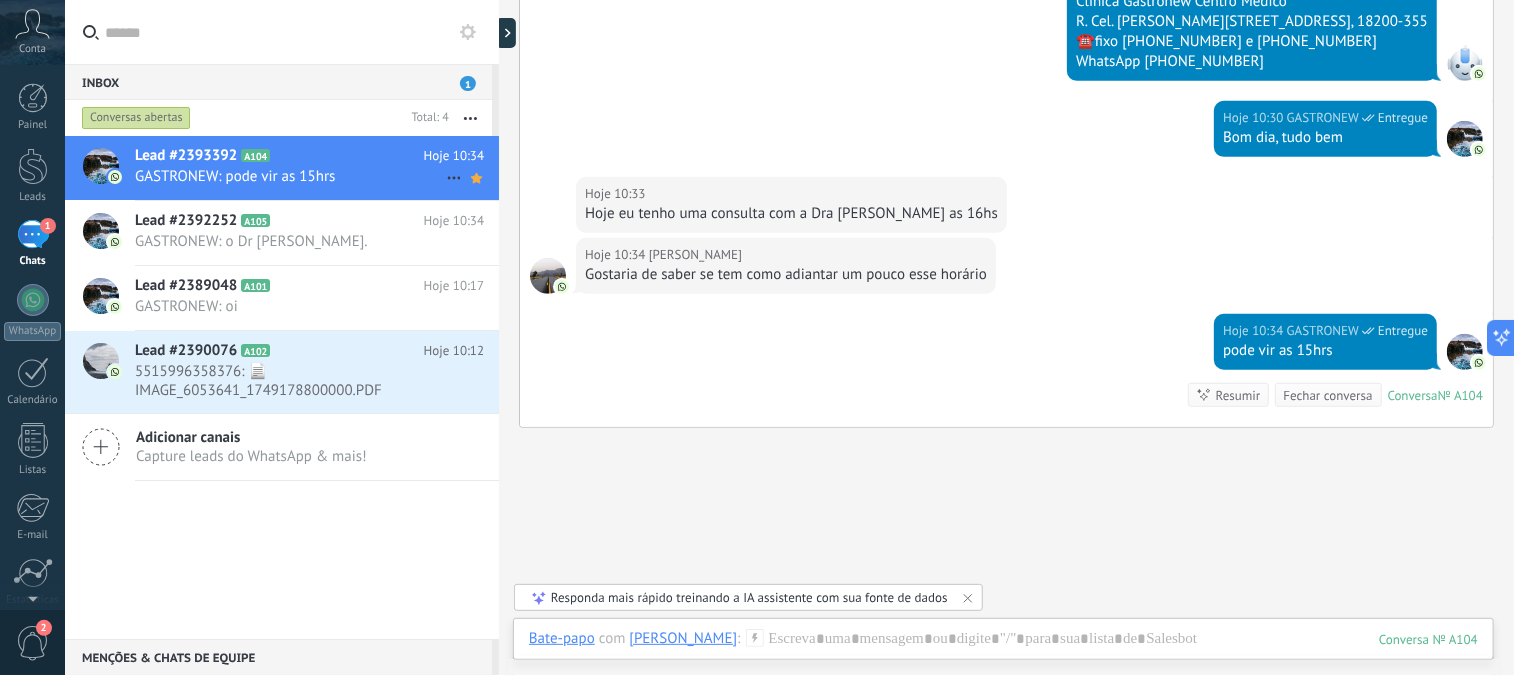 click 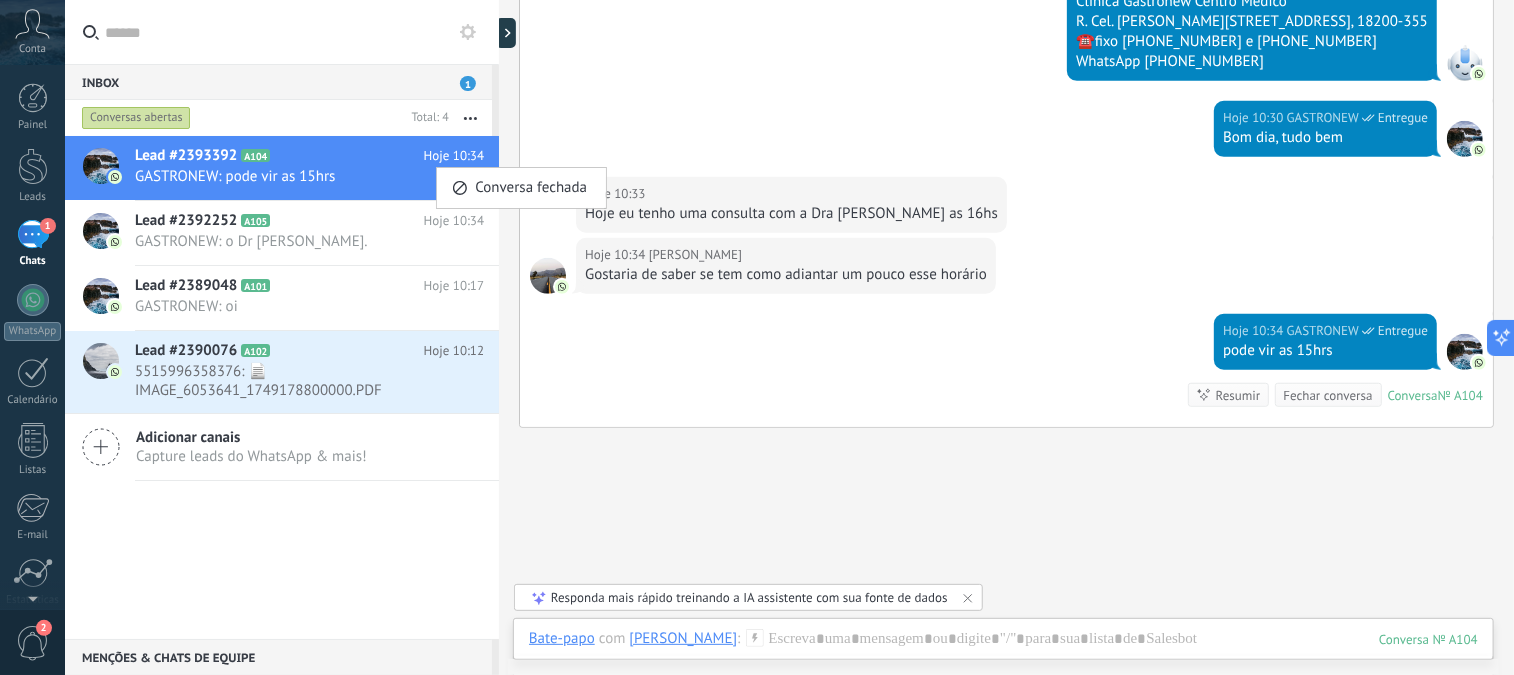 click on "Conversa fechada" at bounding box center (521, 188) 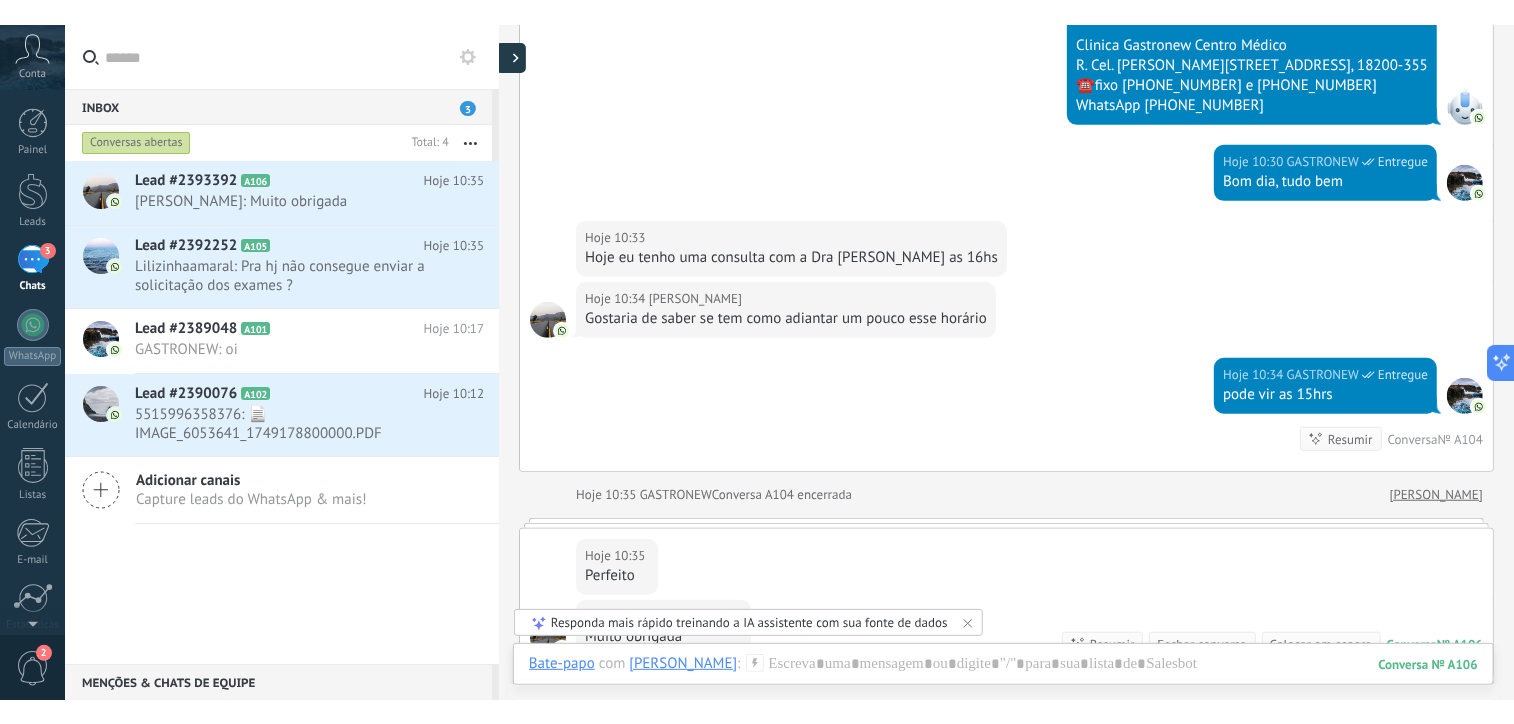 scroll, scrollTop: 478, scrollLeft: 0, axis: vertical 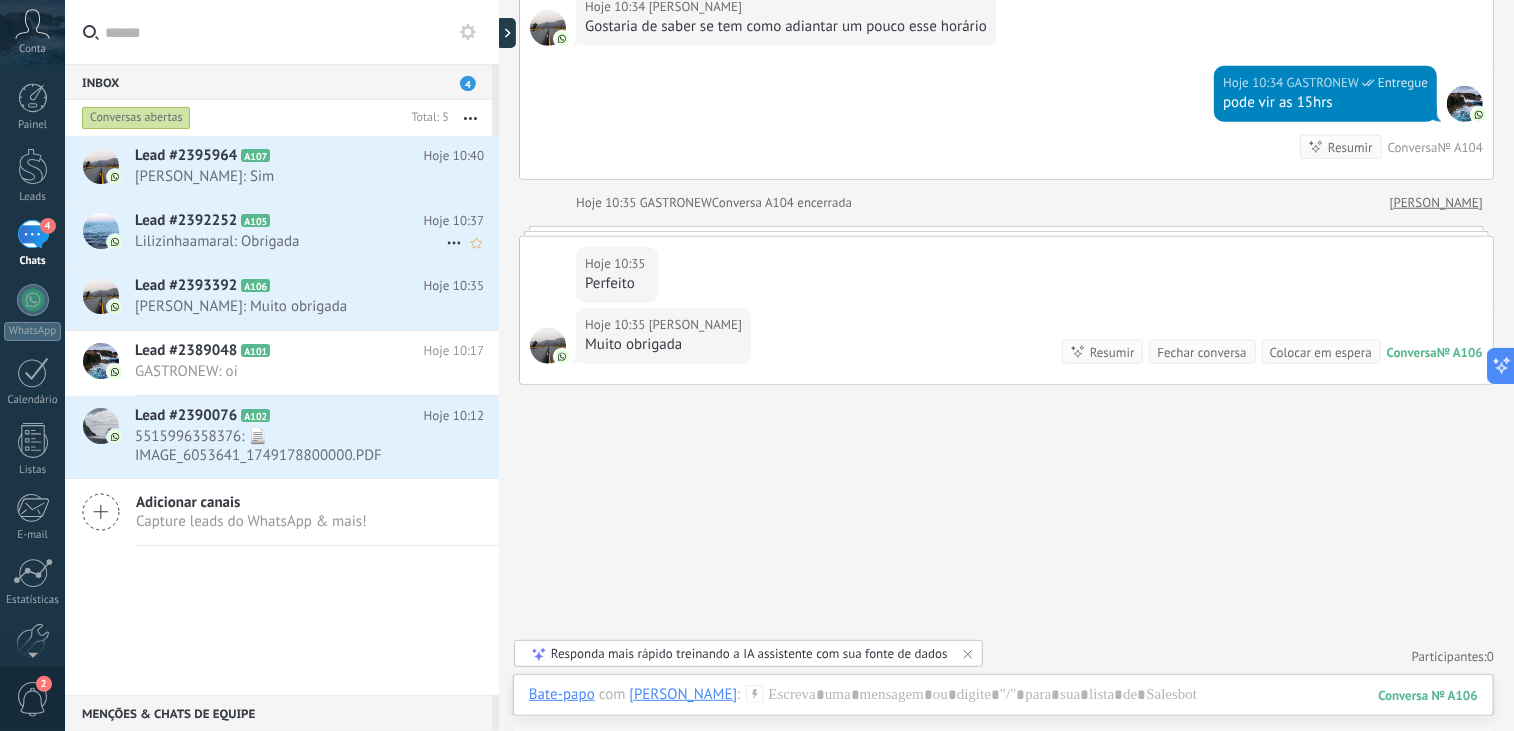 click on "Lead #2392252
A105
Hoje 10:37
Lilizinhaamaral: Obrigada" at bounding box center (317, 232) 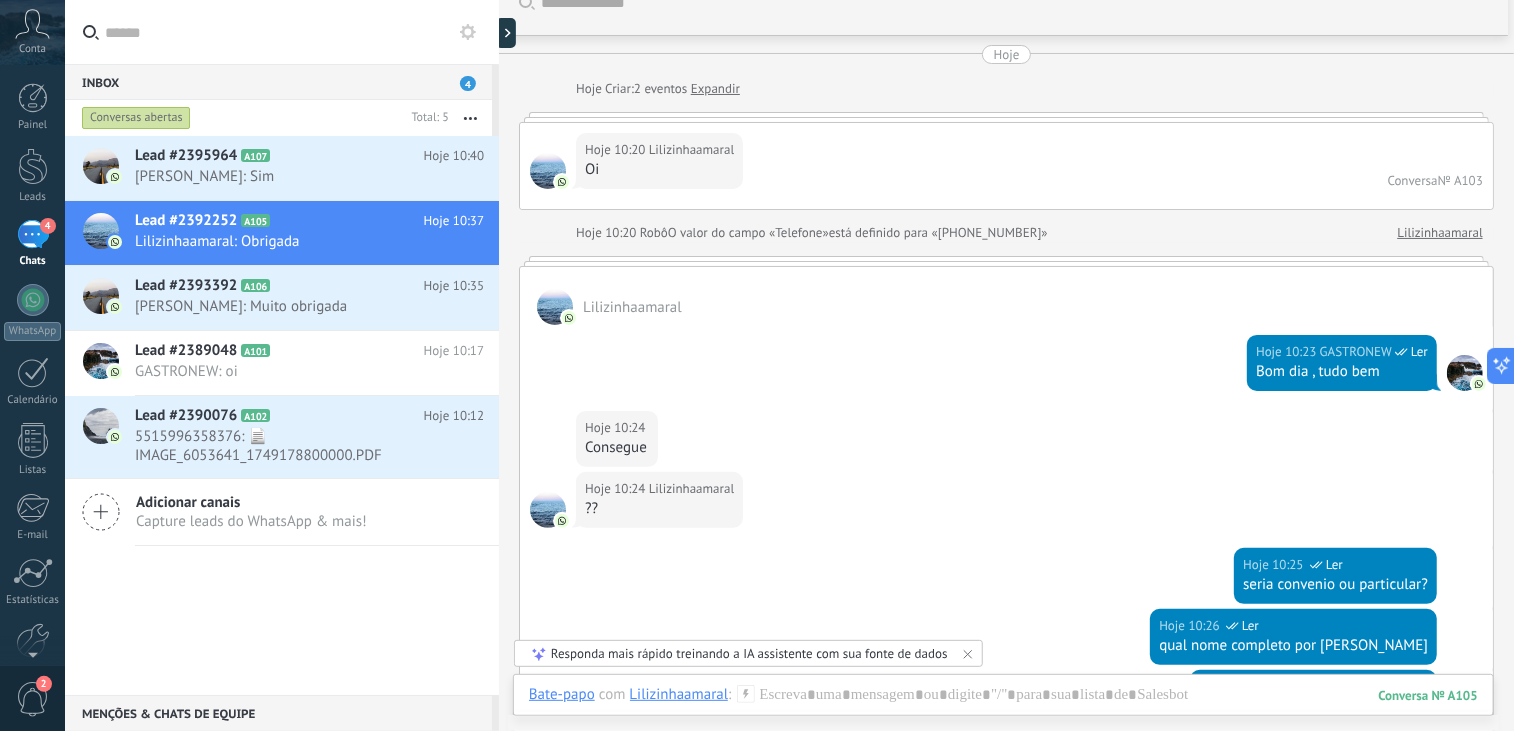 scroll, scrollTop: 0, scrollLeft: 0, axis: both 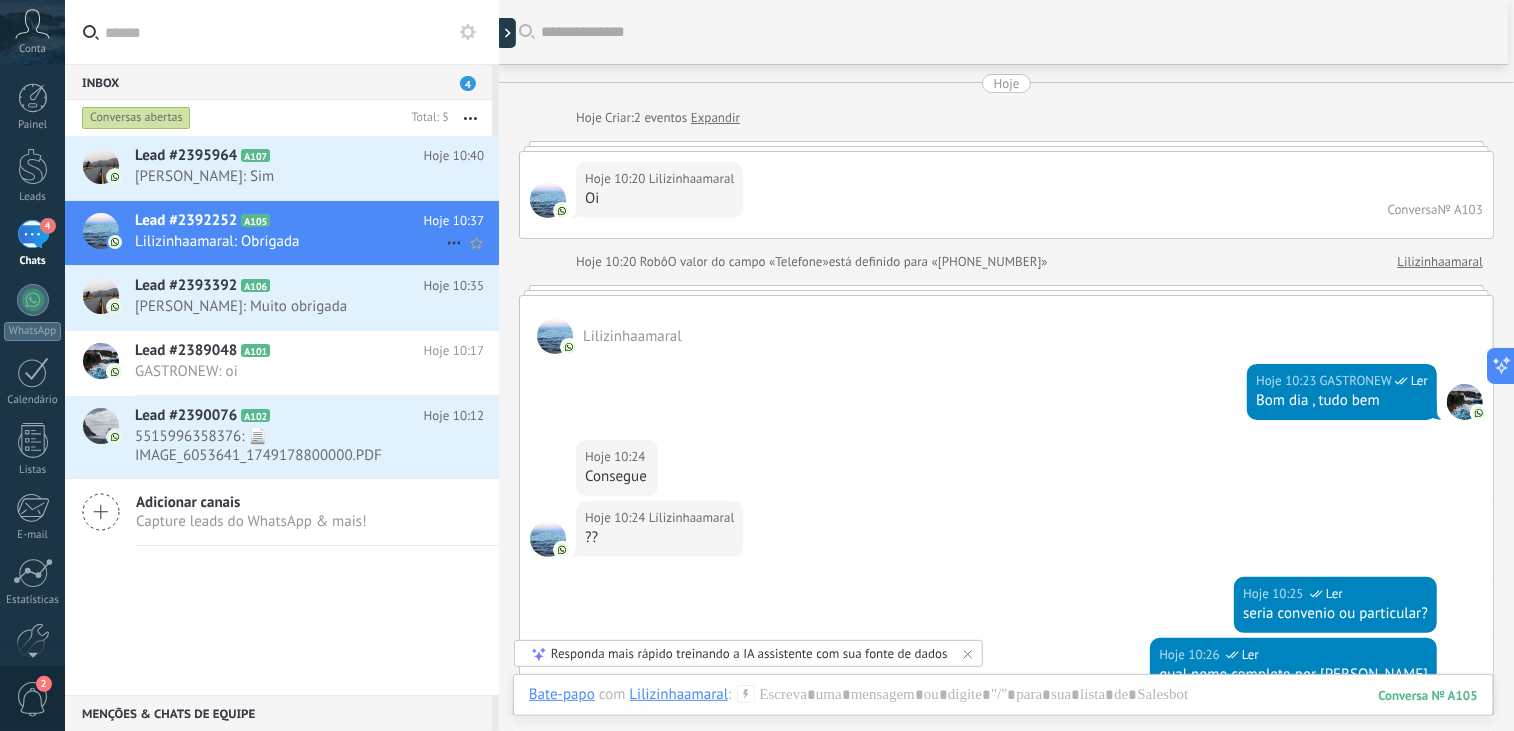 click 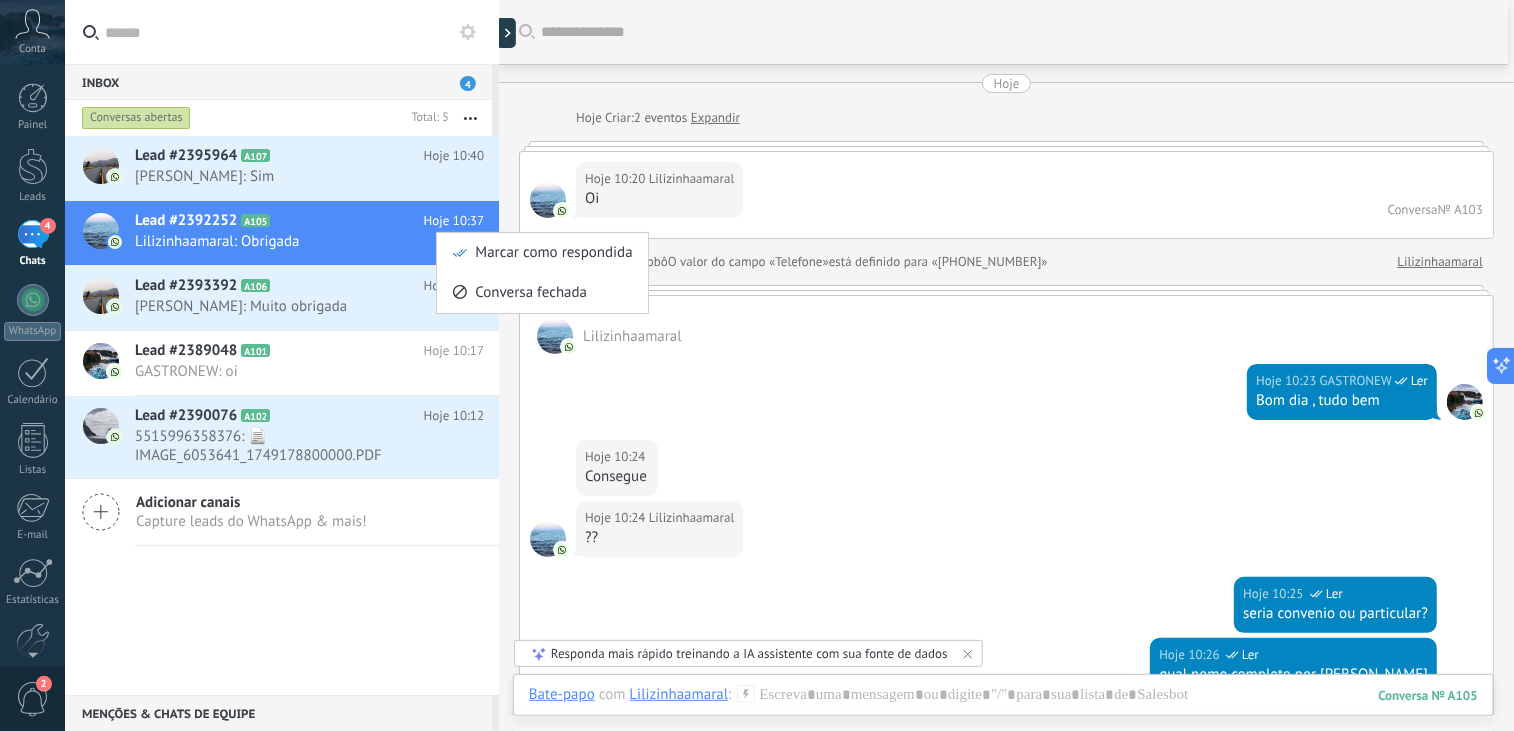 click at bounding box center (757, 365) 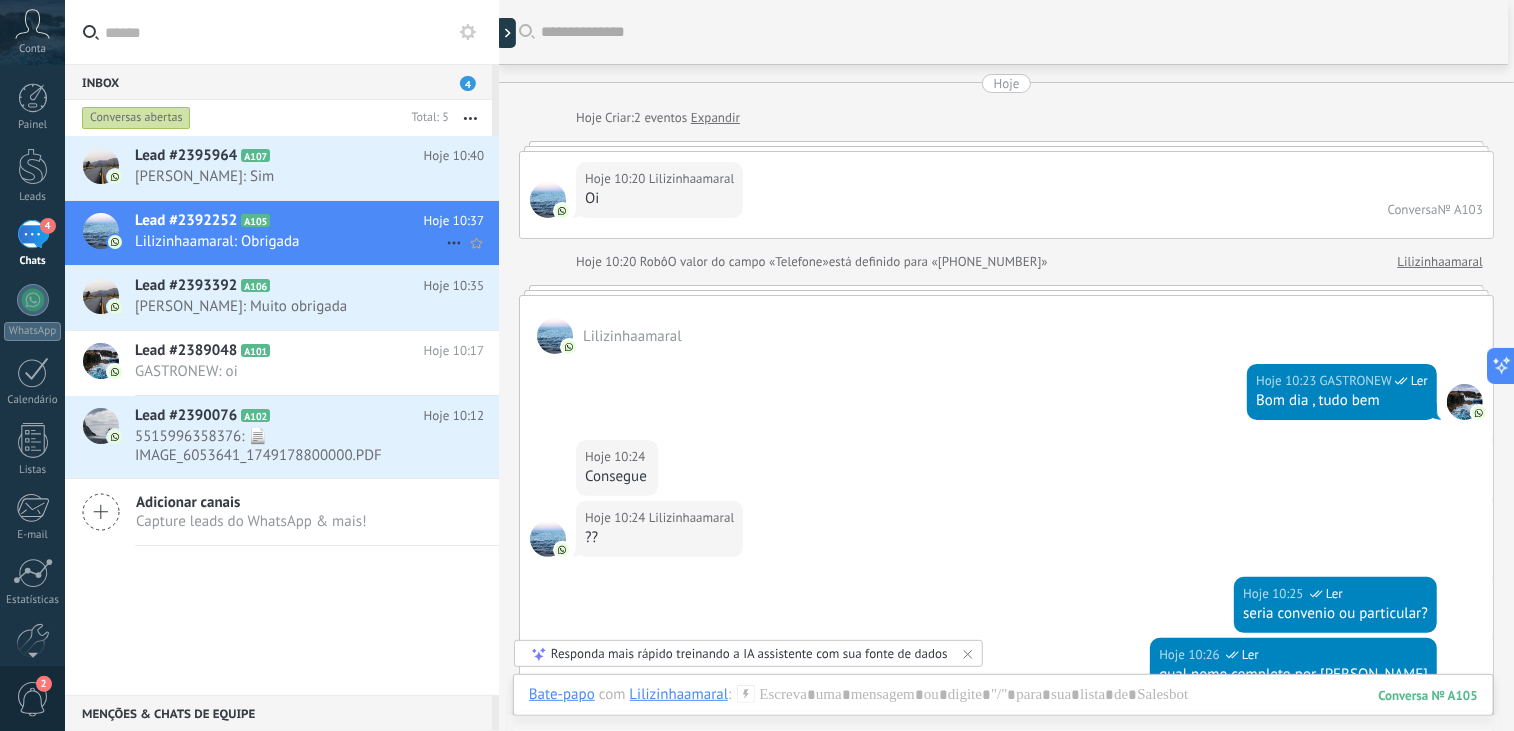 click on "Lilizinhaamaral: Obrigada" at bounding box center (290, 241) 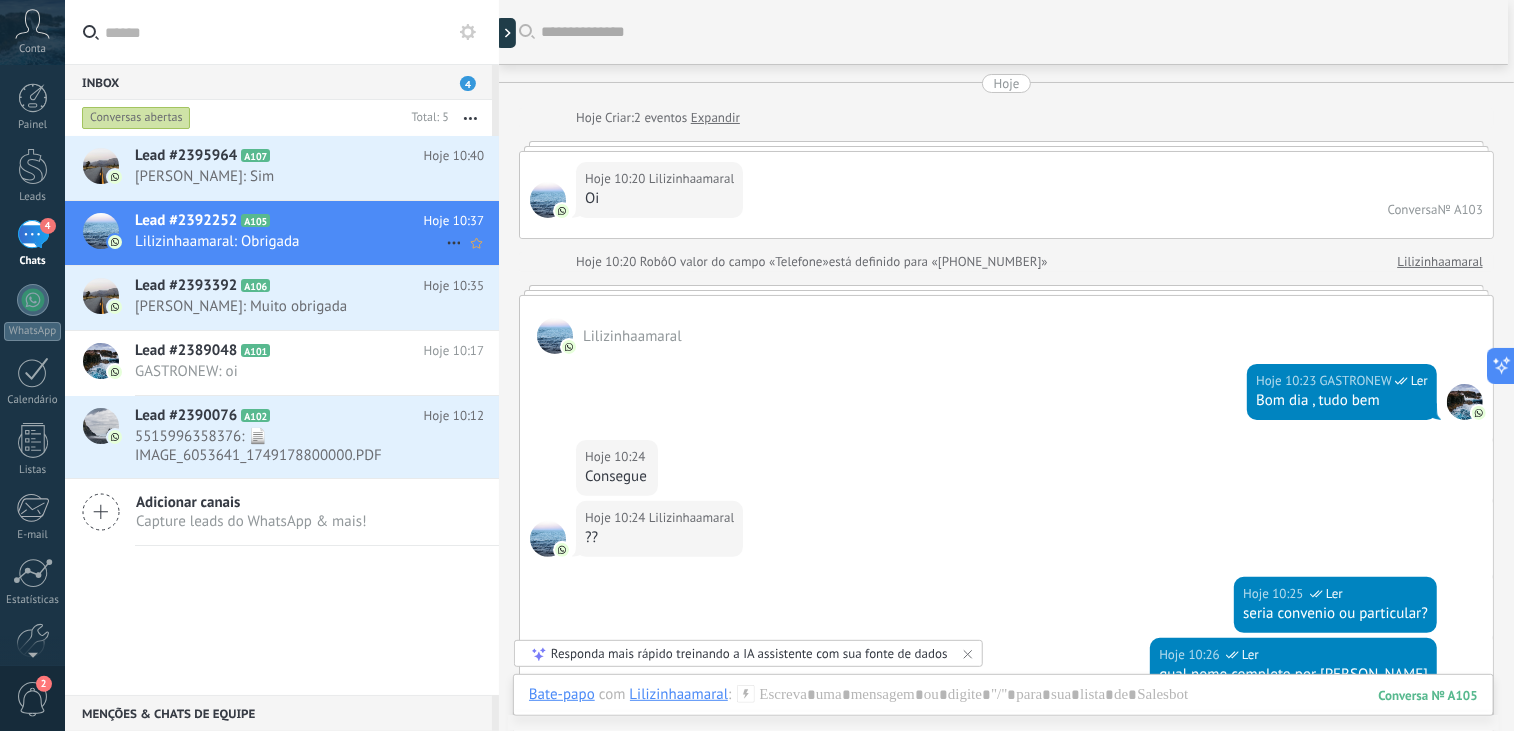 click on "Lilizinhaamaral: Obrigada" at bounding box center (290, 241) 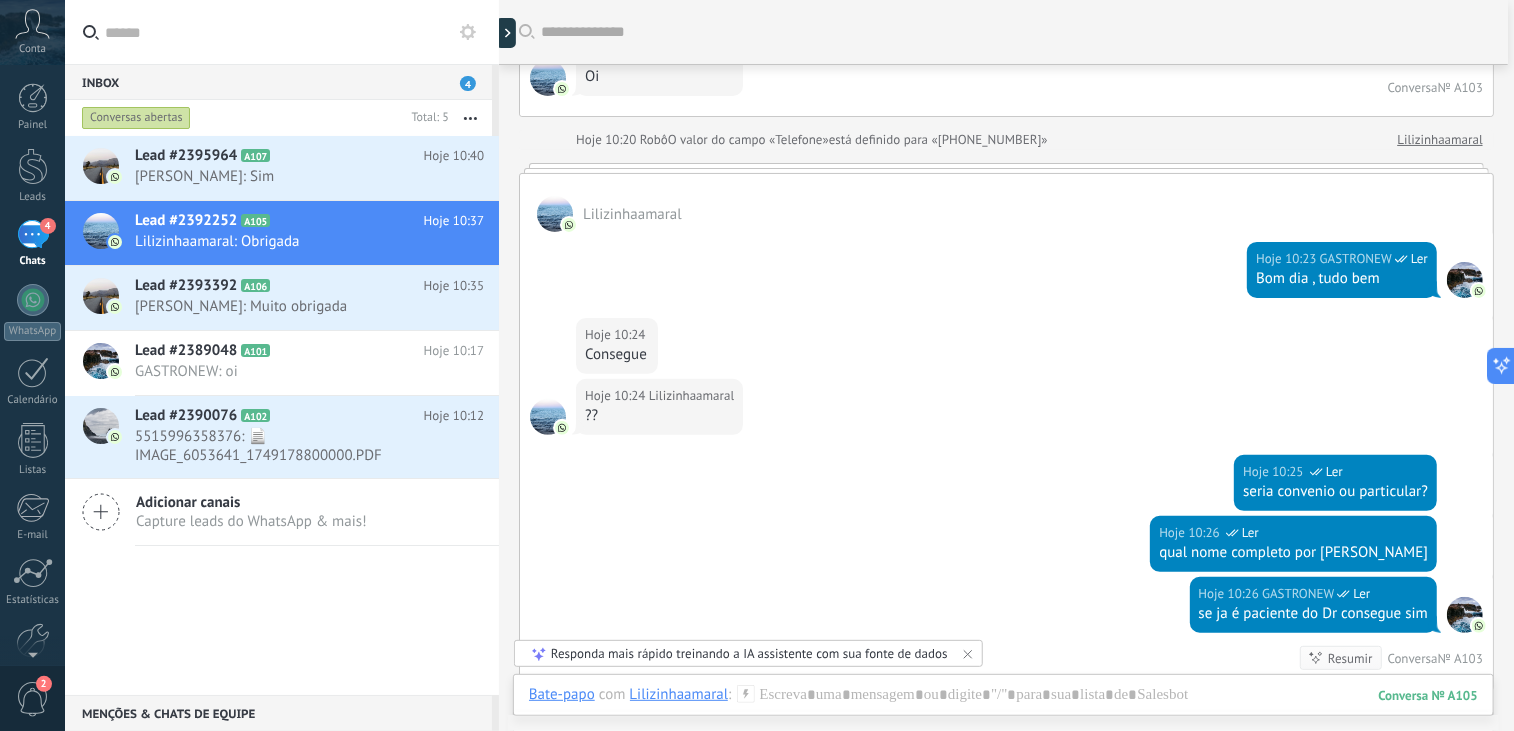 scroll, scrollTop: 0, scrollLeft: 0, axis: both 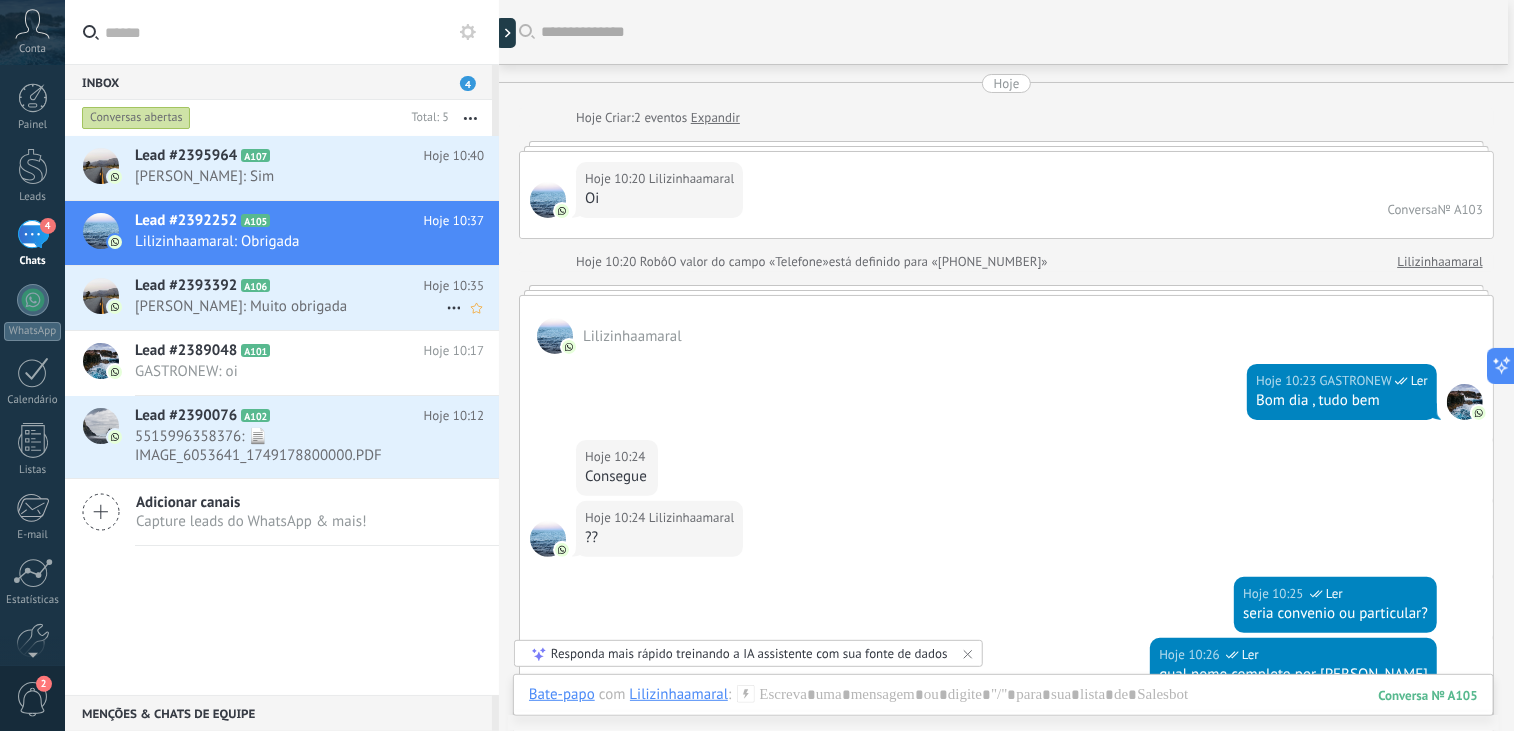 click on "Paula: Muito obrigada" at bounding box center (290, 306) 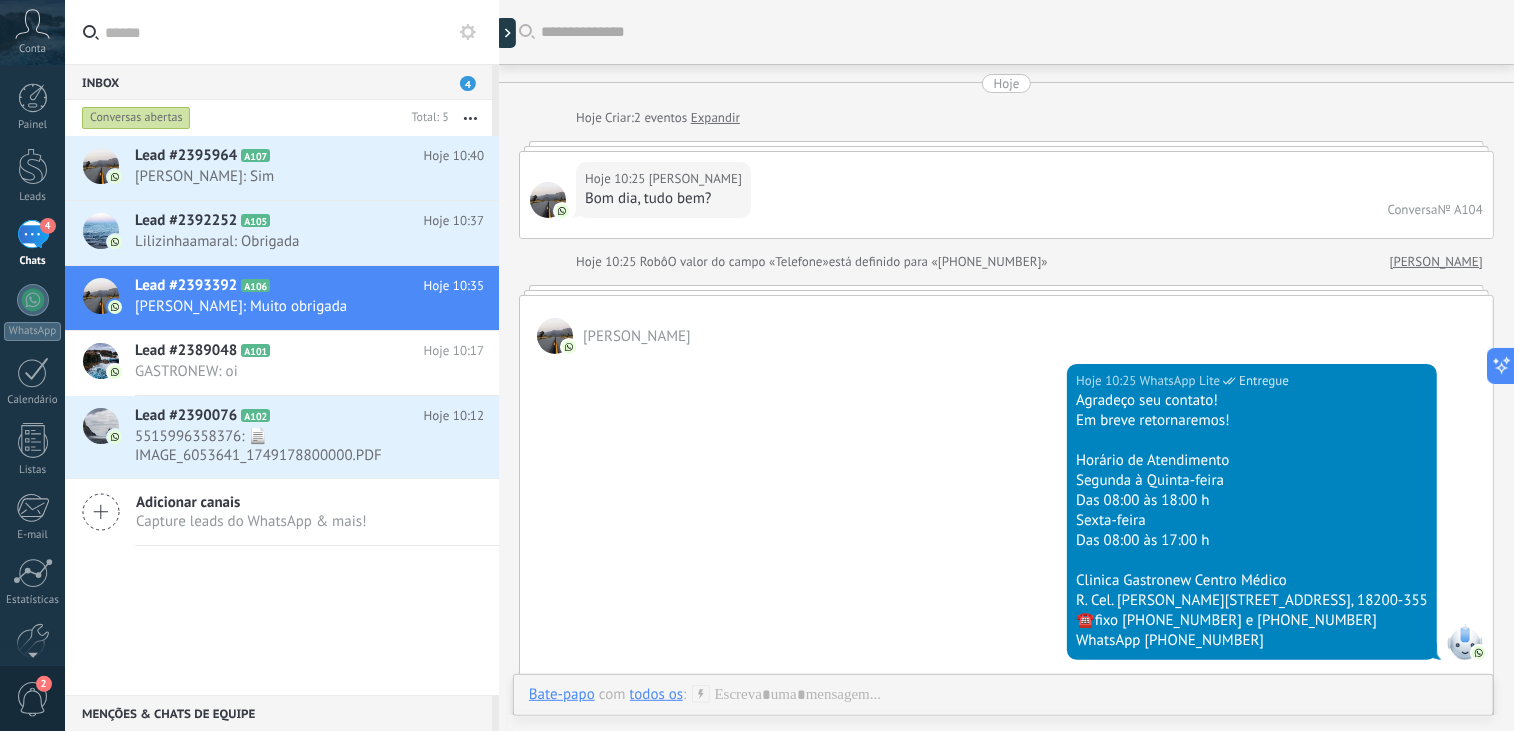 scroll, scrollTop: 804, scrollLeft: 0, axis: vertical 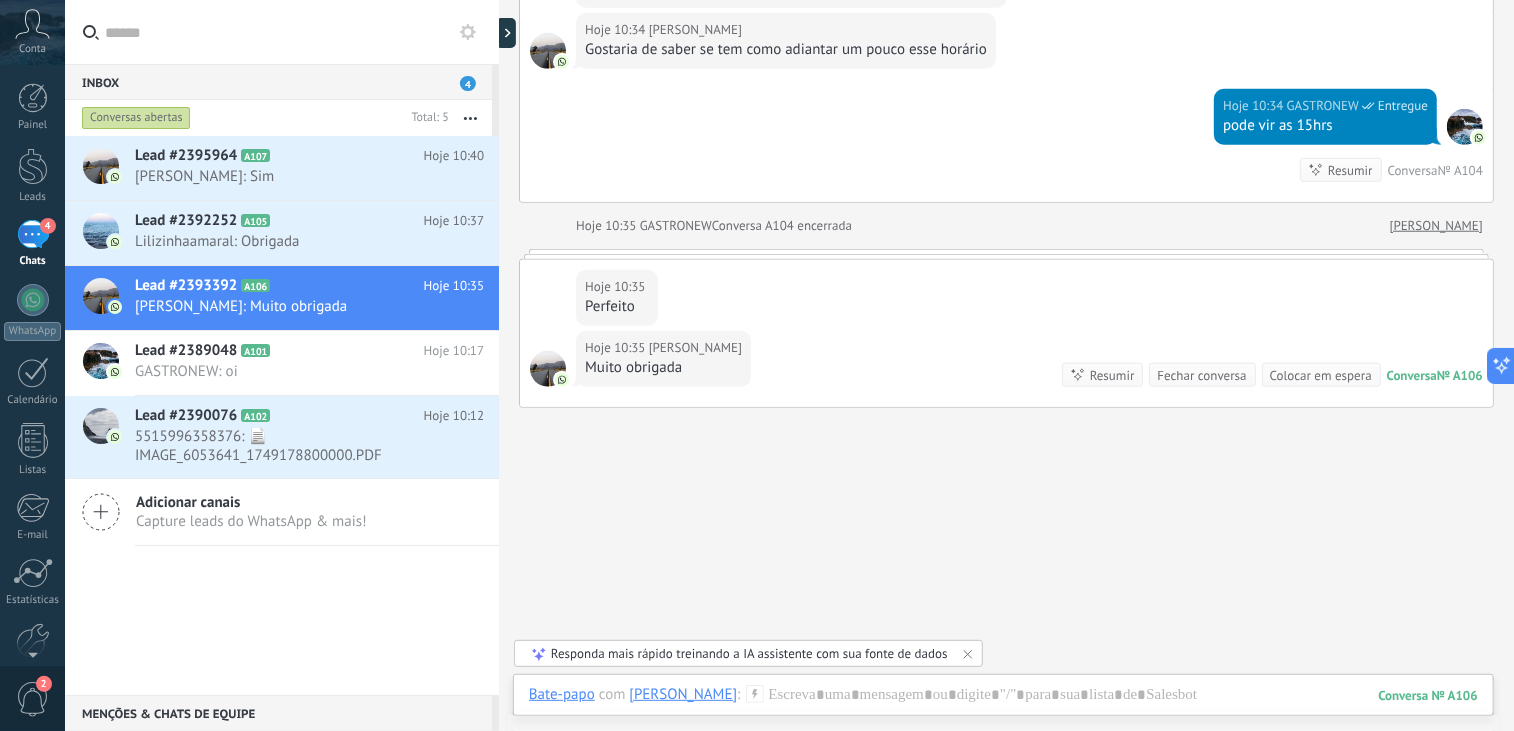 drag, startPoint x: 655, startPoint y: 367, endPoint x: 606, endPoint y: 329, distance: 62.008064 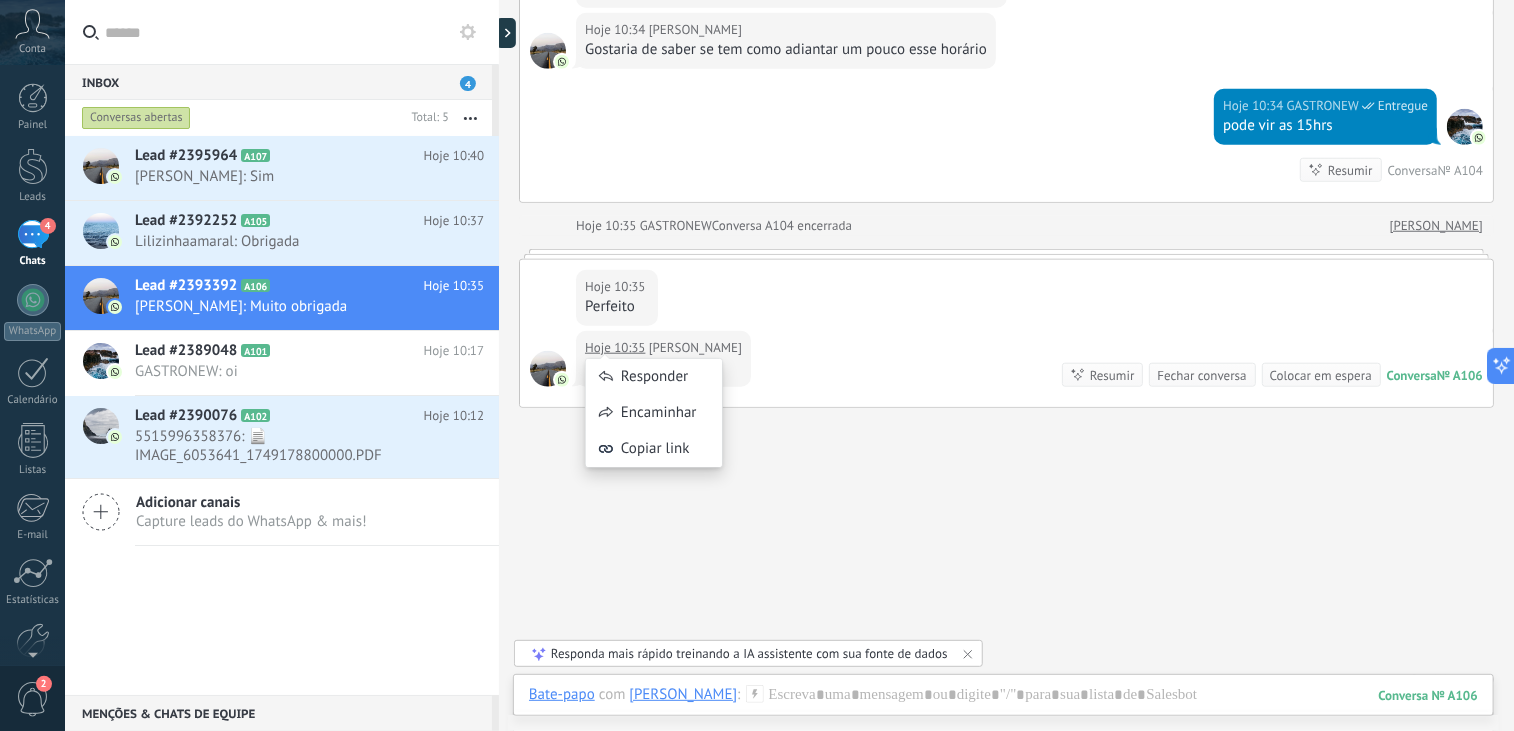 click on "Responder Encaminhar Copiar link" at bounding box center [654, 403] 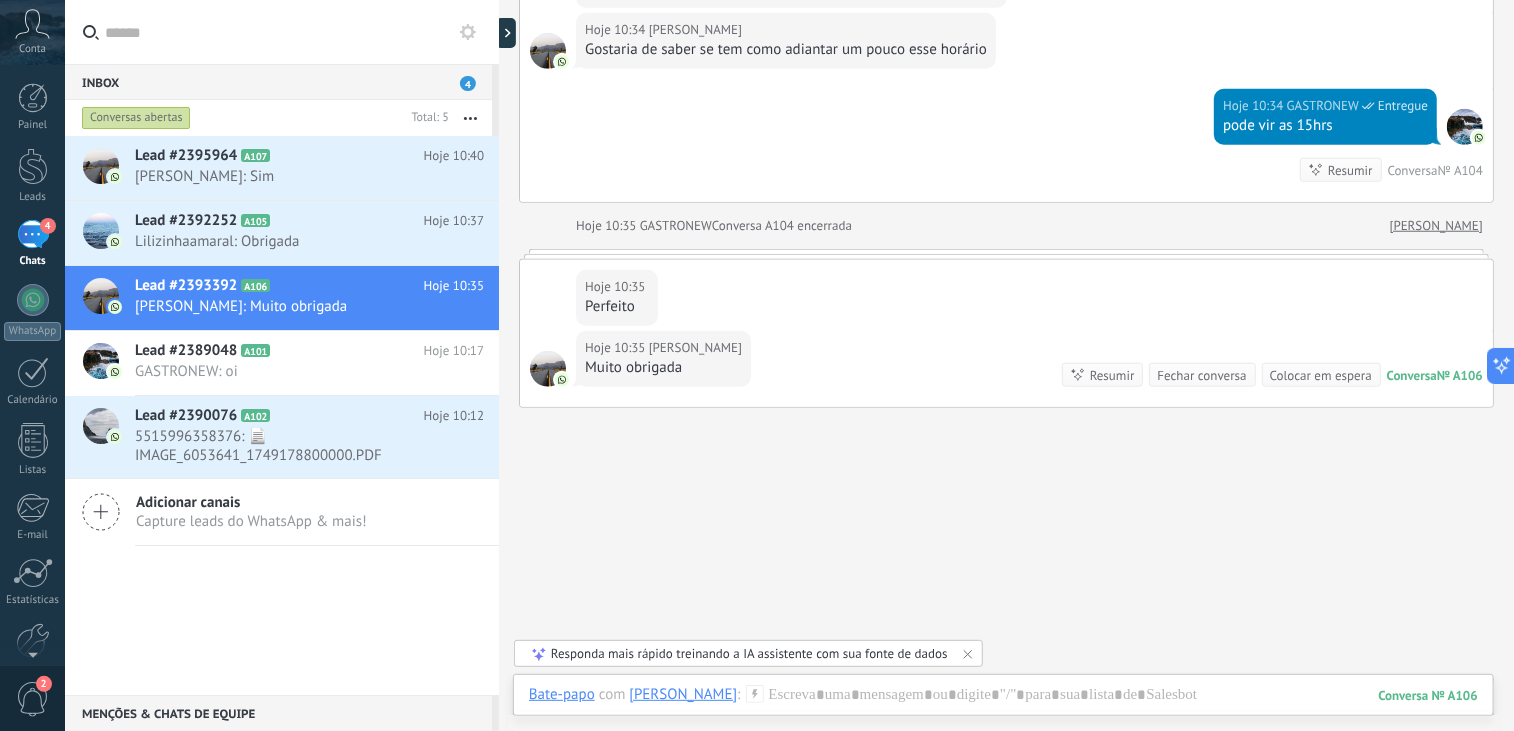 click on "Buscar Carregar mais Hoje Hoje Criar:  2  eventos   Expandir Hoje 10:25 Paula  Bom dia, tudo bem? Conversa  № A104 Hoje 10:25 Robô  O valor do campo «Telefone»  está definido para «+5514991897161» Paula Paula  Hoje 10:25 WhatsApp Lite  Entregue Agradeço seu contato! Em breve retornaremos!   Horário de Atendimento Segunda à Quinta-feira Das 08:00 às 18:00 h Sexta-feira Das 08:00 às 17:00 h   Clinica Gastronew Centro Médico R. Cel. Joaquim Leonel, 646 - Centro, Itapetininga - SP, 18200-355 ☎️fixo 15 3527-5606 e 15 3373-2026 WhatsApp 15 99808-3761 Hoje 10:30 GASTRONEW  Entregue Bom dia, tudo bem Hoje 10:33 Paula  Hoje eu tenho uma consulta com a Dra Marina as 16hs Hoje 10:34 Paula  Gostaria de saber se tem como adiantar um pouco esse horário Hoje 10:34 GASTRONEW  Entregue pode vir as 15hrs Resumir Resumir Conversa  № A104 Hoje 10:35 GASTRONEW  Conversa A104 encerrada Paula Hoje 10:35 Paula  Perfeito Hoje 10:35 Paula  Muito obrigada Conversa  № A106 Conversa № A106 0 0" at bounding box center [1006, -24] 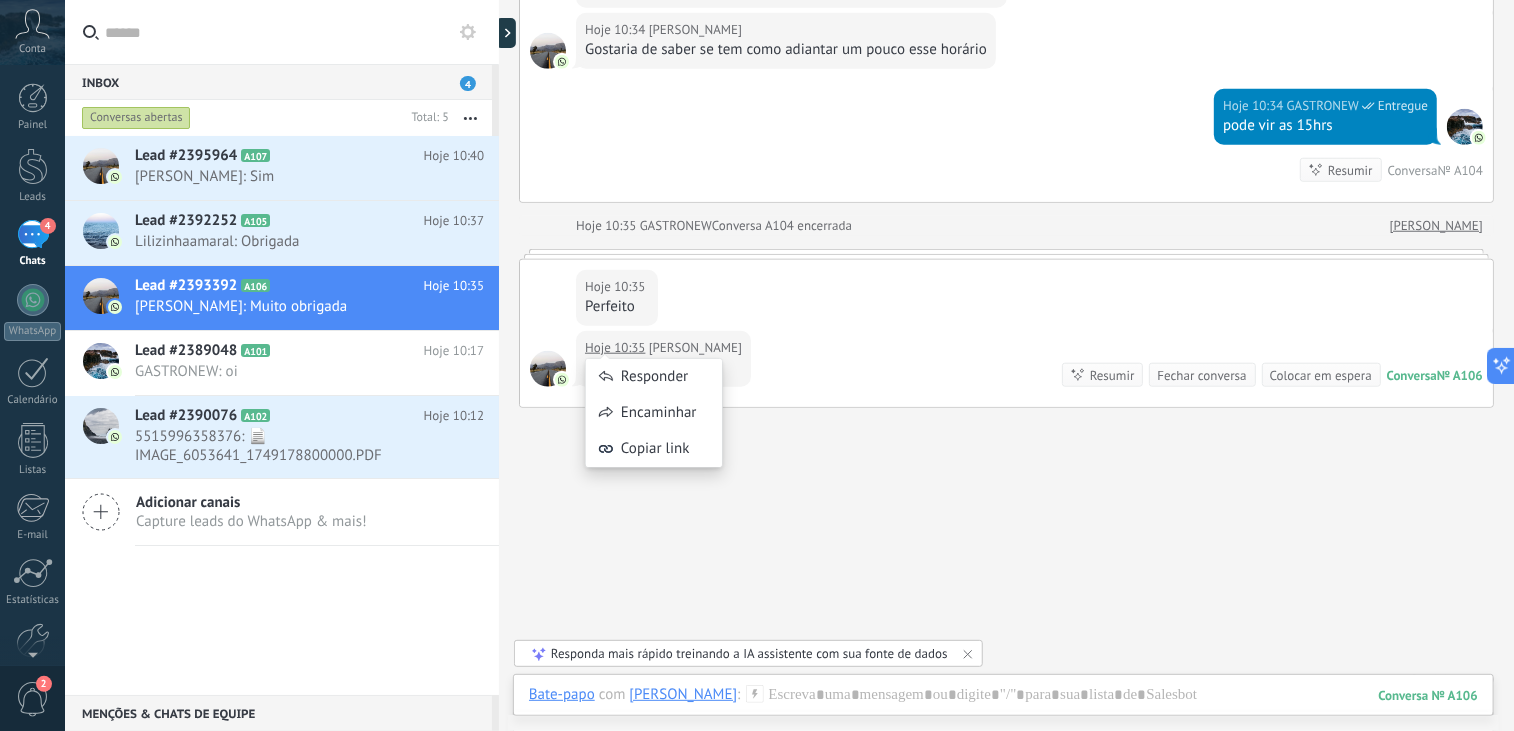 click on "Buscar Carregar mais Hoje Hoje Criar:  2  eventos   Expandir Hoje 10:25 Paula  Bom dia, tudo bem? Conversa  № A104 Hoje 10:25 Robô  O valor do campo «Telefone»  está definido para «+5514991897161» Paula Paula  Hoje 10:25 WhatsApp Lite  Entregue Agradeço seu contato! Em breve retornaremos!   Horário de Atendimento Segunda à Quinta-feira Das 08:00 às 18:00 h Sexta-feira Das 08:00 às 17:00 h   Clinica Gastronew Centro Médico R. Cel. Joaquim Leonel, 646 - Centro, Itapetininga - SP, 18200-355 ☎️fixo 15 3527-5606 e 15 3373-2026 WhatsApp 15 99808-3761 Hoje 10:30 GASTRONEW  Entregue Bom dia, tudo bem Hoje 10:33 Paula  Hoje eu tenho uma consulta com a Dra Marina as 16hs Hoje 10:34 Paula  Gostaria de saber se tem como adiantar um pouco esse horário Hoje 10:34 GASTRONEW  Entregue pode vir as 15hrs Resumir Resumir Conversa  № A104 Hoje 10:35 GASTRONEW  Conversa A104 encerrada Paula Hoje 10:35 Paula  Perfeito Hoje 10:35 Paula  Muito obrigada Conversa  № A106 Conversa № A106 0 0" at bounding box center [1006, -24] 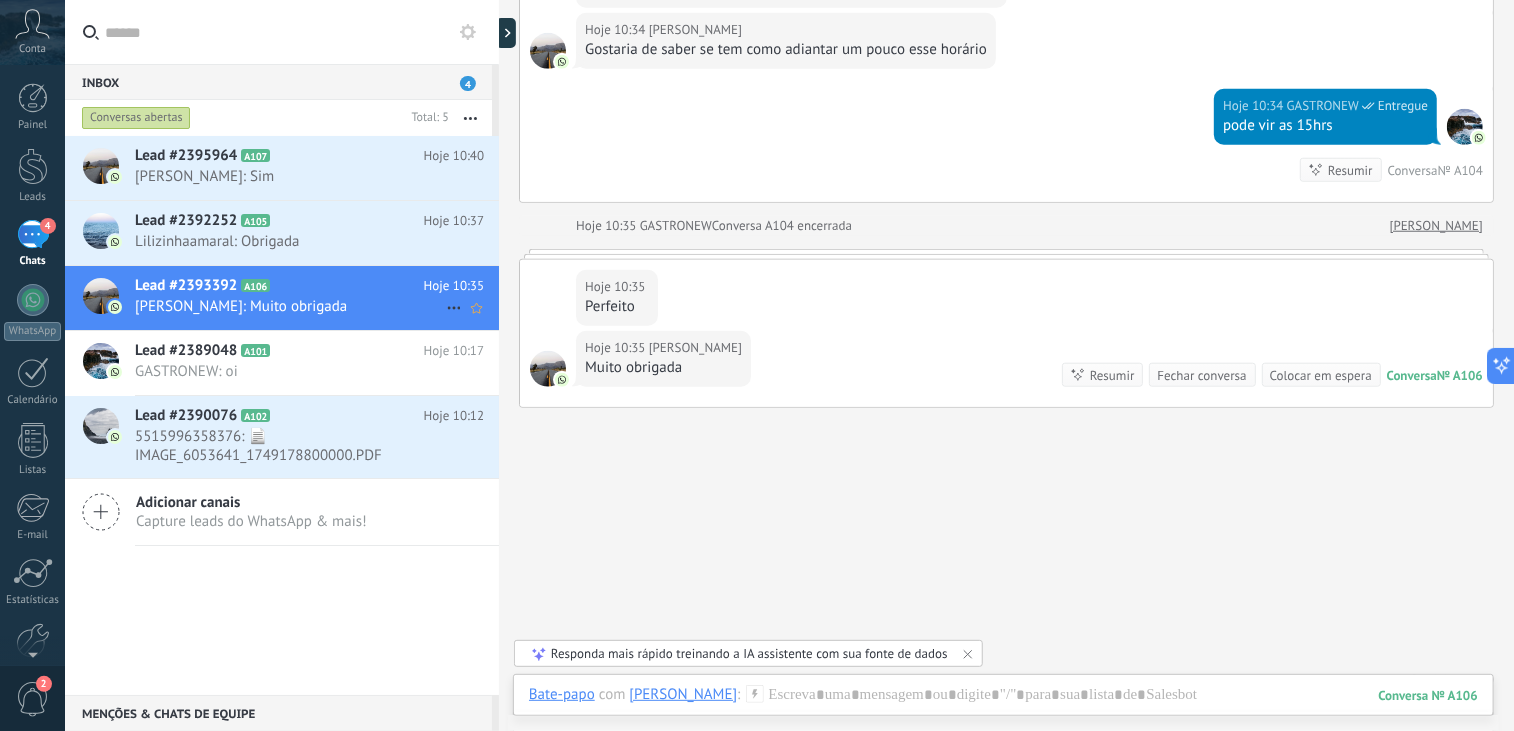 click on "Paula: Muito obrigada" at bounding box center (290, 306) 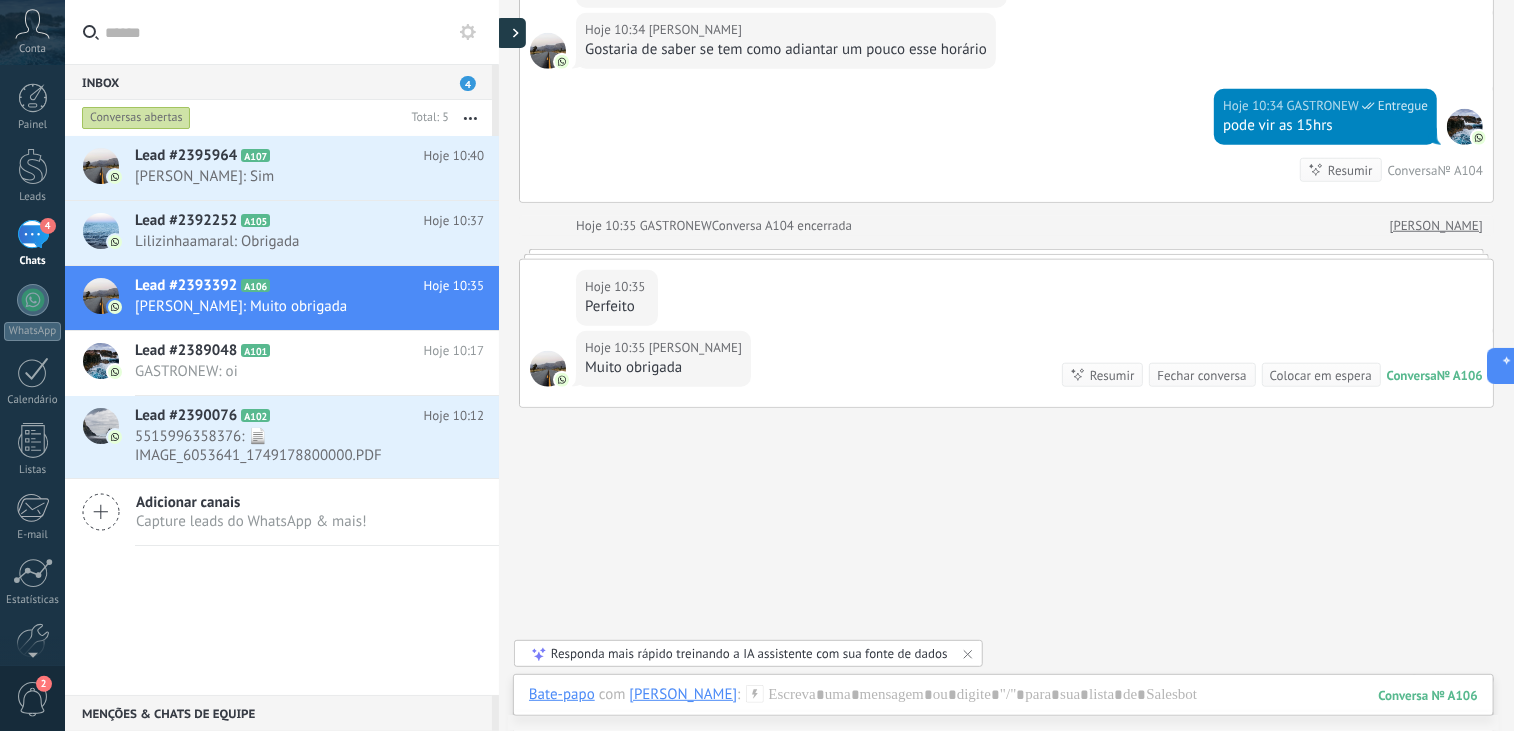click at bounding box center (511, 33) 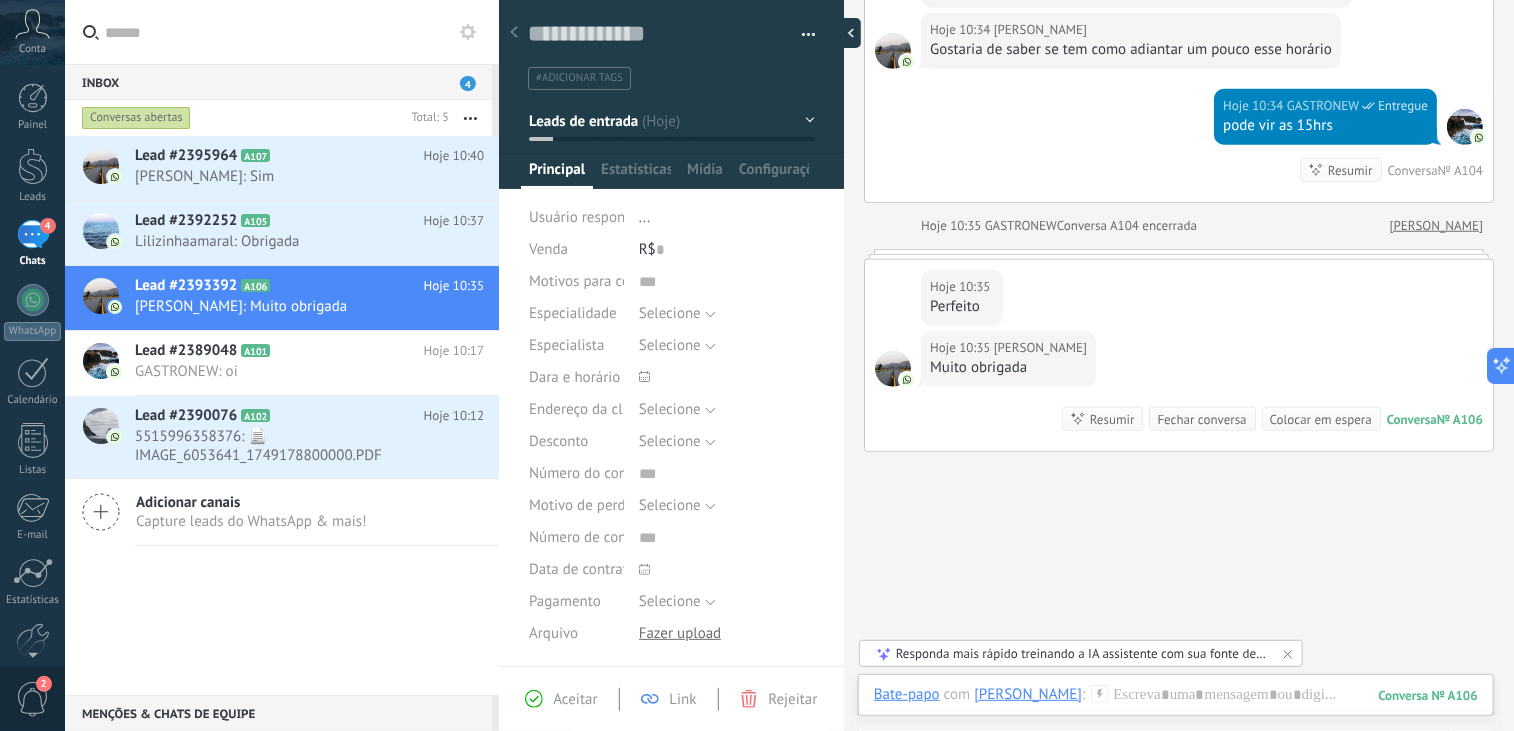 scroll, scrollTop: 29, scrollLeft: 0, axis: vertical 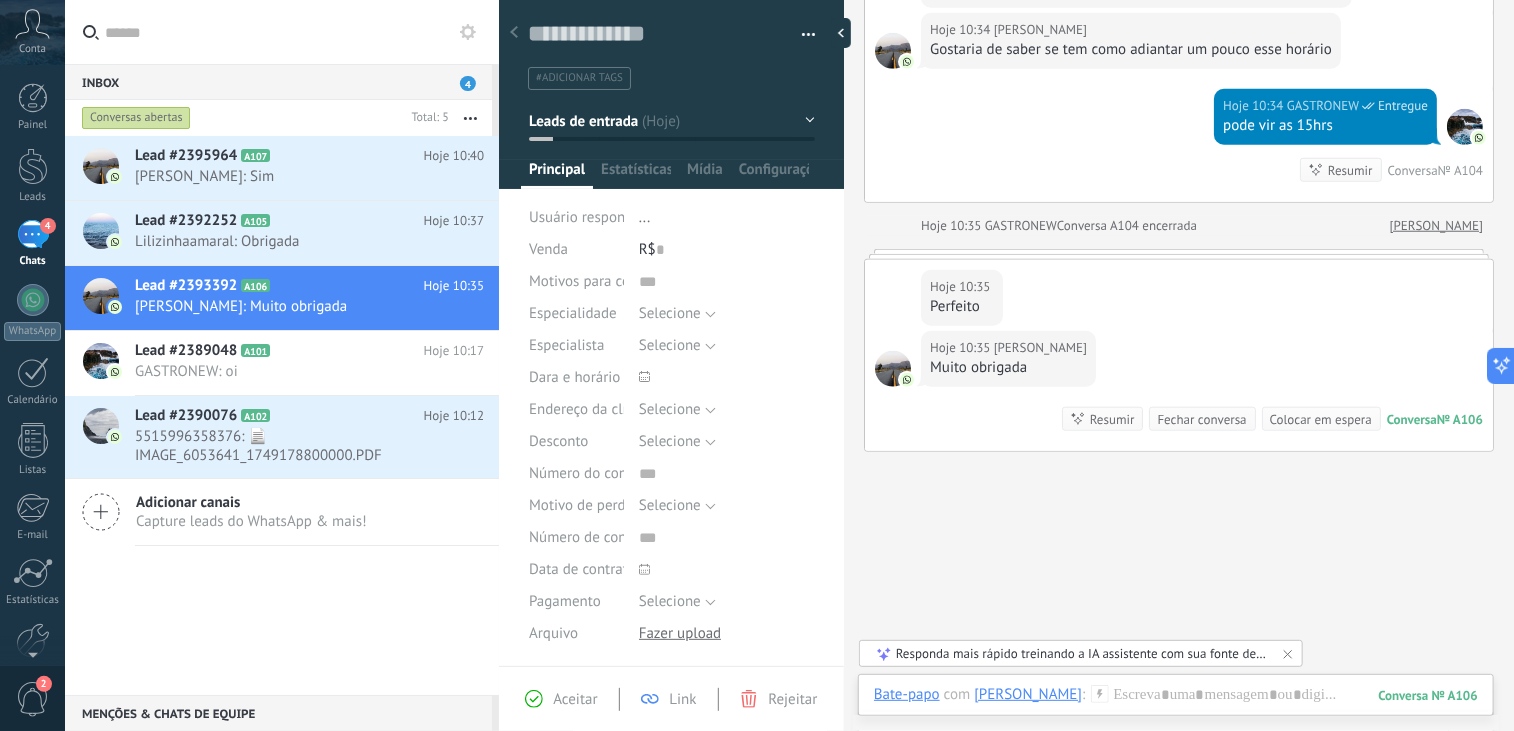 click on "Leads de entrada" at bounding box center [672, 121] 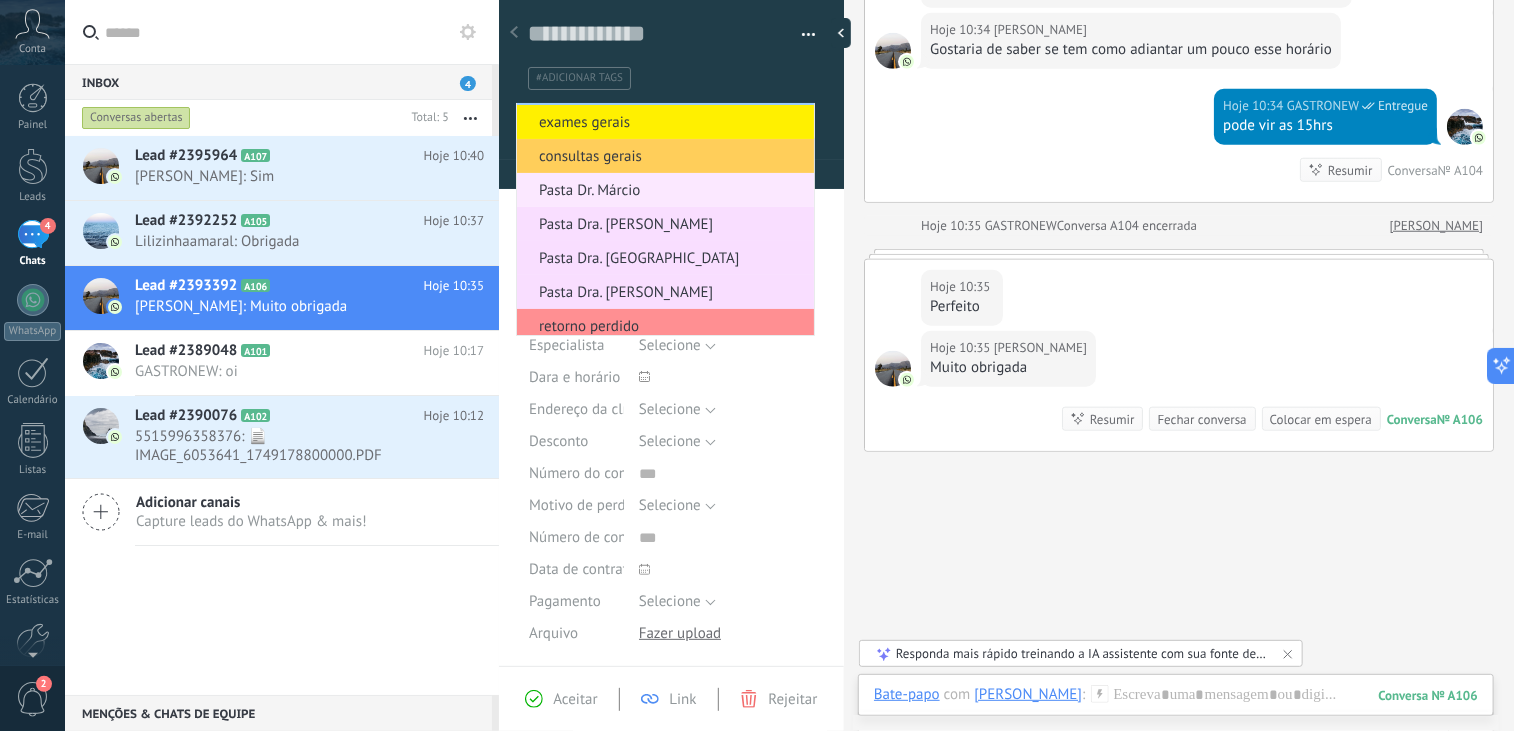 scroll, scrollTop: 200, scrollLeft: 0, axis: vertical 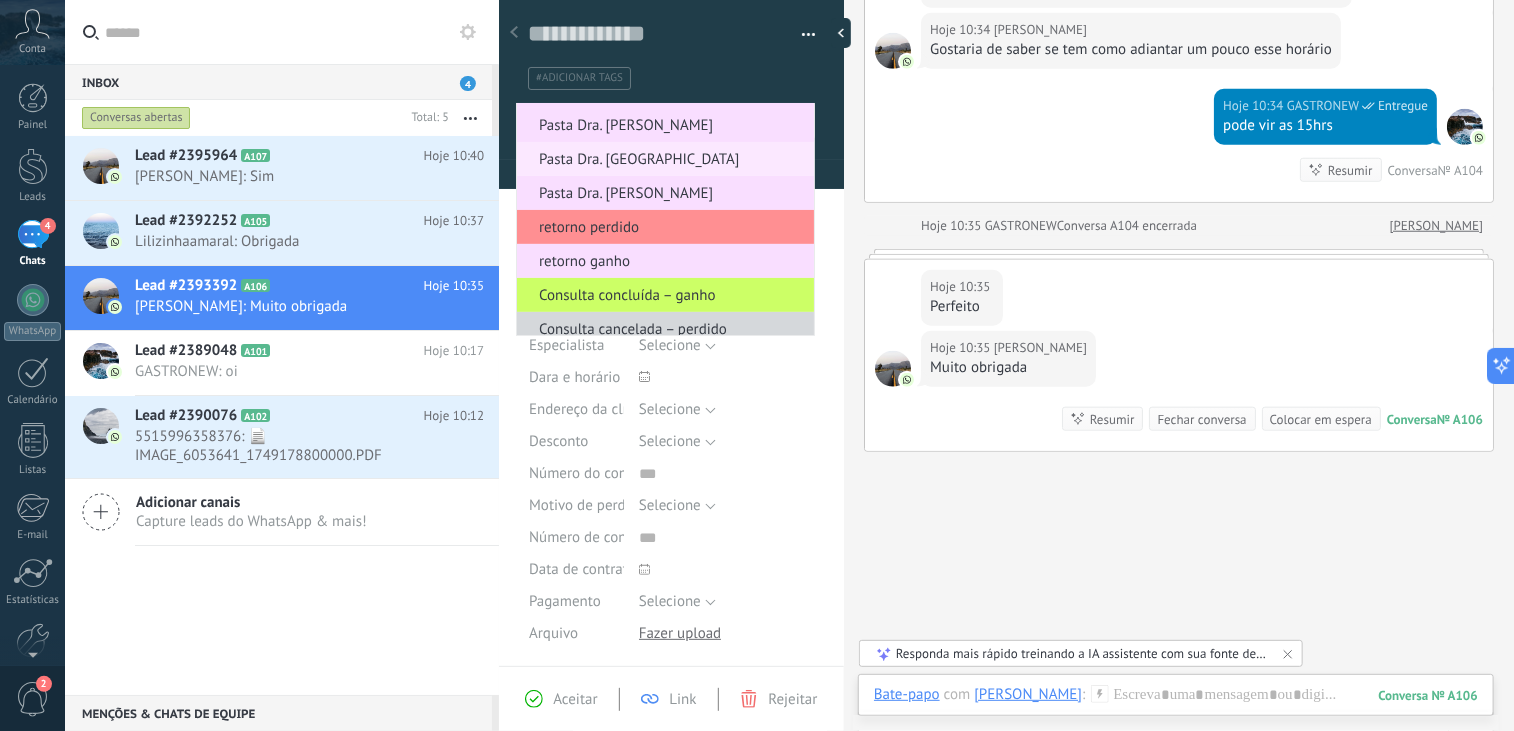 click on "Pasta Dra. [GEOGRAPHIC_DATA]" at bounding box center [662, 159] 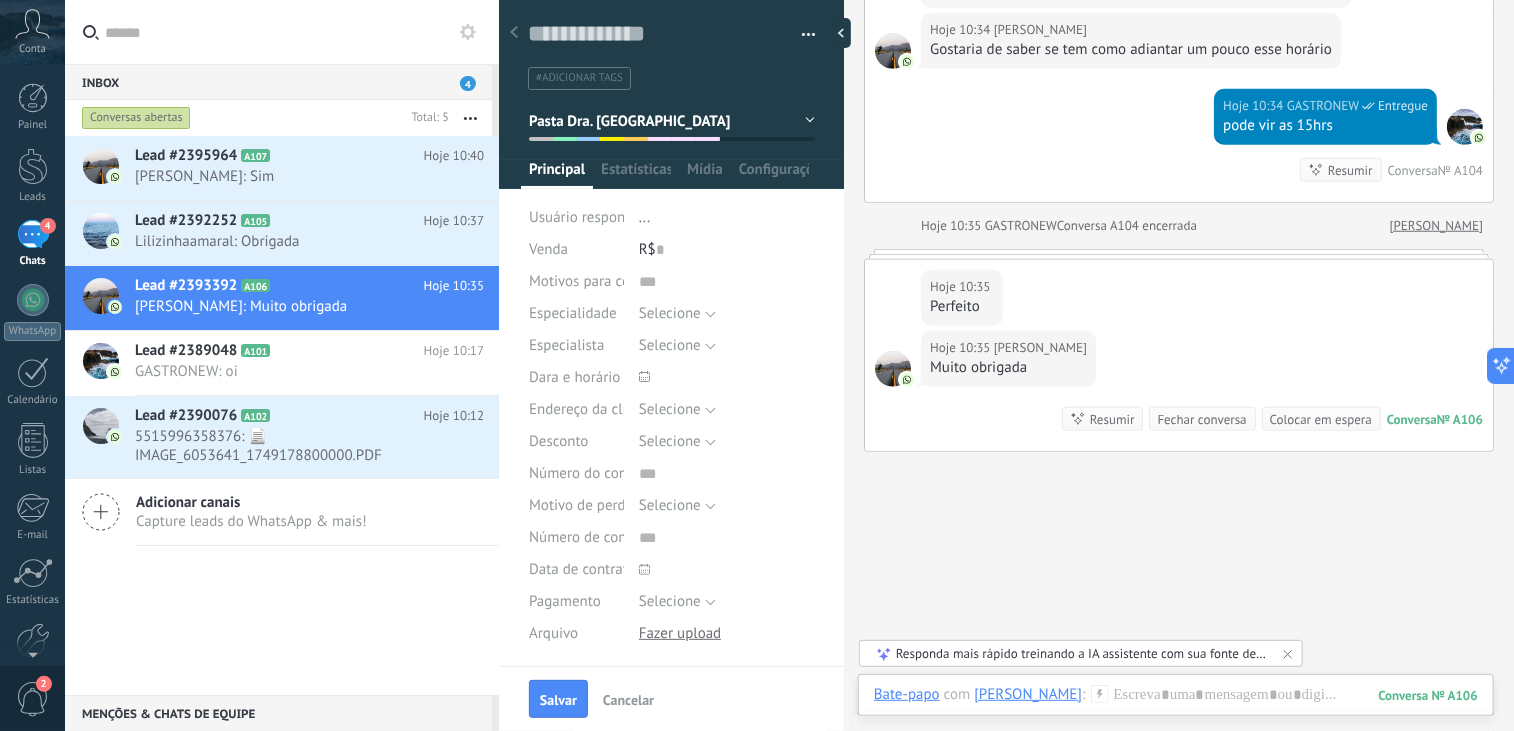 click on "Buscar Carregar mais Hoje Hoje Criar:  2  eventos   Expandir Hoje 10:25 Paula  Bom dia, tudo bem? Conversa  № A104 Hoje 10:25 Robô  O valor do campo «Telefone»  está definido para «+5514991897161» Paula Paula  Hoje 10:25 WhatsApp Lite  Entregue Agradeço seu contato! Em breve retornaremos!   Horário de Atendimento Segunda à Quinta-feira Das 08:00 às 18:00 h Sexta-feira Das 08:00 às 17:00 h   Clinica Gastronew Centro Médico R. Cel. Joaquim Leonel, 646 - Centro, Itapetininga - SP, 18200-355 ☎️fixo 15 3527-5606 e 15 3373-2026 WhatsApp 15 99808-3761 Hoje 10:30 GASTRONEW  Entregue Bom dia, tudo bem Hoje 10:33 Paula  Hoje eu tenho uma consulta com a Dra Marina as 16hs Hoje 10:34 Paula  Gostaria de saber se tem como adiantar um pouco esse horário Hoje 10:34 GASTRONEW  Entregue pode vir as 15hrs Resumir Resumir Conversa  № A104 Hoje 10:35 GASTRONEW  Conversa A104 encerrada Paula Hoje 10:35 Paula  Perfeito Hoje 10:35 Paula  Muito obrigada Conversa  № A106 Conversa № A106 0 0" at bounding box center [1179, -2] 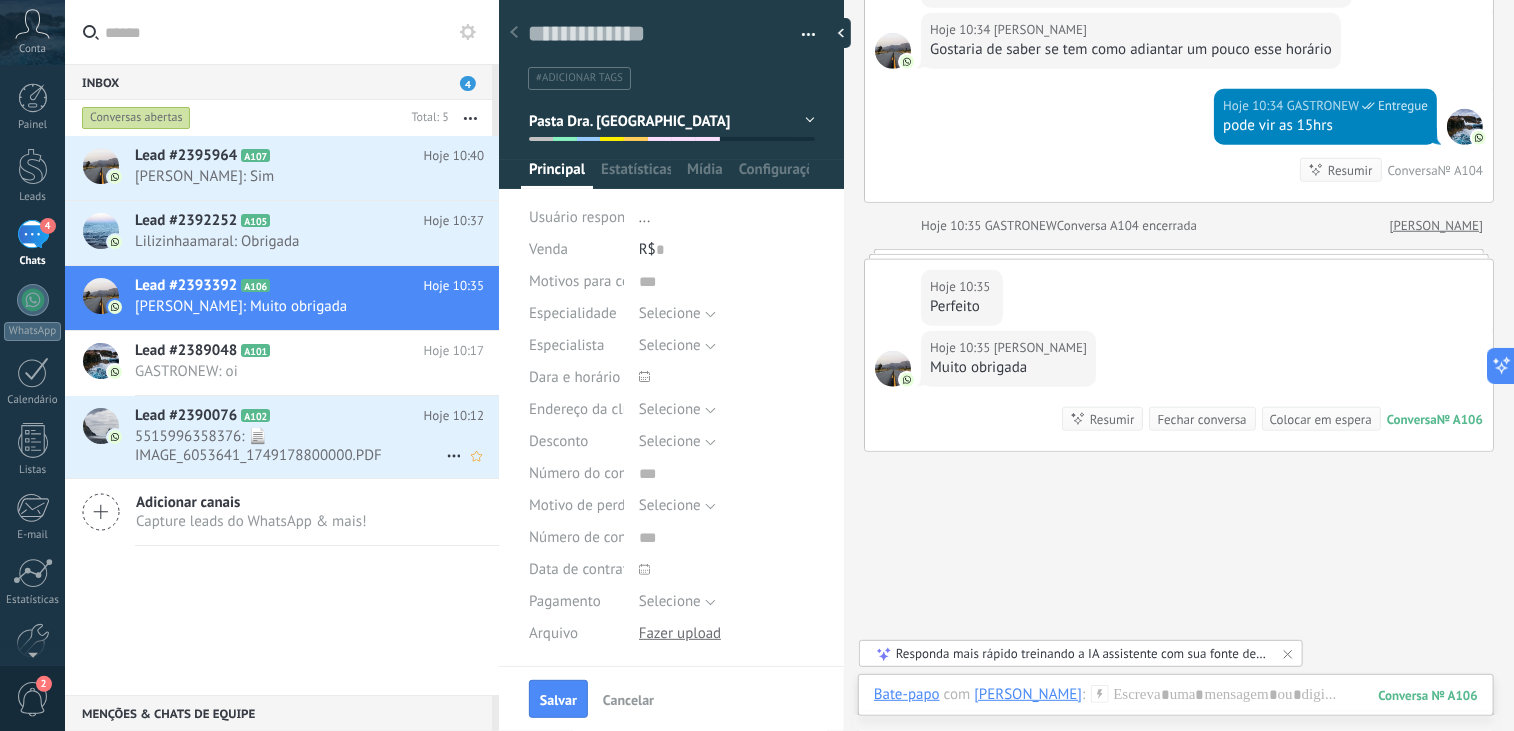 click on "5515996358376: 📄 IMAGE_6053641_1749178800000.PDF" at bounding box center (290, 446) 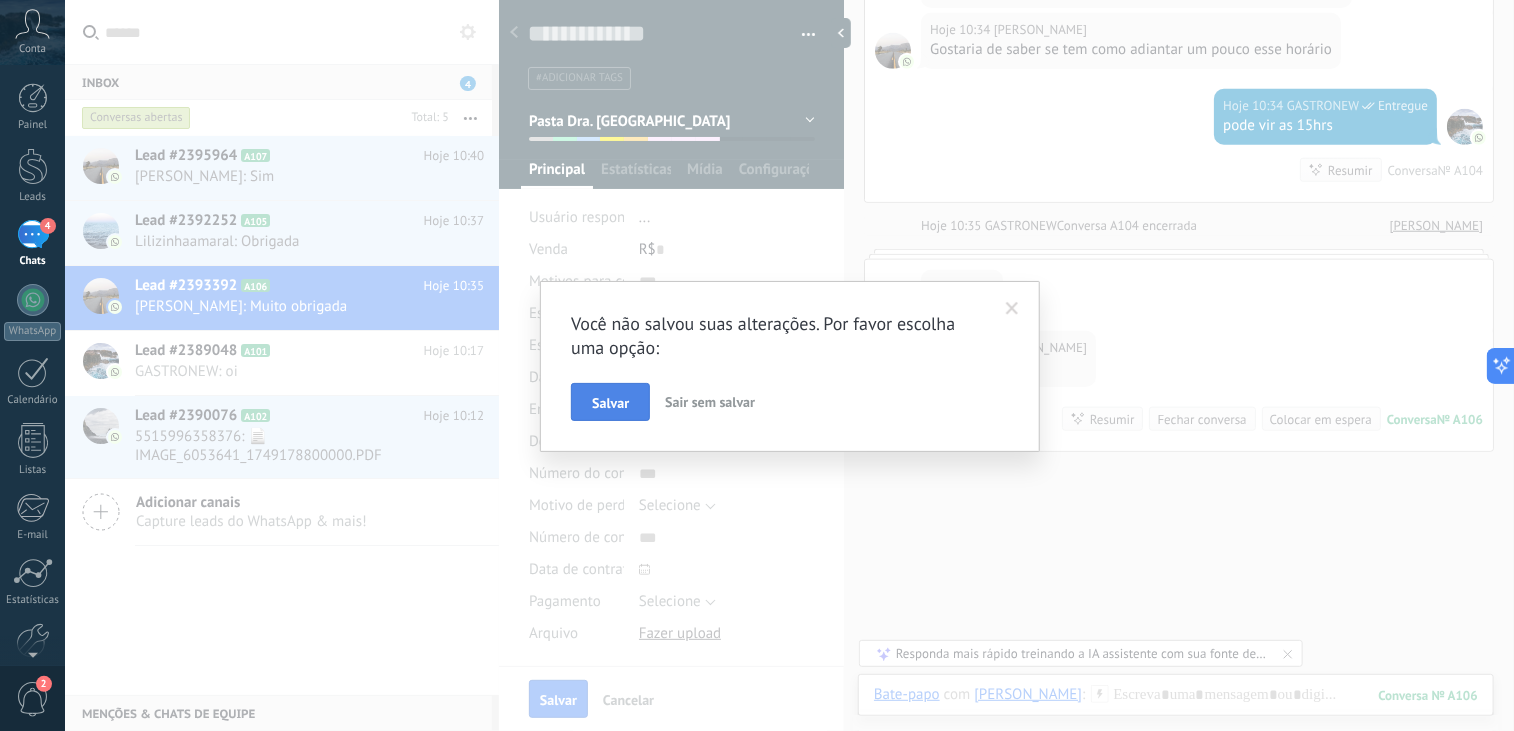 click on "Salvar" at bounding box center (610, 403) 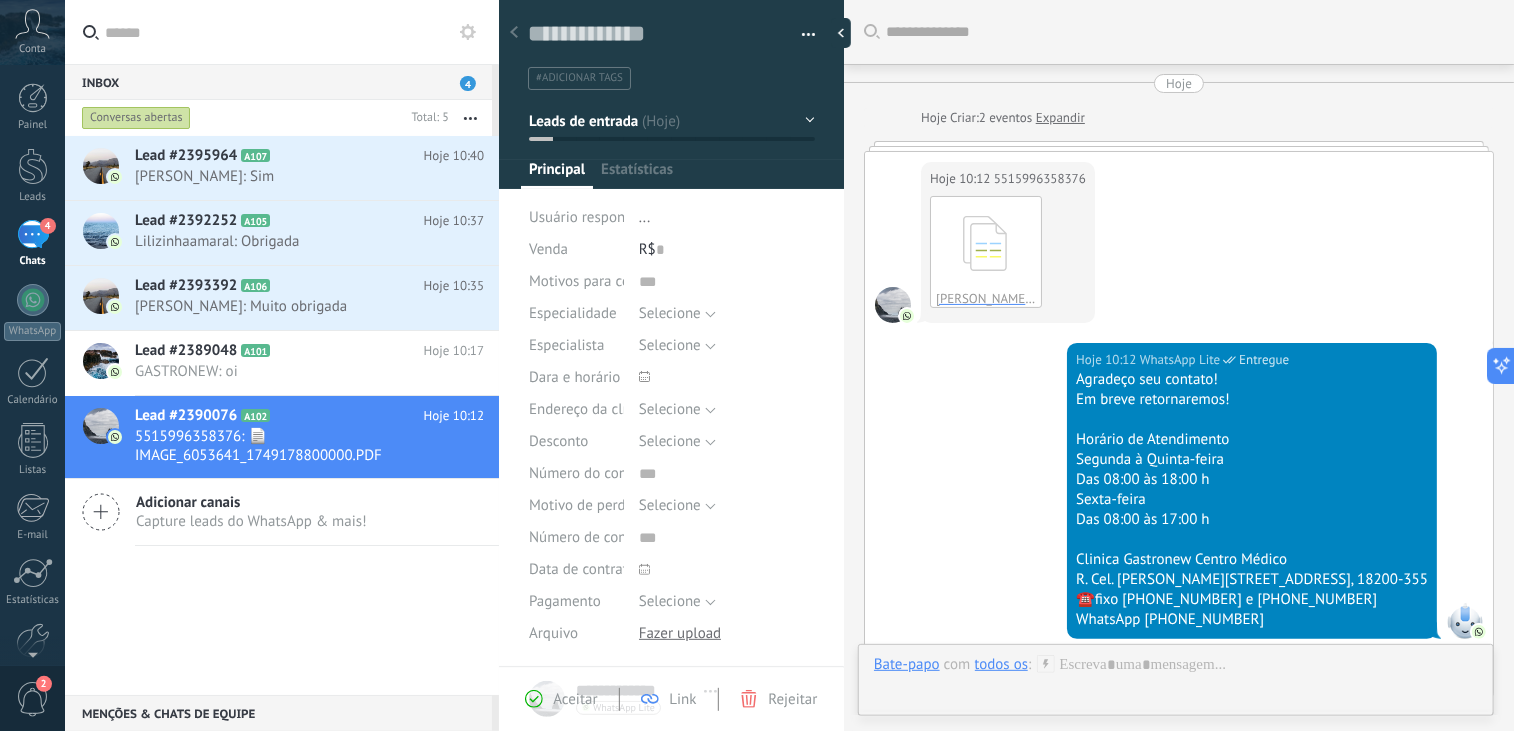 scroll, scrollTop: 29, scrollLeft: 0, axis: vertical 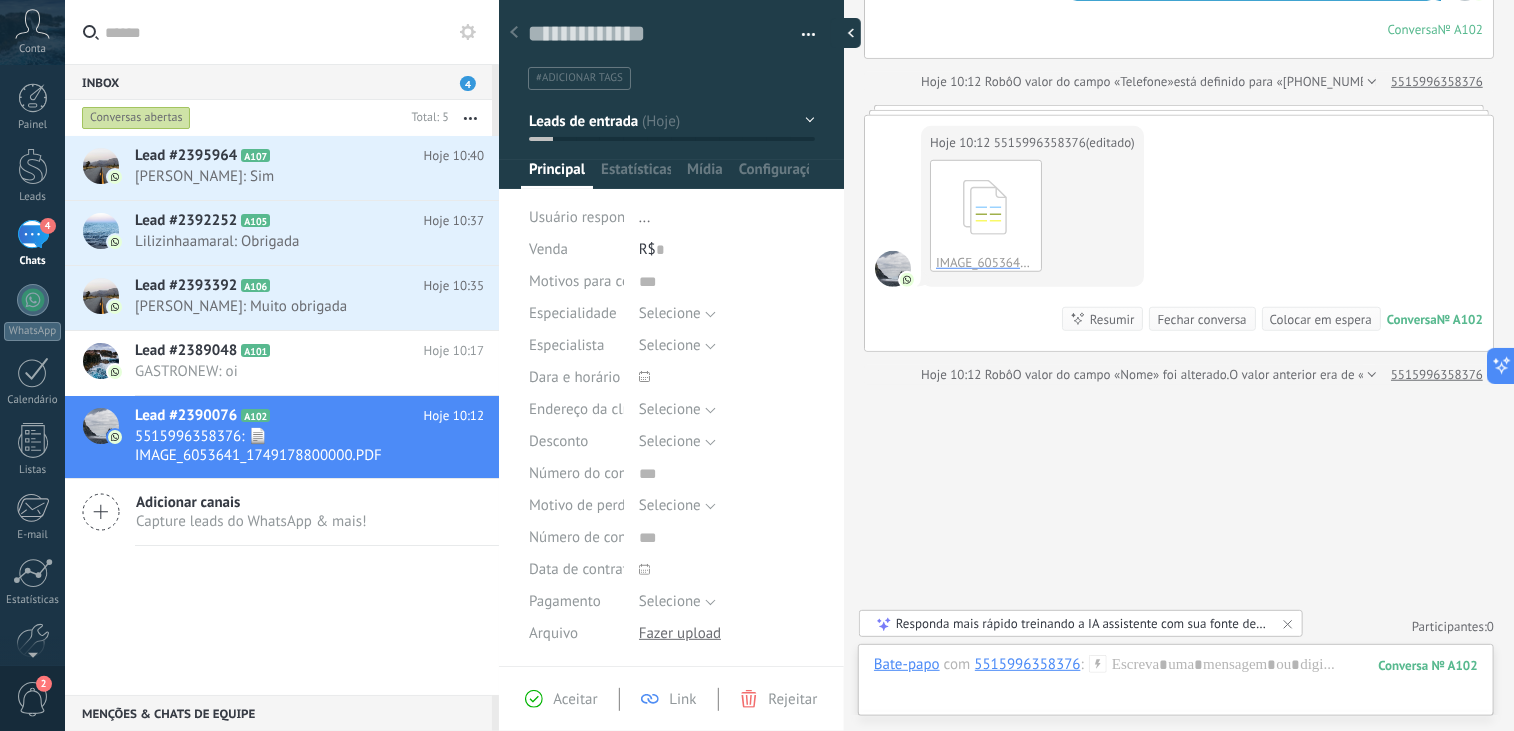 click at bounding box center (846, 33) 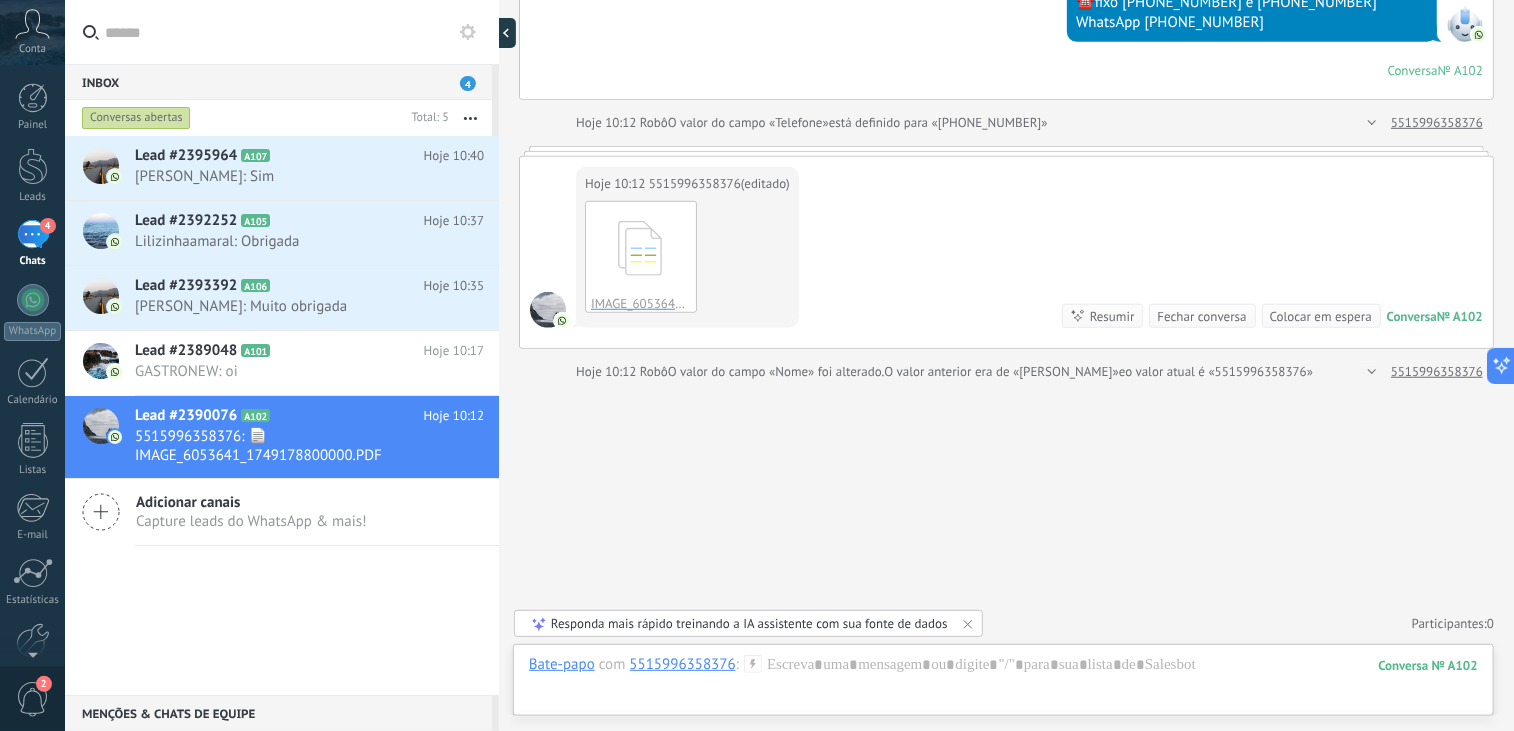 type on "**********" 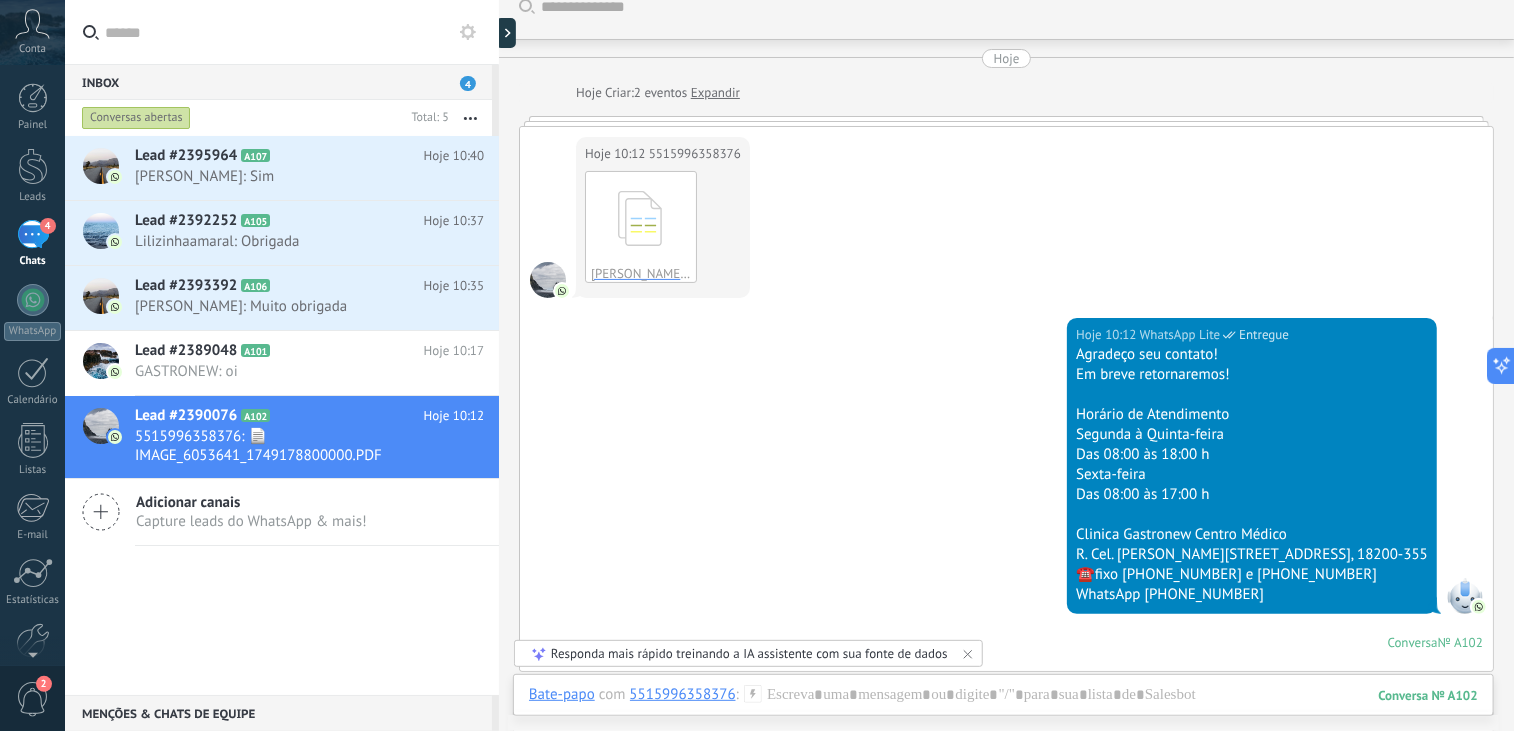 scroll, scrollTop: 0, scrollLeft: 0, axis: both 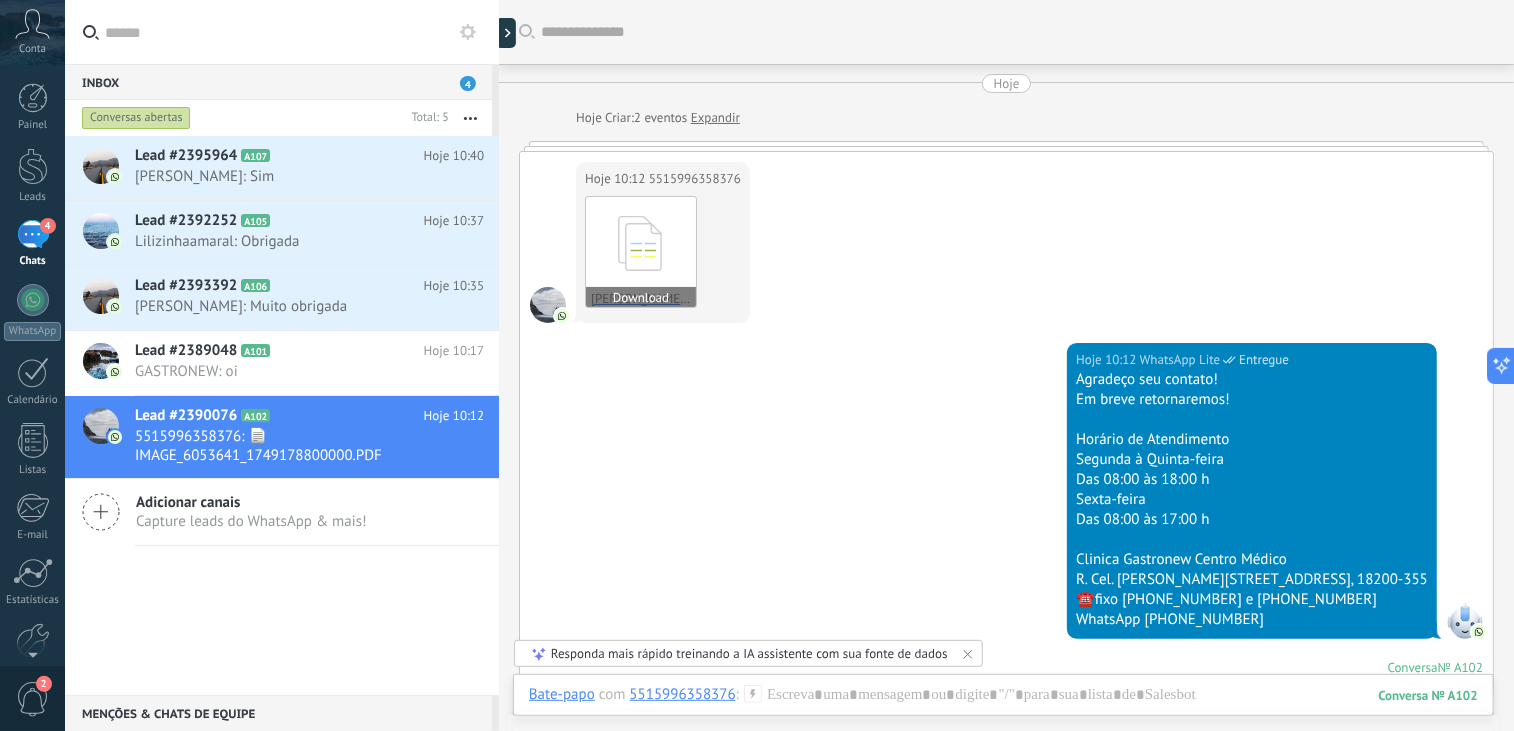 click 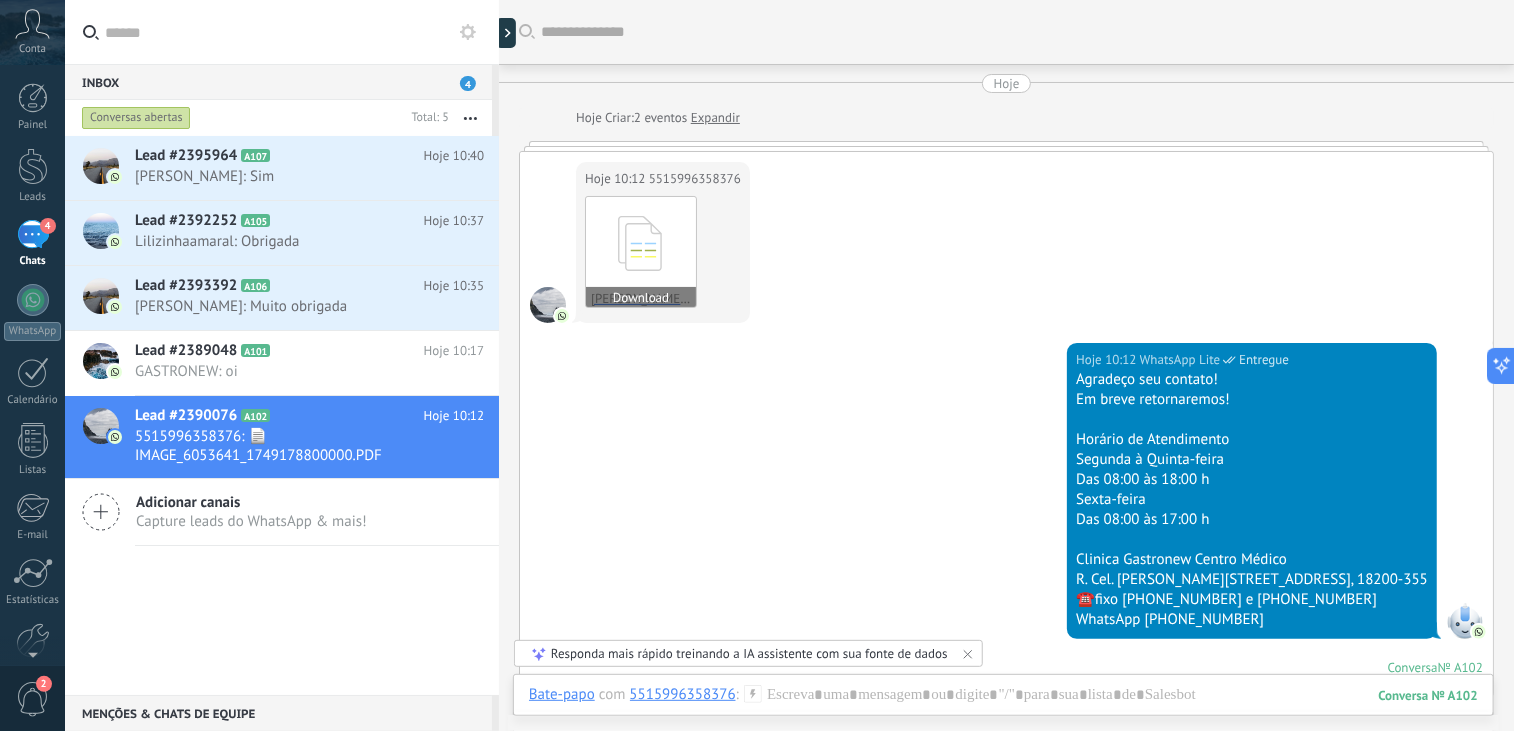 click on "Download" at bounding box center (641, 297) 